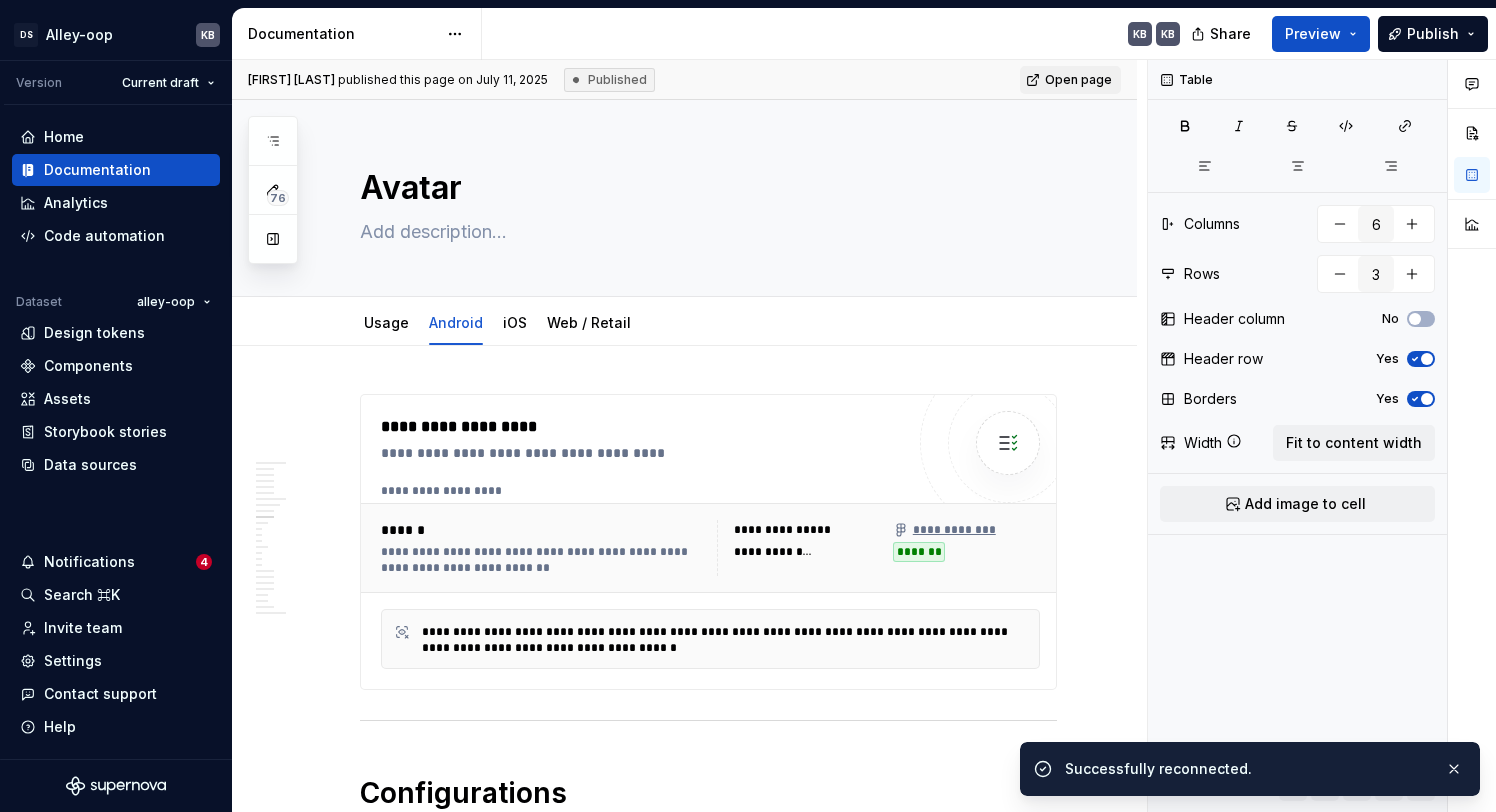 scroll, scrollTop: 0, scrollLeft: 0, axis: both 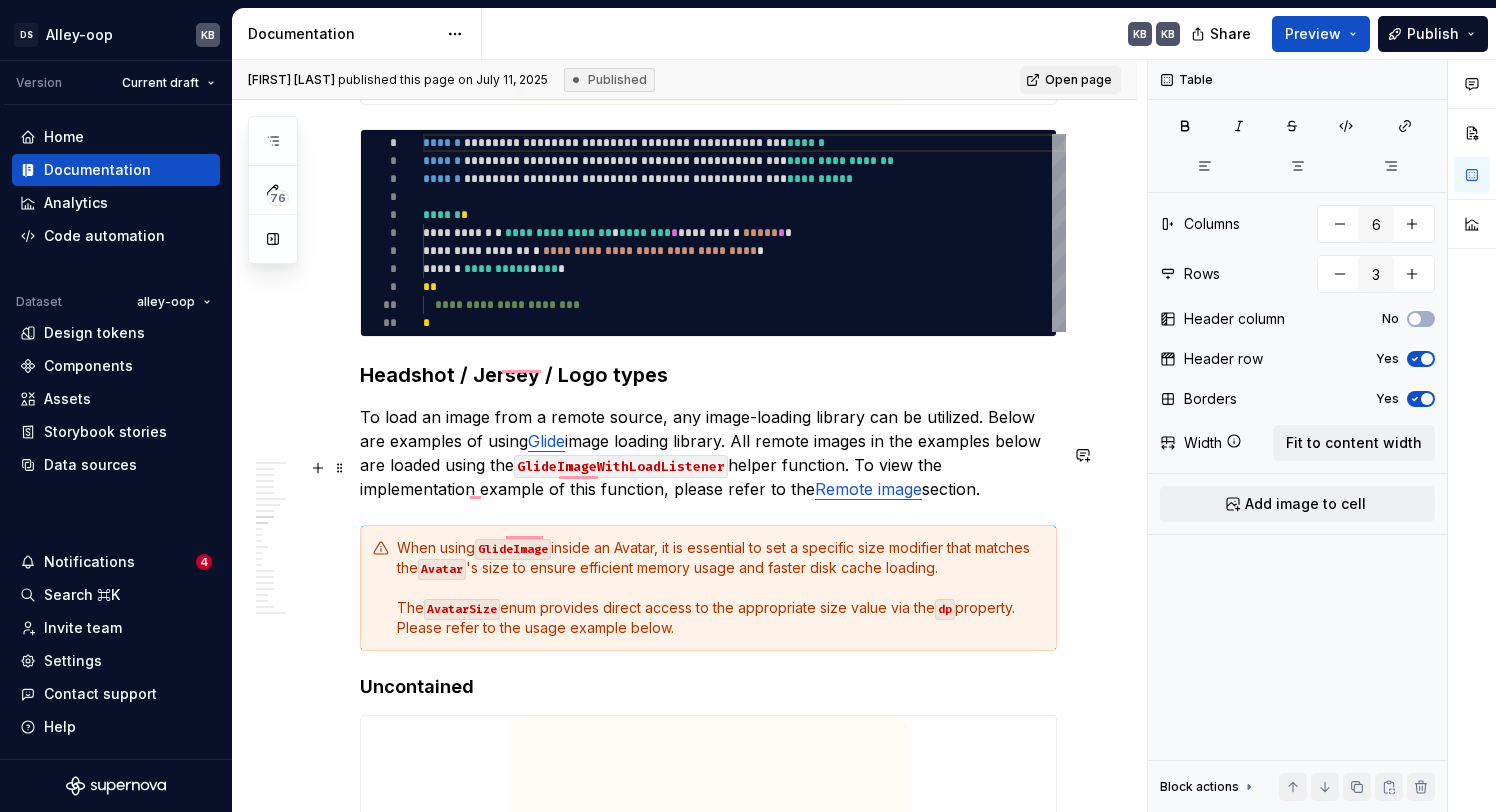 click on "When using  GlideImage  inside an Avatar, it is essential to set a specific size modifier that matches the  Avatar 's size to ensure efficient memory usage and faster disk cache loading. The  AvatarSize  enum provides direct access to the appropriate size value via the  dp  property. Please refer to the usage example below." at bounding box center (720, 588) 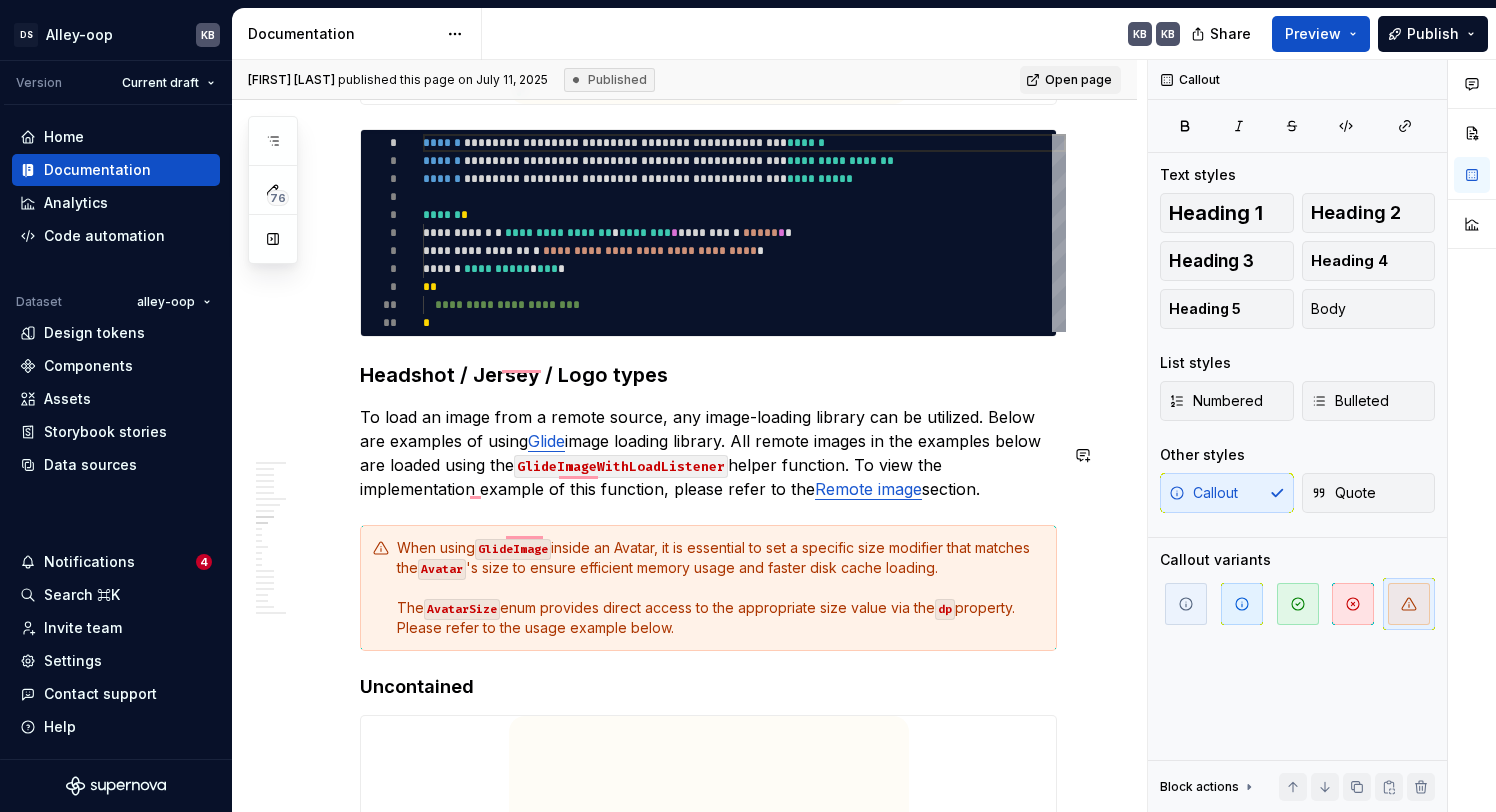 click on "**********" at bounding box center [708, 2670] 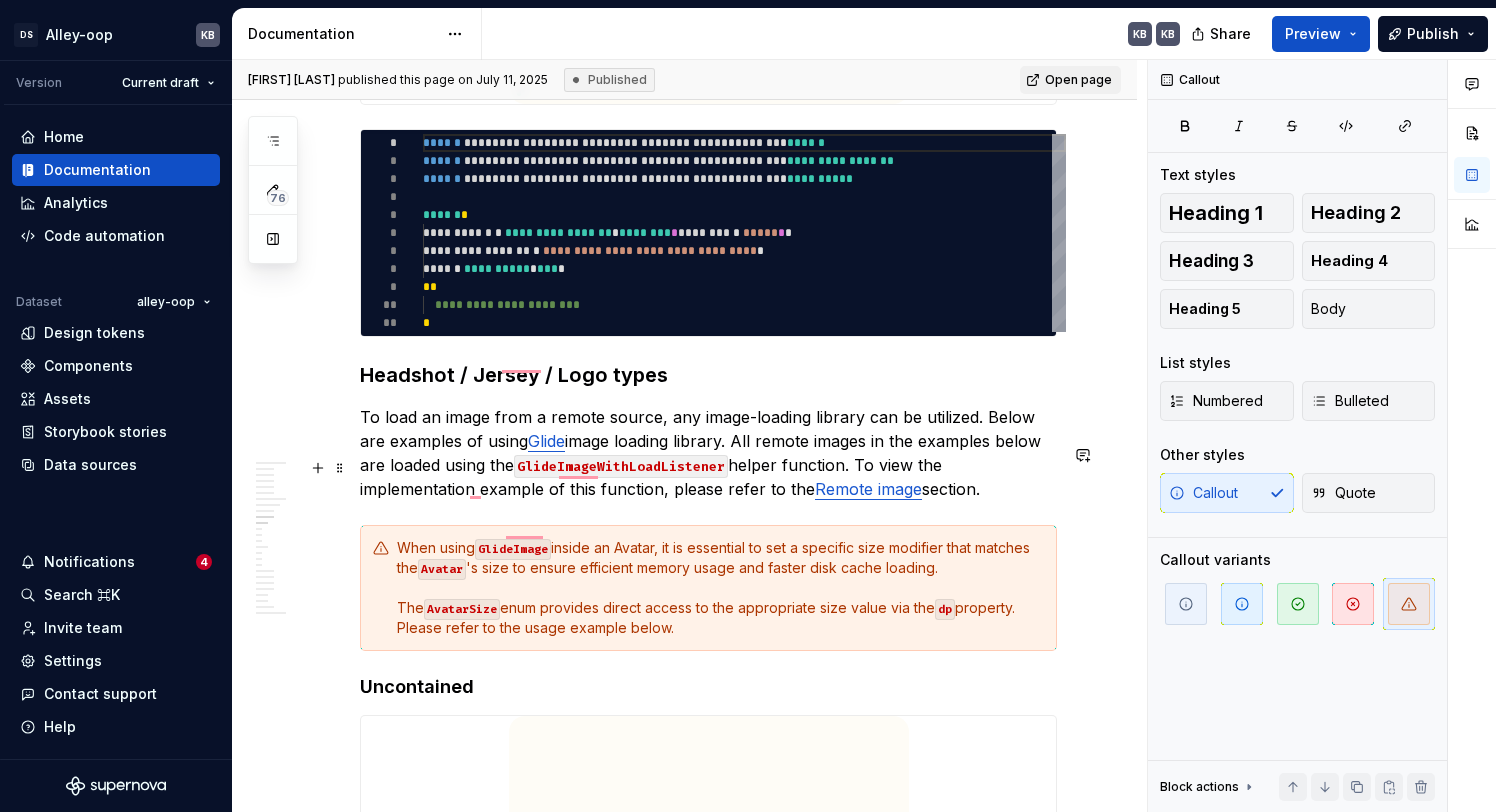 click on "When using  GlideImage  inside an Avatar, it is essential to set a specific size modifier that matches the  Avatar 's size to ensure efficient memory usage and faster disk cache loading. The  AvatarSize  enum provides direct access to the appropriate size value via the  dp  property. Please refer to the usage example below." at bounding box center [708, 588] 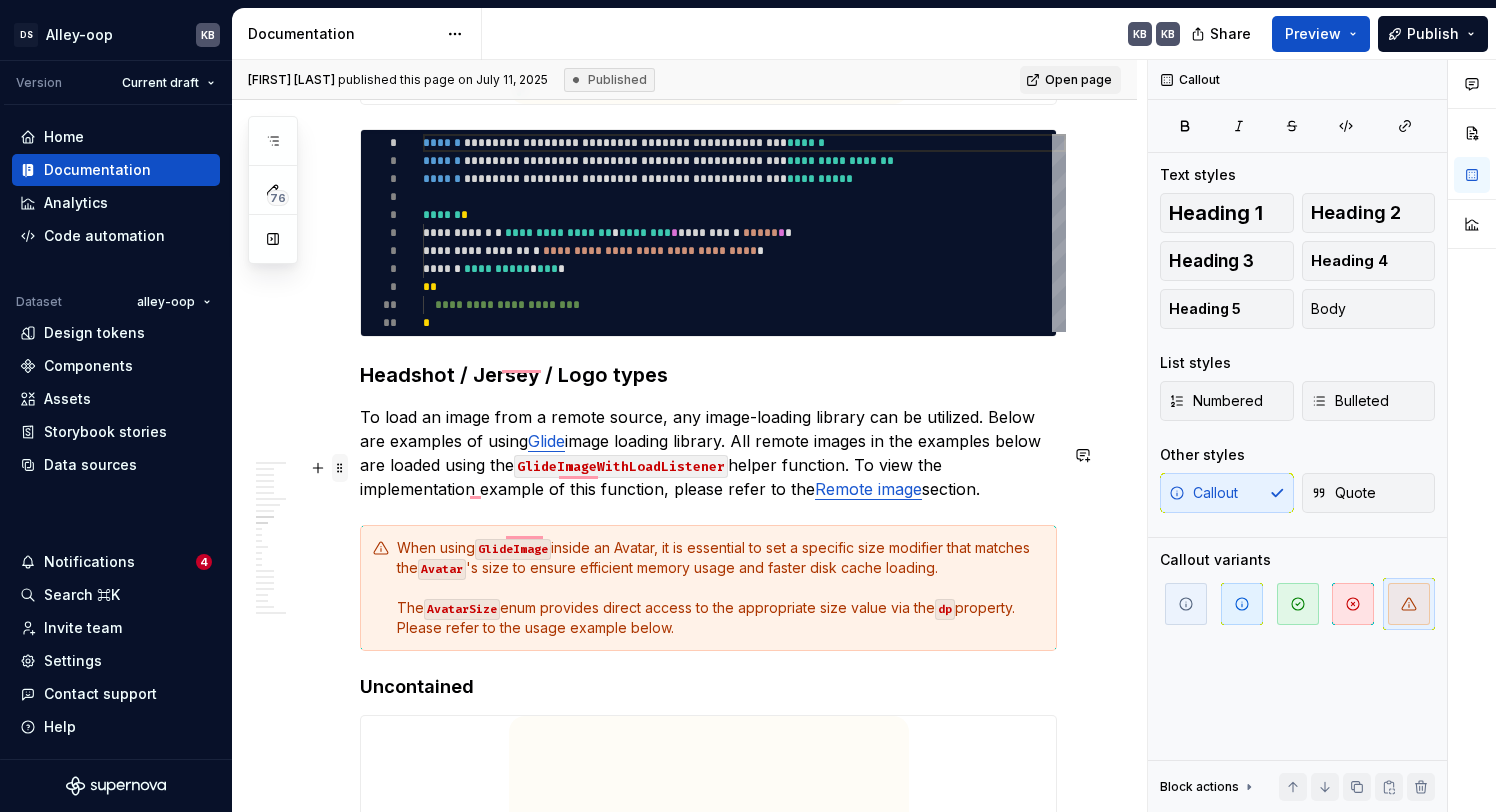 click at bounding box center (340, 468) 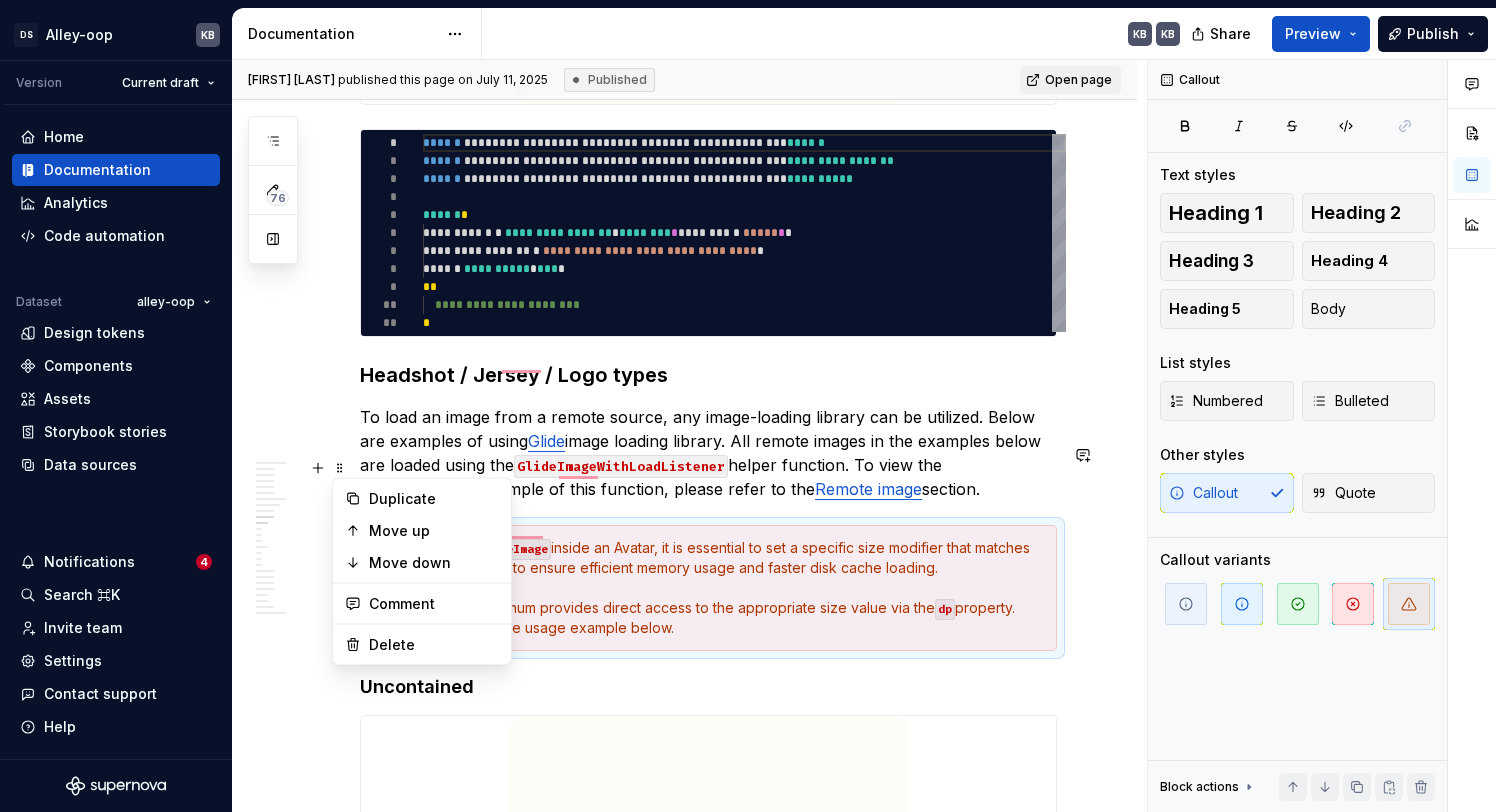 click on "When using  GlideImage  inside an Avatar, it is essential to set a specific size modifier that matches the  Avatar 's size to ensure efficient memory usage and faster disk cache loading. The  AvatarSize  enum provides direct access to the appropriate size value via the  dp  property. Please refer to the usage example below." at bounding box center [708, 588] 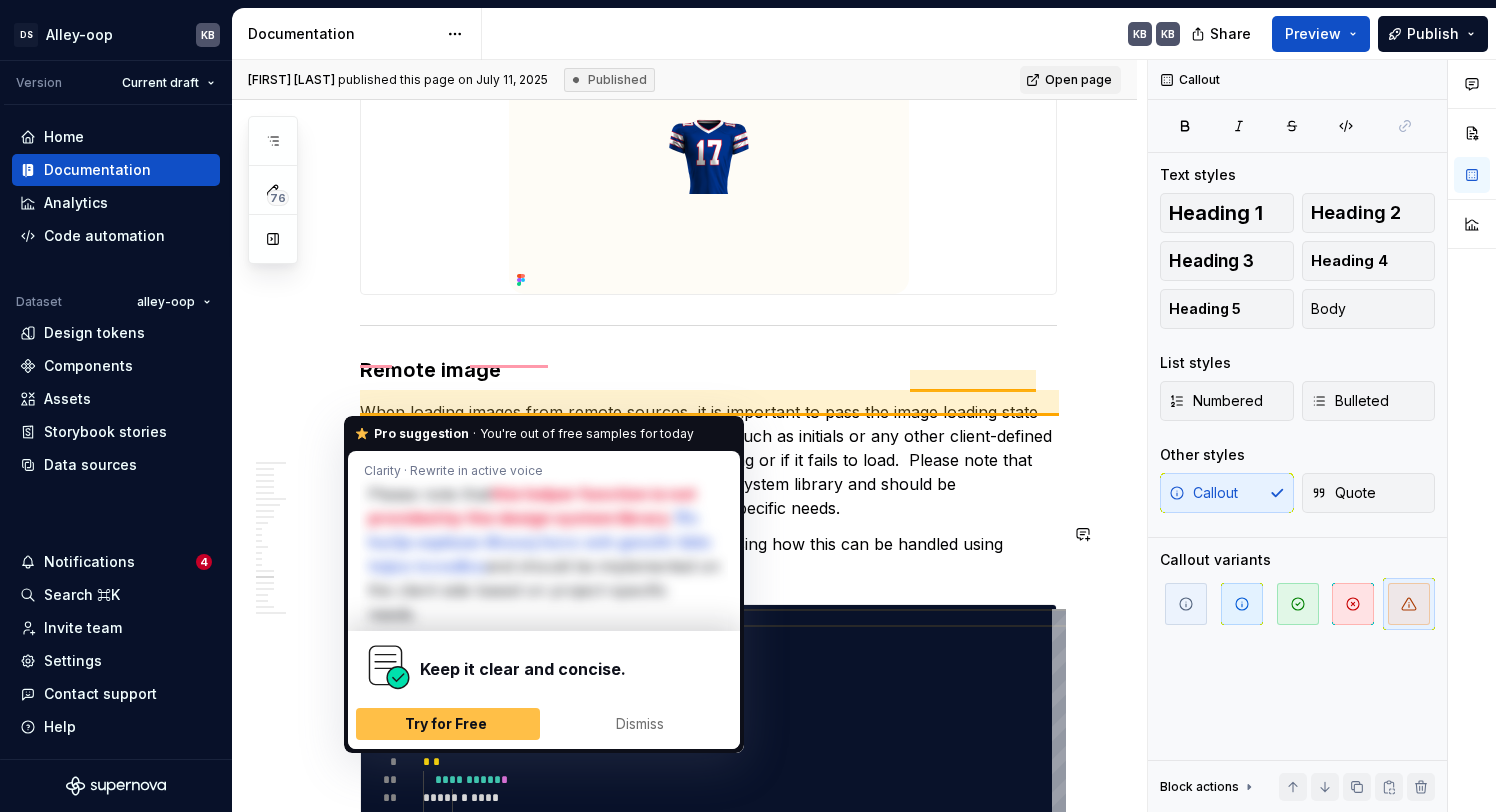click on "When loading images from remote sources, it is important to pass the image loading state with  isLoaded  parameter so that fallback content, such as initials or any other client-defined fallback, can be displayed while the image is loading or if it fails to load.  Please note that this helper function is not provided by the design system library and should be implemented on the client side based on project-specific needs." at bounding box center [708, 460] 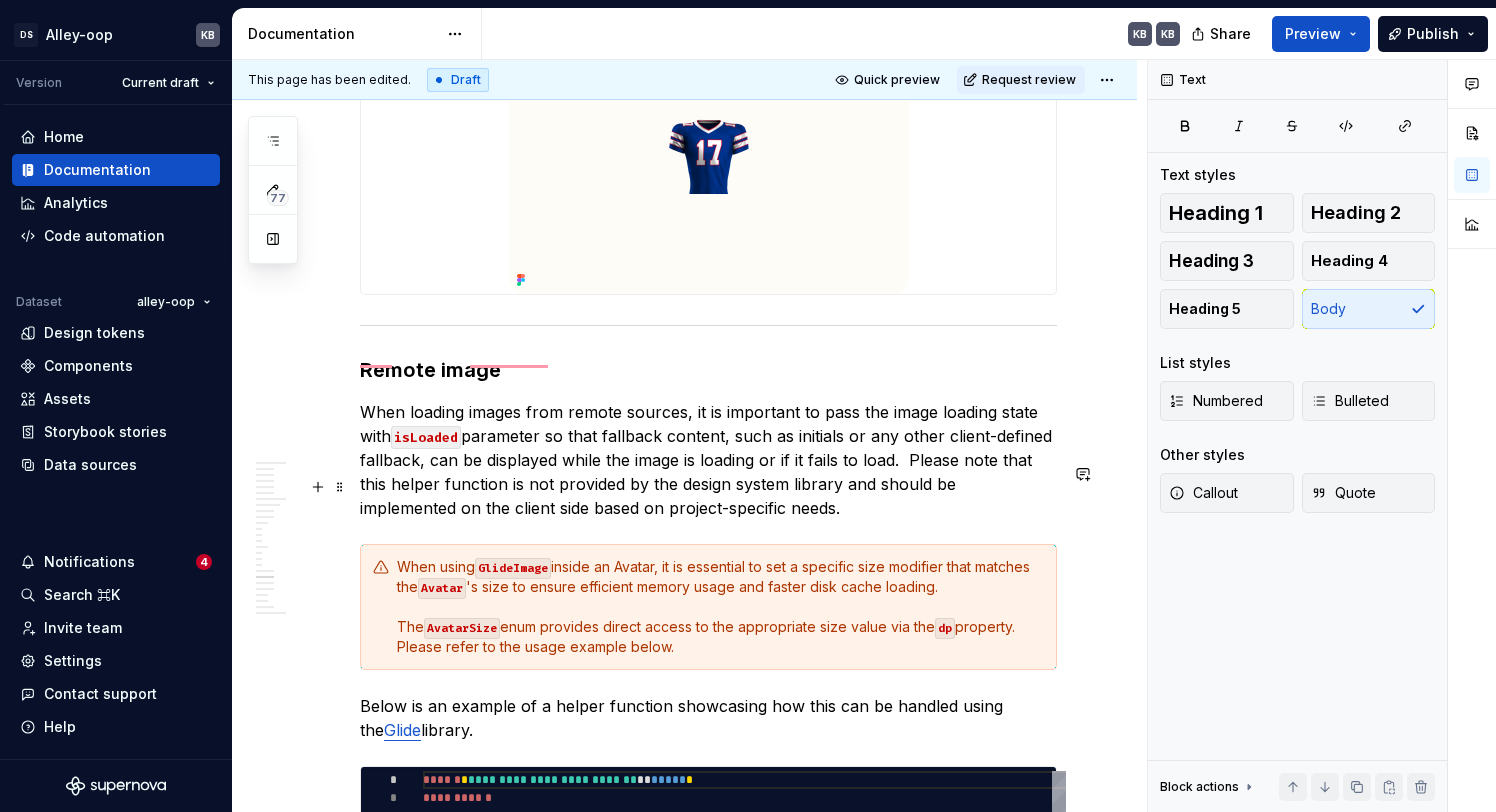 type on "*" 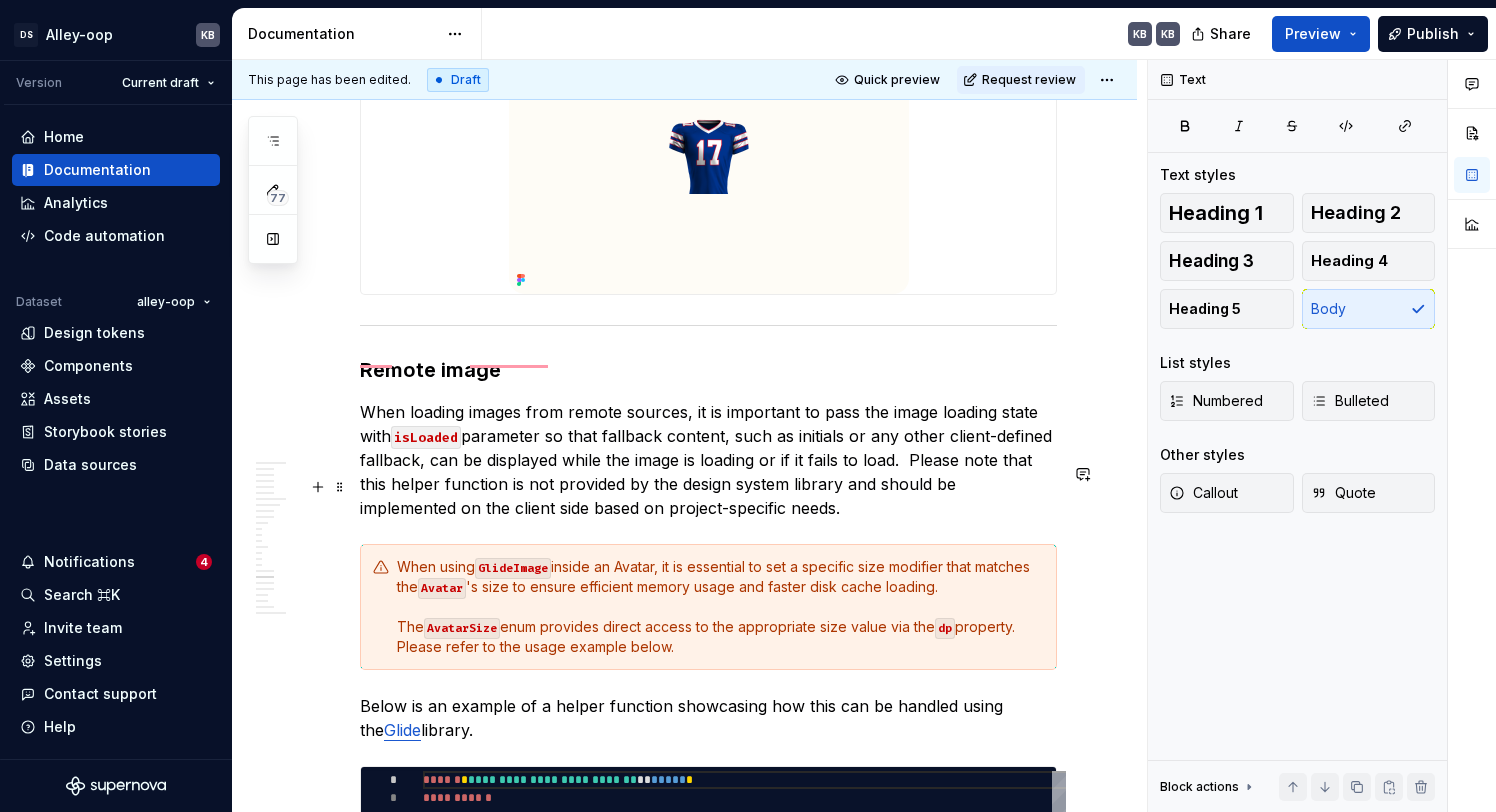 click on "When using  GlideImage  inside an Avatar, it is essential to set a specific size modifier that matches the  Avatar 's size to ensure efficient memory usage and faster disk cache loading. The  AvatarSize  enum provides direct access to the appropriate size value via the  dp  property. Please refer to the usage example below." at bounding box center (720, 607) 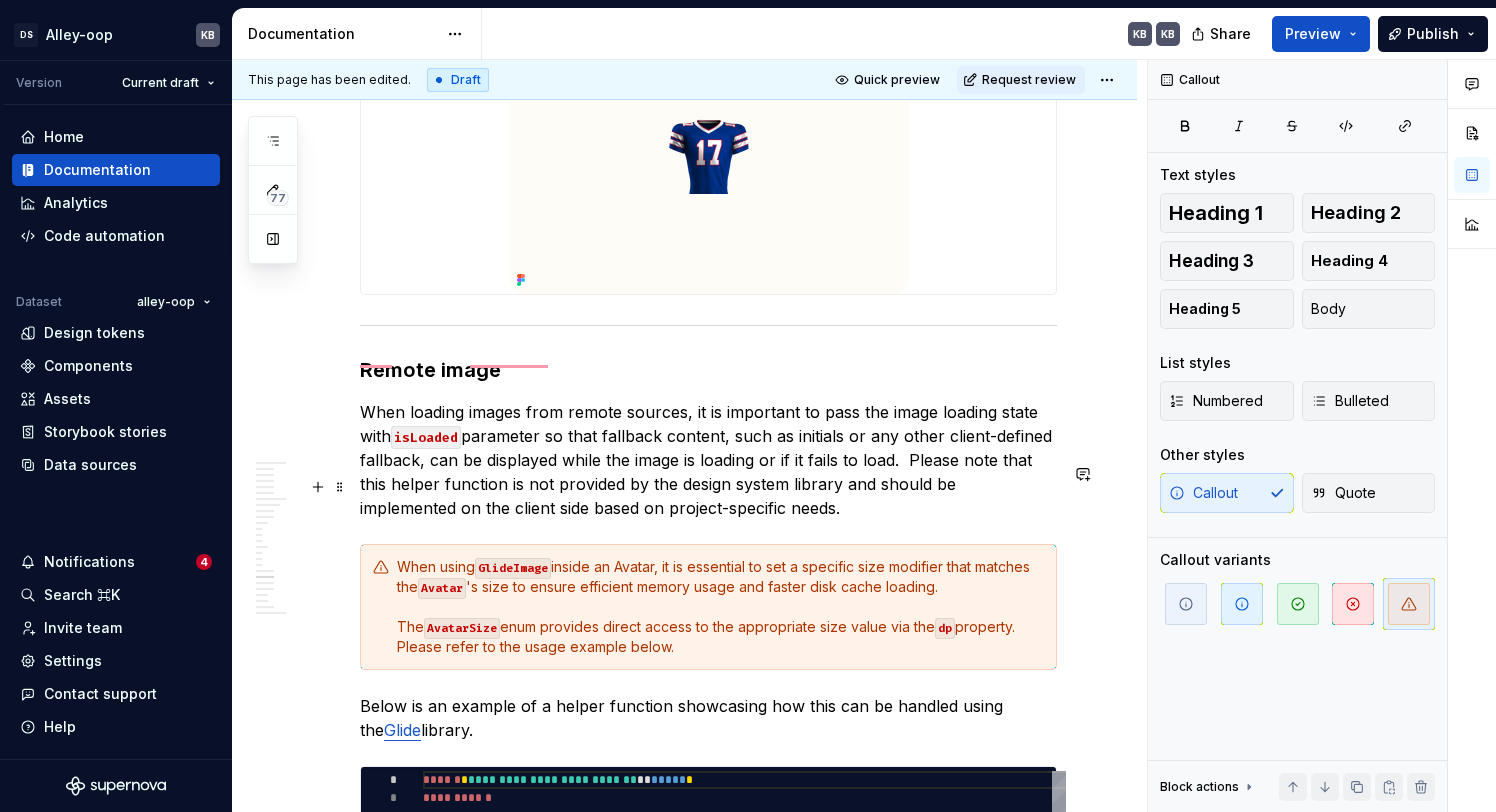 type 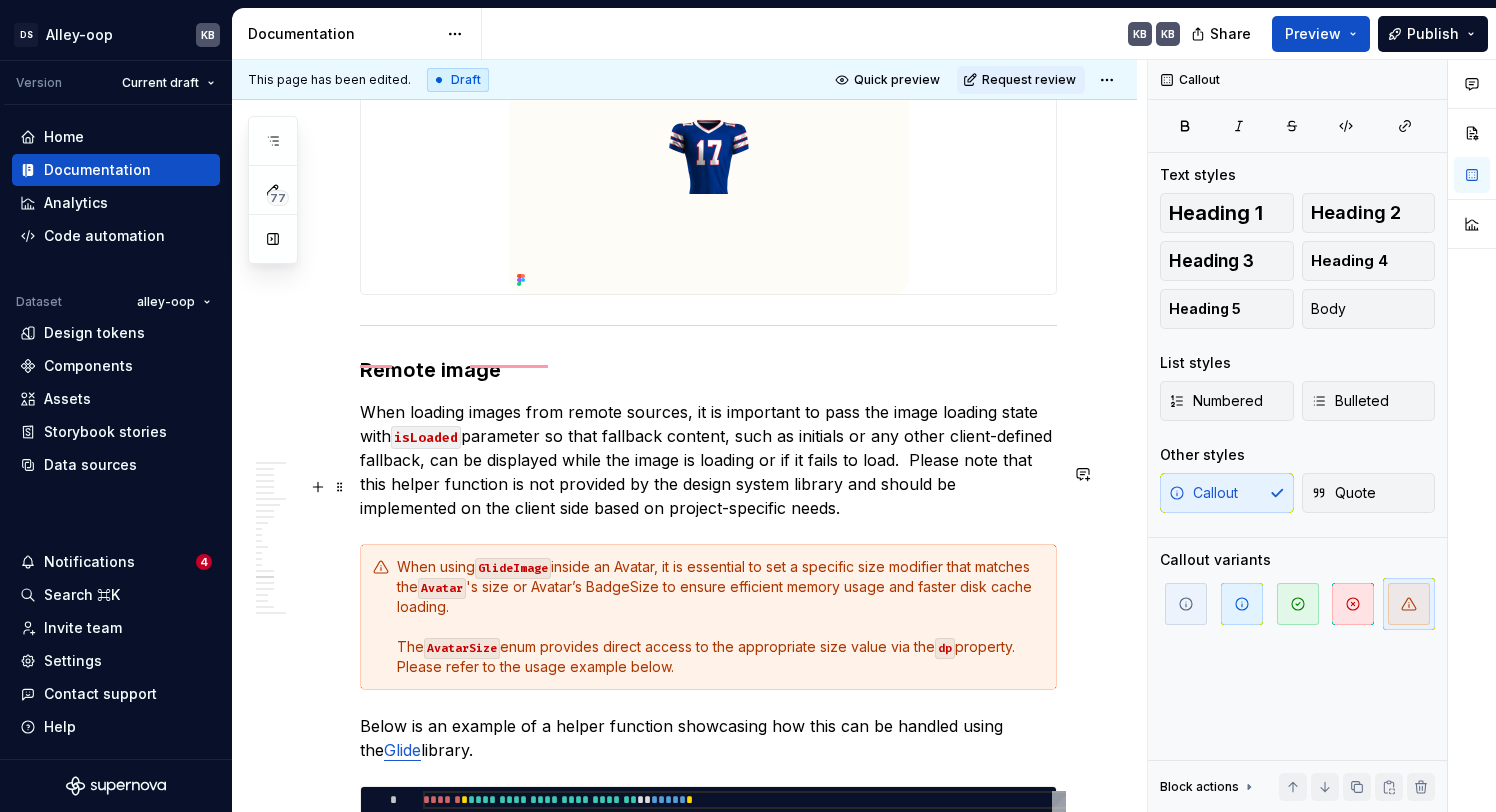 click on "When using  GlideImage  inside an Avatar, it is essential to set a specific size modifier that matches the  Avatar 's size or Avatar’s BadgeSize to ensure efficient memory usage and faster disk cache loading. The  AvatarSize  enum provides direct access to the appropriate size value via the  dp  property. Please refer to the usage example below." at bounding box center (720, 617) 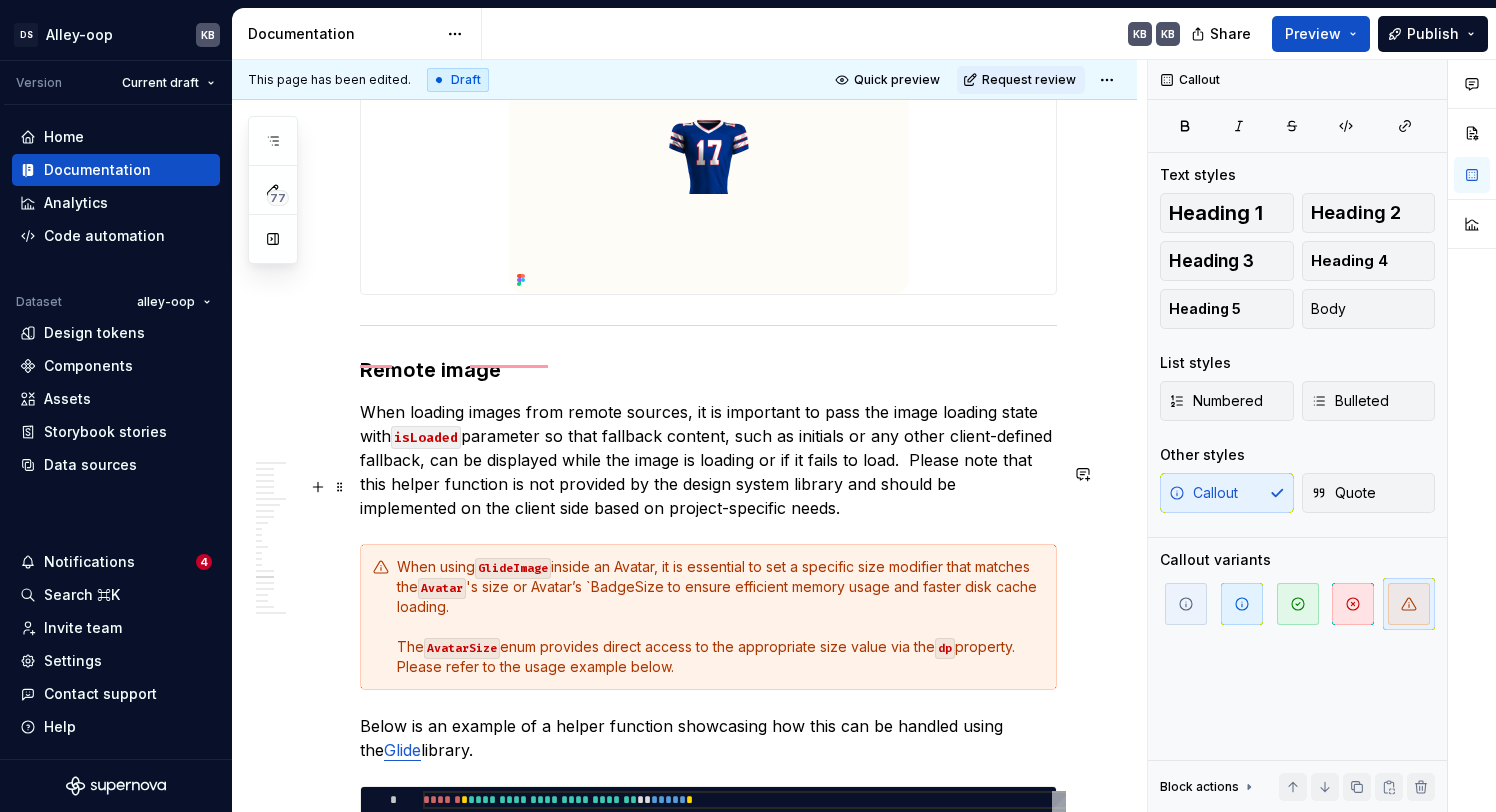 click on "When using  GlideImage  inside an Avatar, it is essential to set a specific size modifier that matches the  Avatar 's size or Avatar’s `BadgeSize to ensure efficient memory usage and faster disk cache loading. The  AvatarSize  enum provides direct access to the appropriate size value via the  dp  property. Please refer to the usage example below." at bounding box center [720, 617] 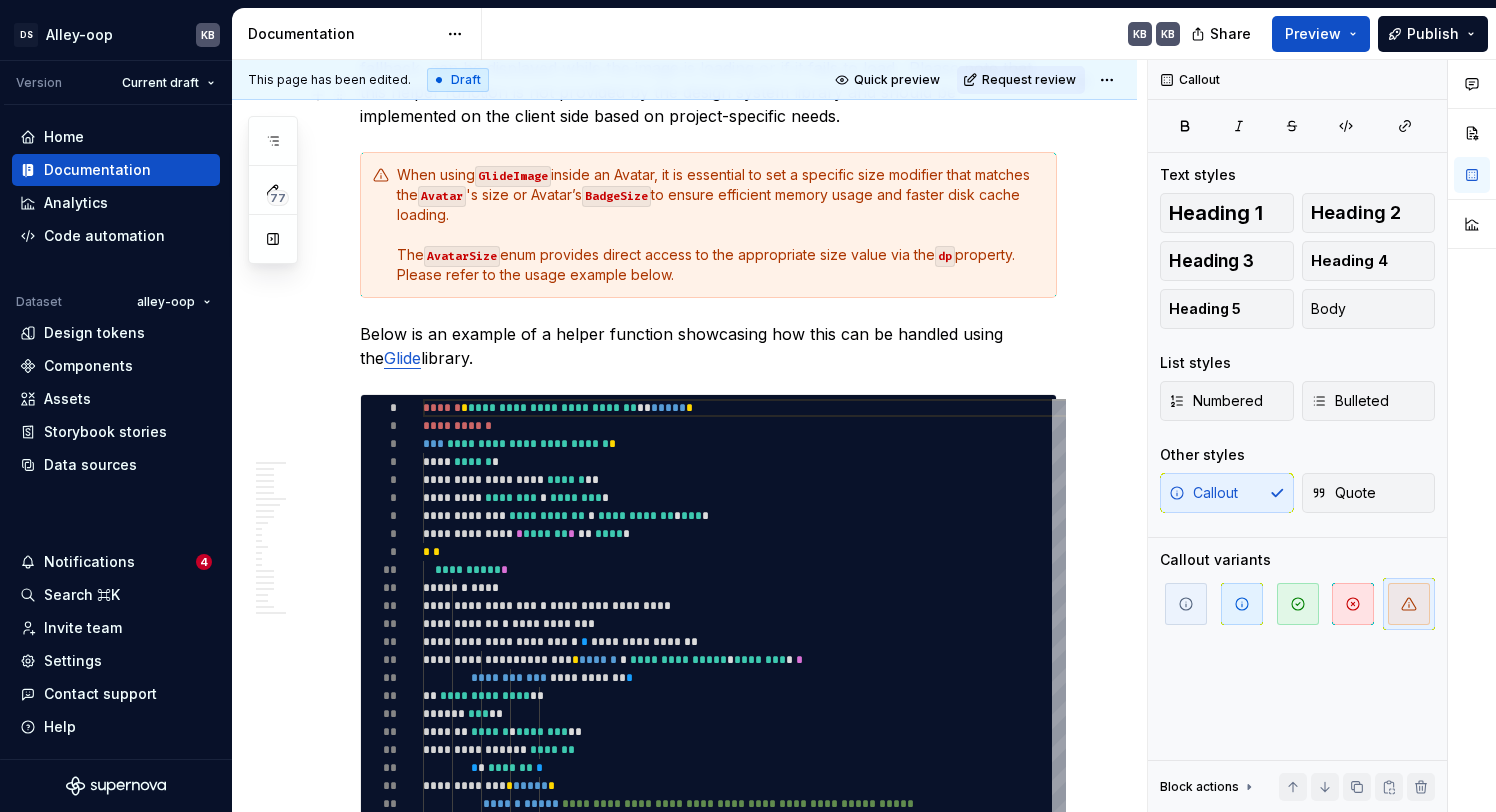 click on "When using  GlideImage  inside an Avatar, it is essential to set a specific size modifier that matches the  Avatar 's size or Avatar’s  BadgeSize  to ensure efficient memory usage and faster disk cache loading. The  AvatarSize  enum provides direct access to the appropriate size value via the  dp  property. Please refer to the usage example below." at bounding box center [720, 225] 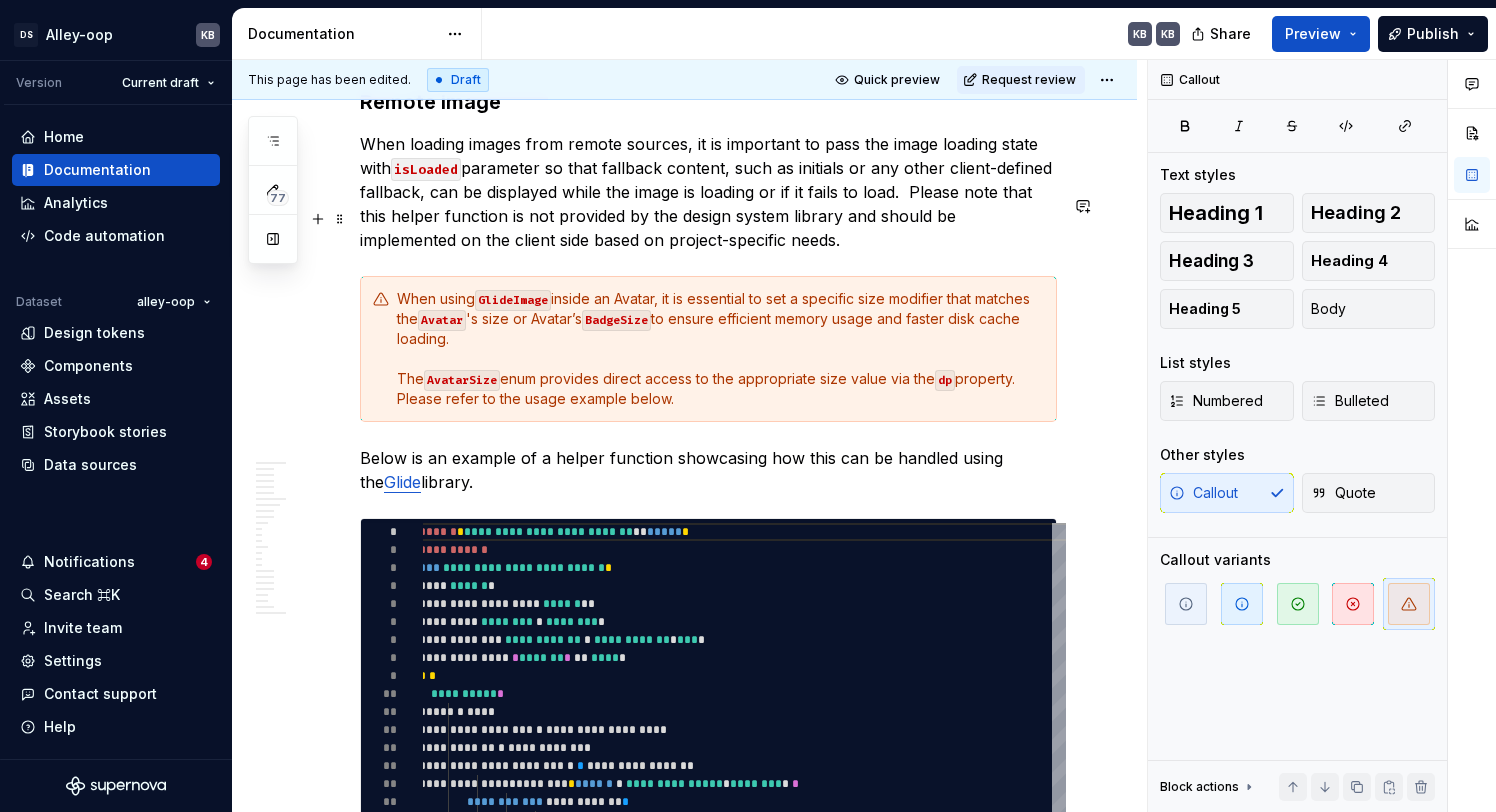 click on "When using  GlideImage  inside an Avatar, it is essential to set a specific size modifier that matches the  Avatar 's size or Avatar’s  BadgeSize  to ensure efficient memory usage and faster disk cache loading. The  AvatarSize  enum provides direct access to the appropriate size value via the  dp  property. Please refer to the usage example below." at bounding box center [720, 349] 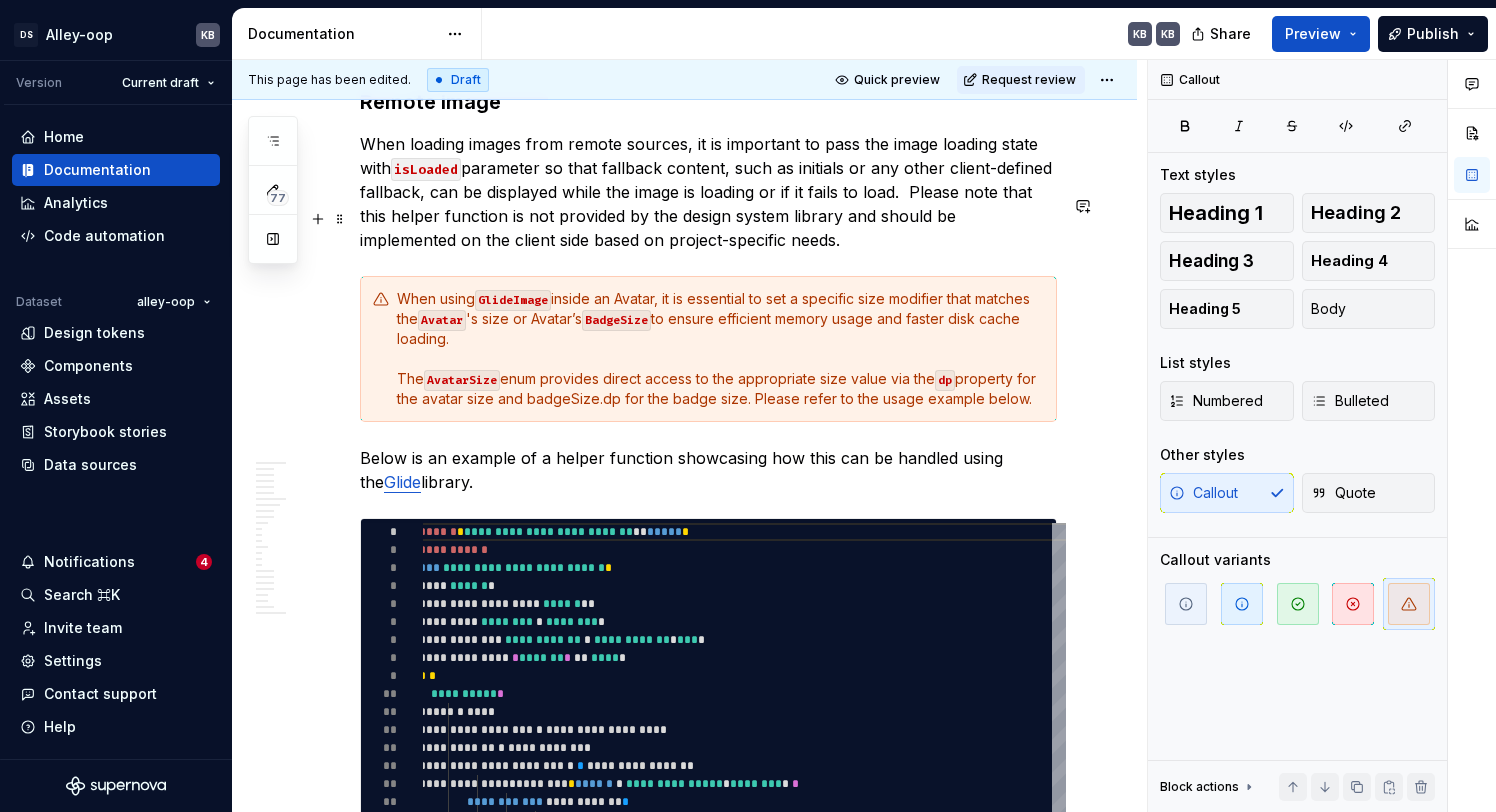 click on "When using  GlideImage  inside an Avatar, it is essential to set a specific size modifier that matches the  Avatar 's size or Avatar’s  BadgeSize  to ensure efficient memory usage and faster disk cache loading. The  AvatarSize  enum provides direct access to the appropriate size value via the  dp  property for the avatar size and badgeSize.dp for the badge size. Please refer to the usage example below." at bounding box center (720, 349) 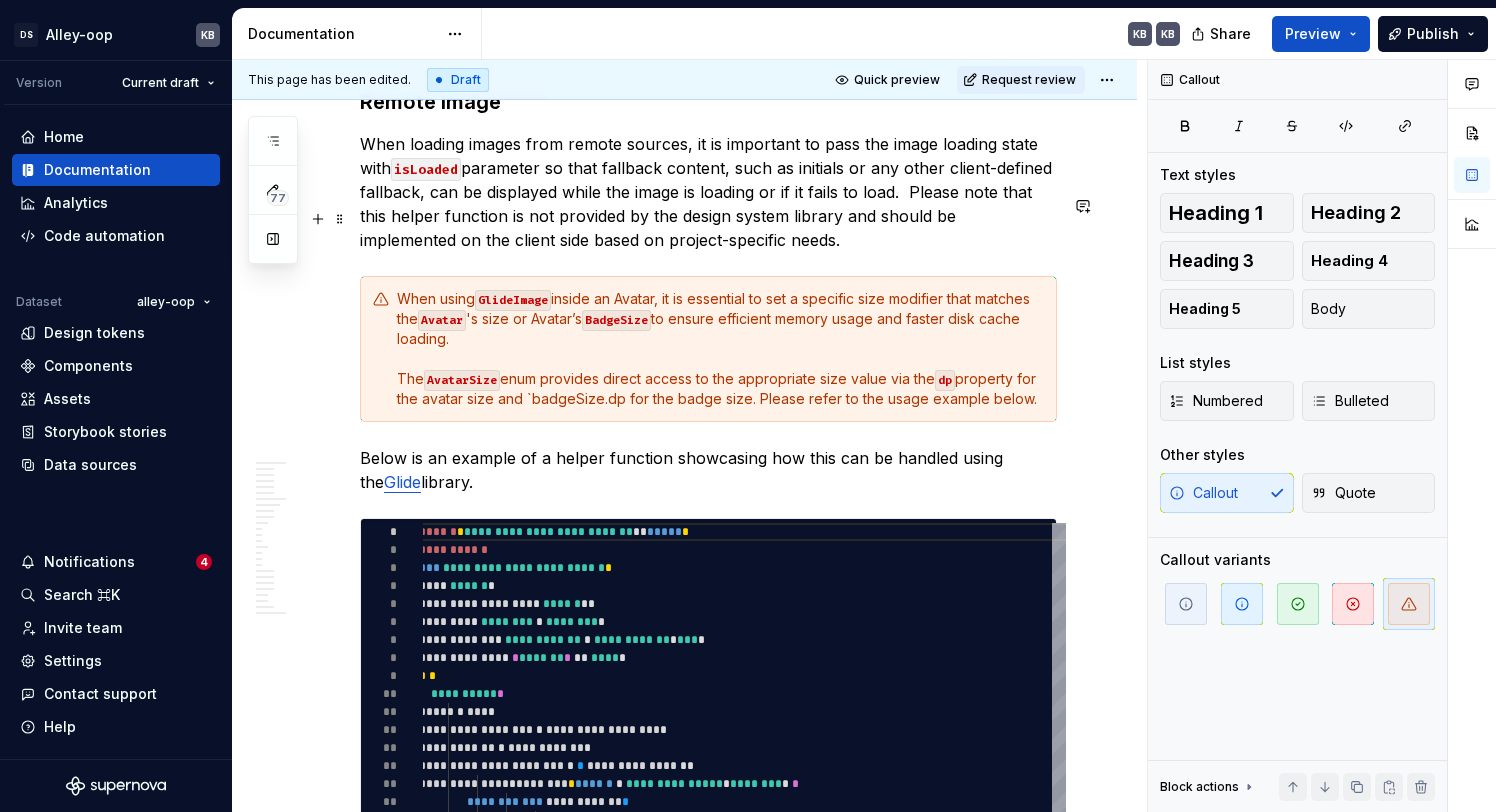 click on "When using  GlideImage  inside an Avatar, it is essential to set a specific size modifier that matches the  Avatar 's size or Avatar’s  BadgeSize  to ensure efficient memory usage and faster disk cache loading. The  AvatarSize  enum provides direct access to the appropriate size value via the  dp  property for the avatar size and `badgeSize.dp for the badge size. Please refer to the usage example below." at bounding box center (720, 349) 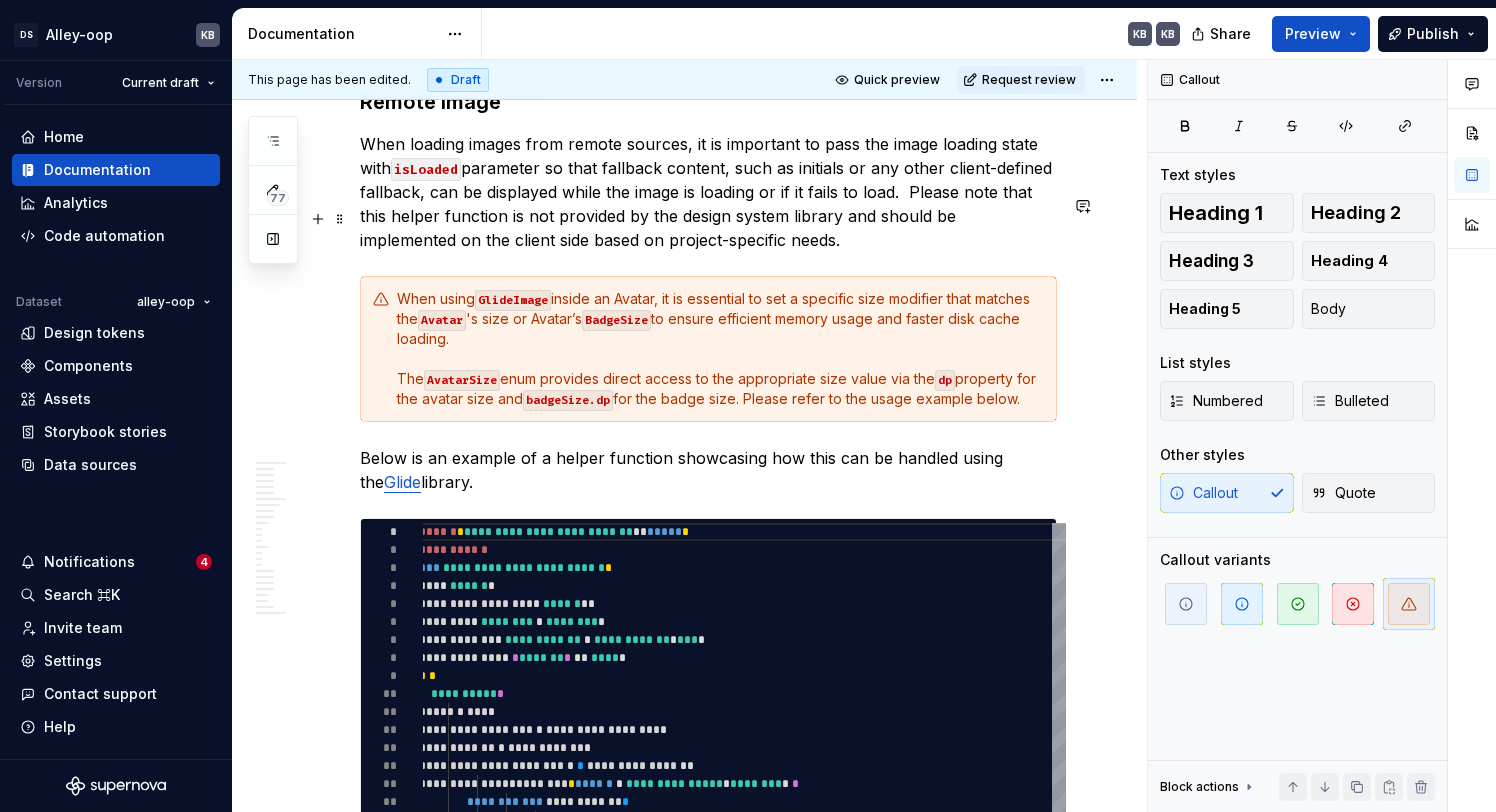 click on "When using  GlideImage  inside an Avatar, it is essential to set a specific size modifier that matches the  Avatar 's size or Avatar’s  BadgeSize  to ensure efficient memory usage and faster disk cache loading. The  AvatarSize  enum provides direct access to the appropriate size value via the  dp  property for the avatar size and  badgeSize.dp  for the badge size. Please refer to the usage example below." at bounding box center (720, 349) 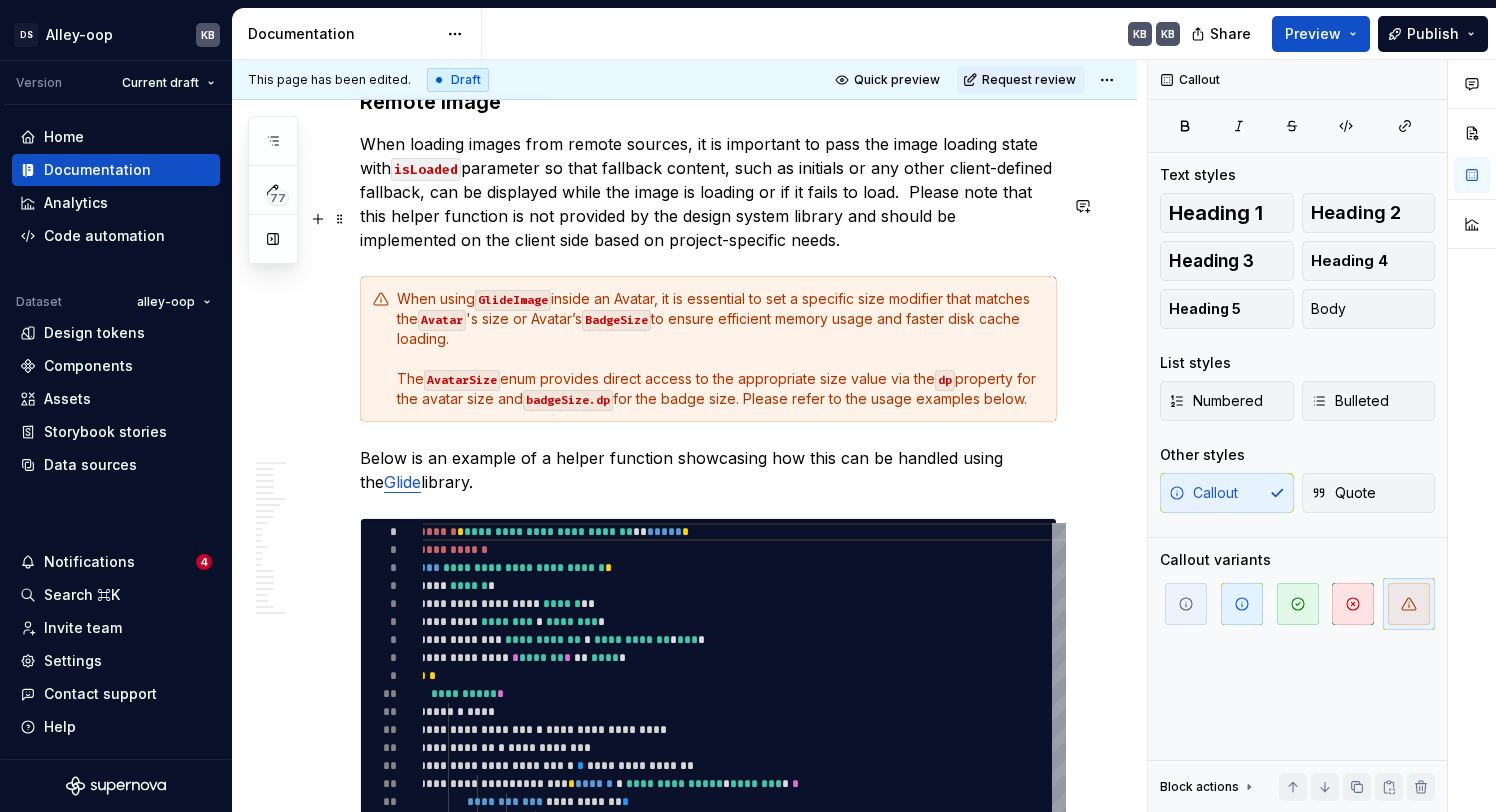 scroll, scrollTop: 10129, scrollLeft: 0, axis: vertical 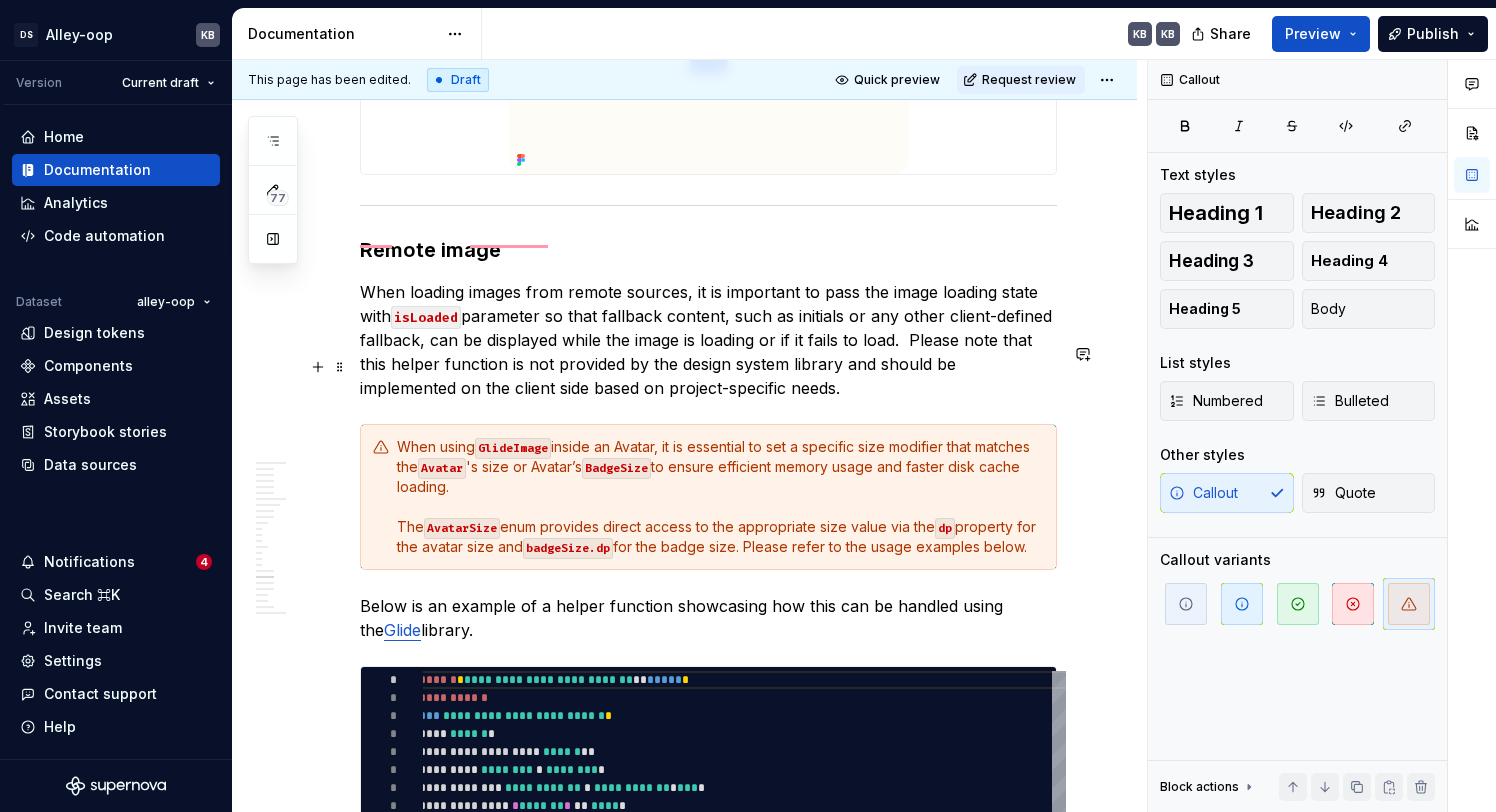 click on "When using  GlideImage  inside an Avatar, it is essential to set a specific size modifier that matches the  Avatar 's size or Avatar’s  BadgeSize  to ensure efficient memory usage and faster disk cache loading. The  AvatarSize  enum provides direct access to the appropriate size value via the  dp  property for the avatar size and  badgeSize.dp  for the badge size. Please refer to the usage examples below." at bounding box center (720, 497) 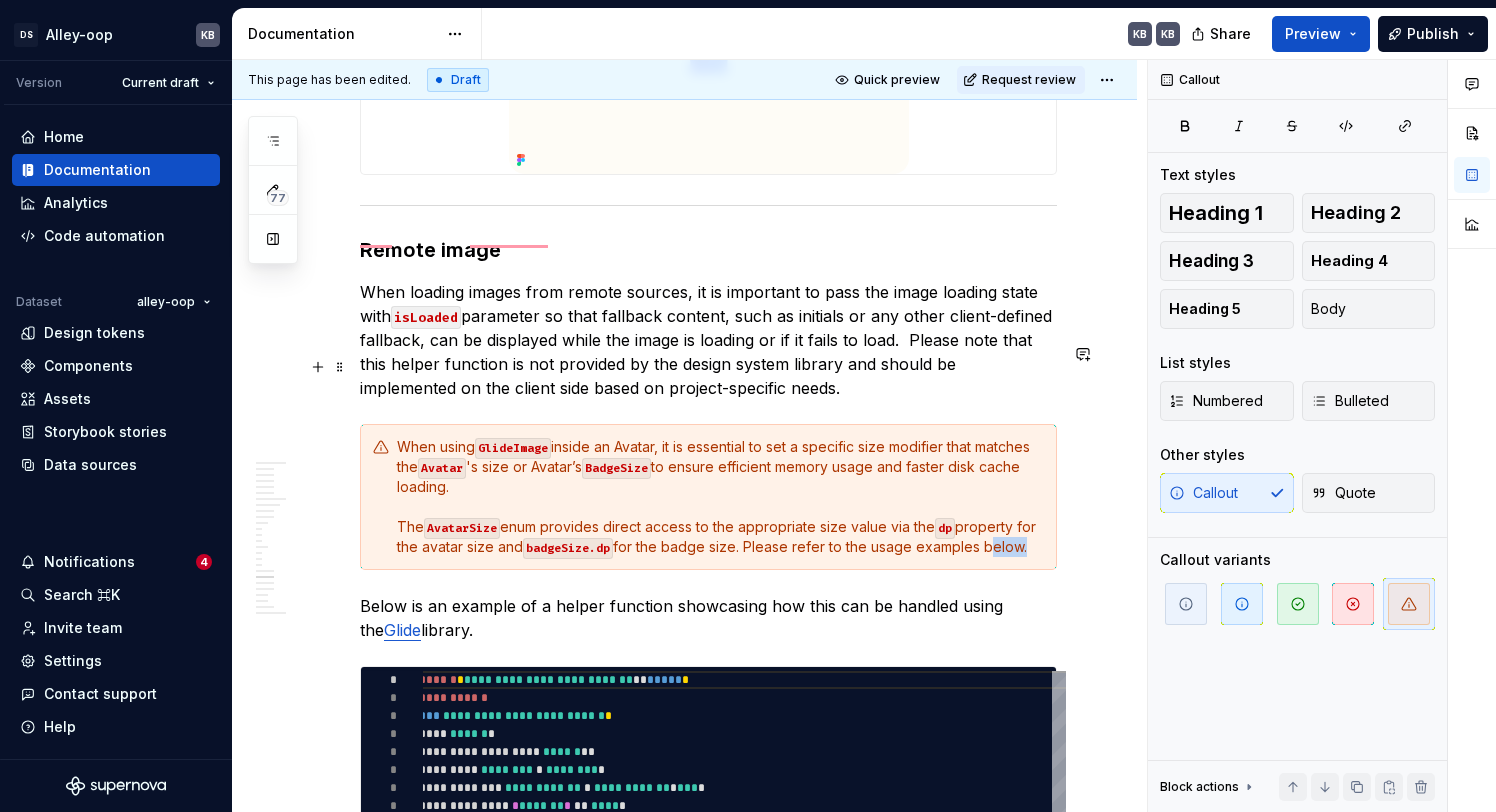 click on "When using  GlideImage  inside an Avatar, it is essential to set a specific size modifier that matches the  Avatar 's size or Avatar’s  BadgeSize  to ensure efficient memory usage and faster disk cache loading. The  AvatarSize  enum provides direct access to the appropriate size value via the  dp  property for the avatar size and  badgeSize.dp  for the badge size. Please refer to the usage examples below." at bounding box center [720, 497] 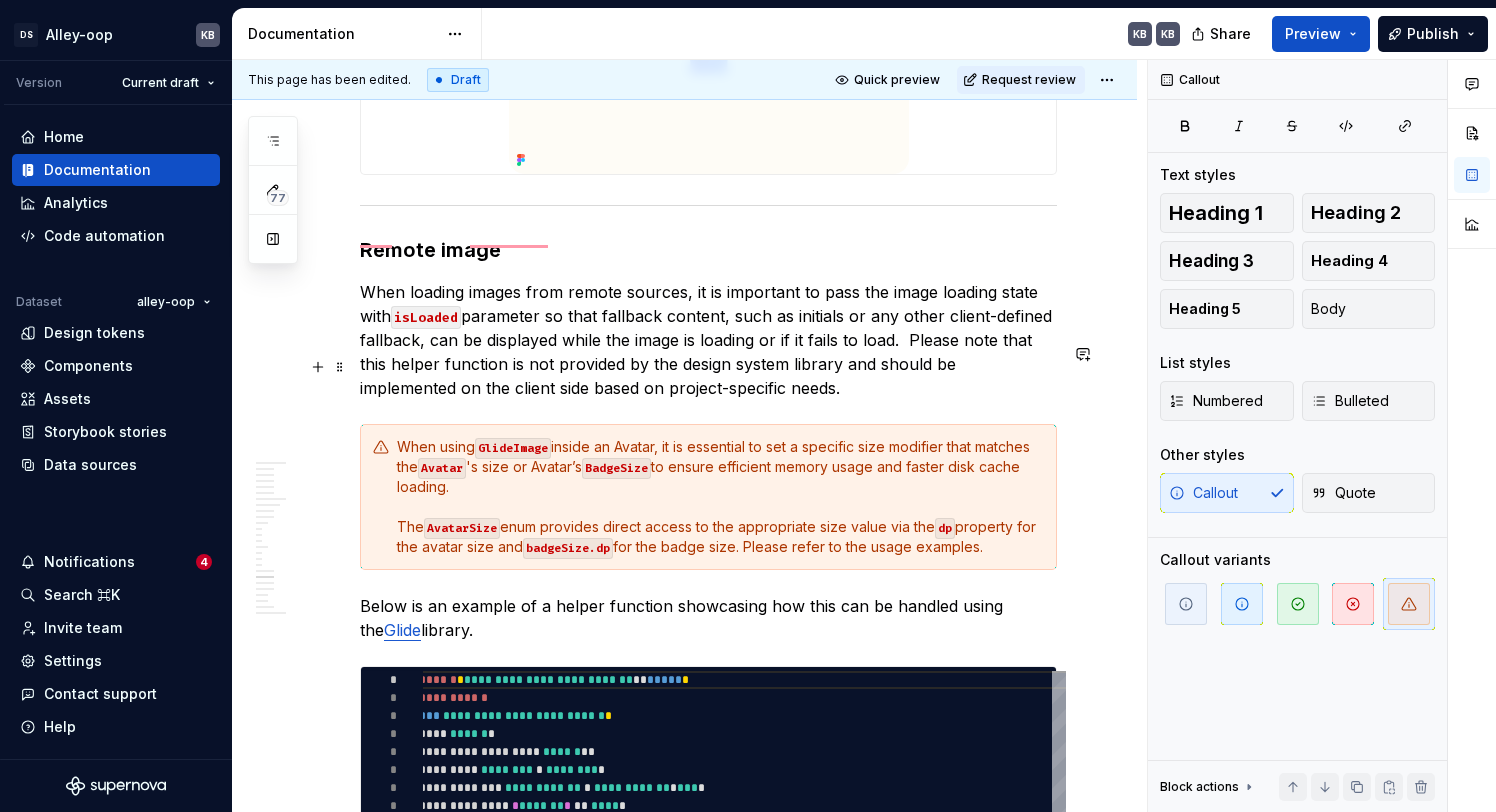 type on "*" 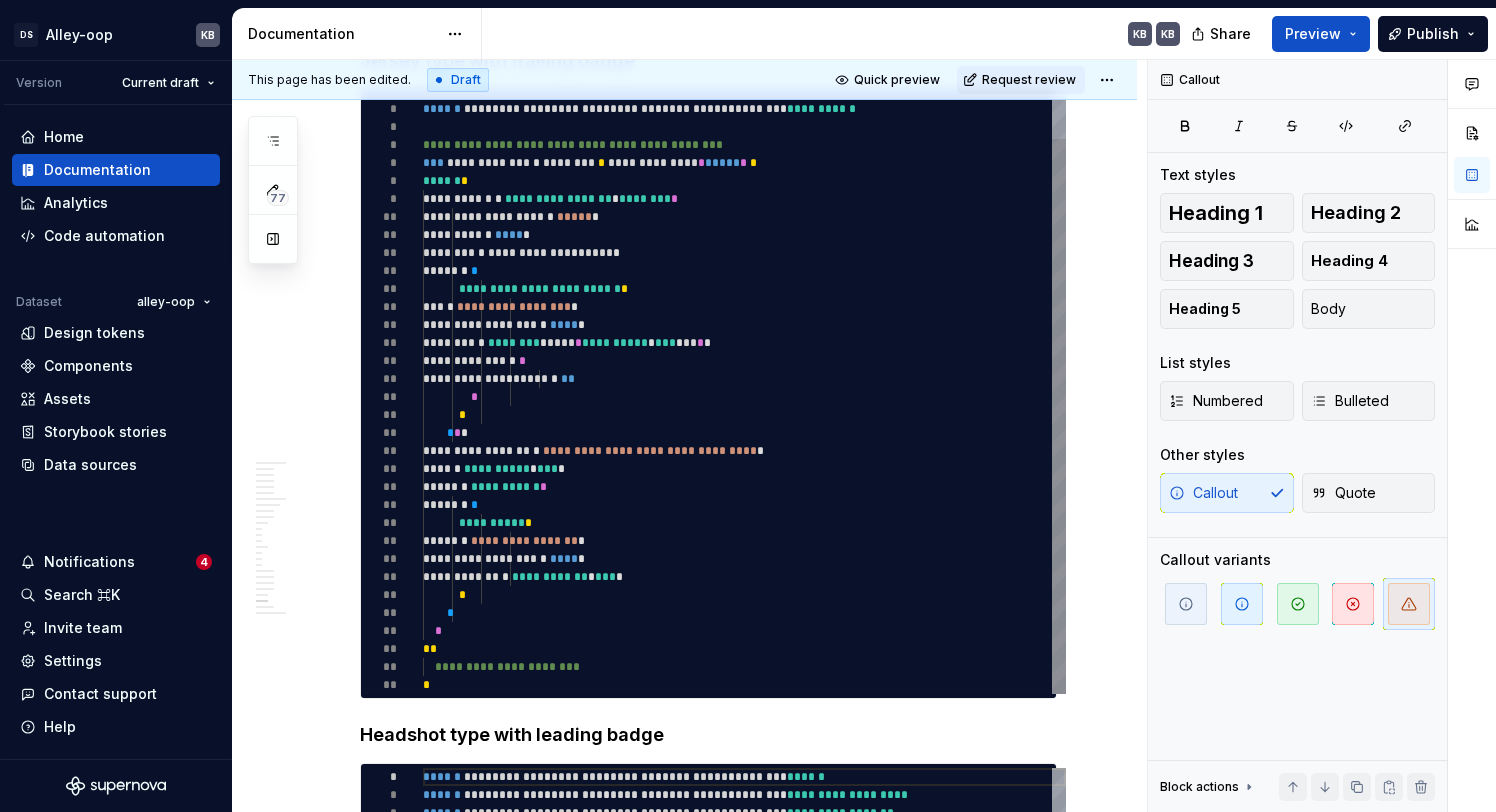 click on "**********" at bounding box center [744, 370] 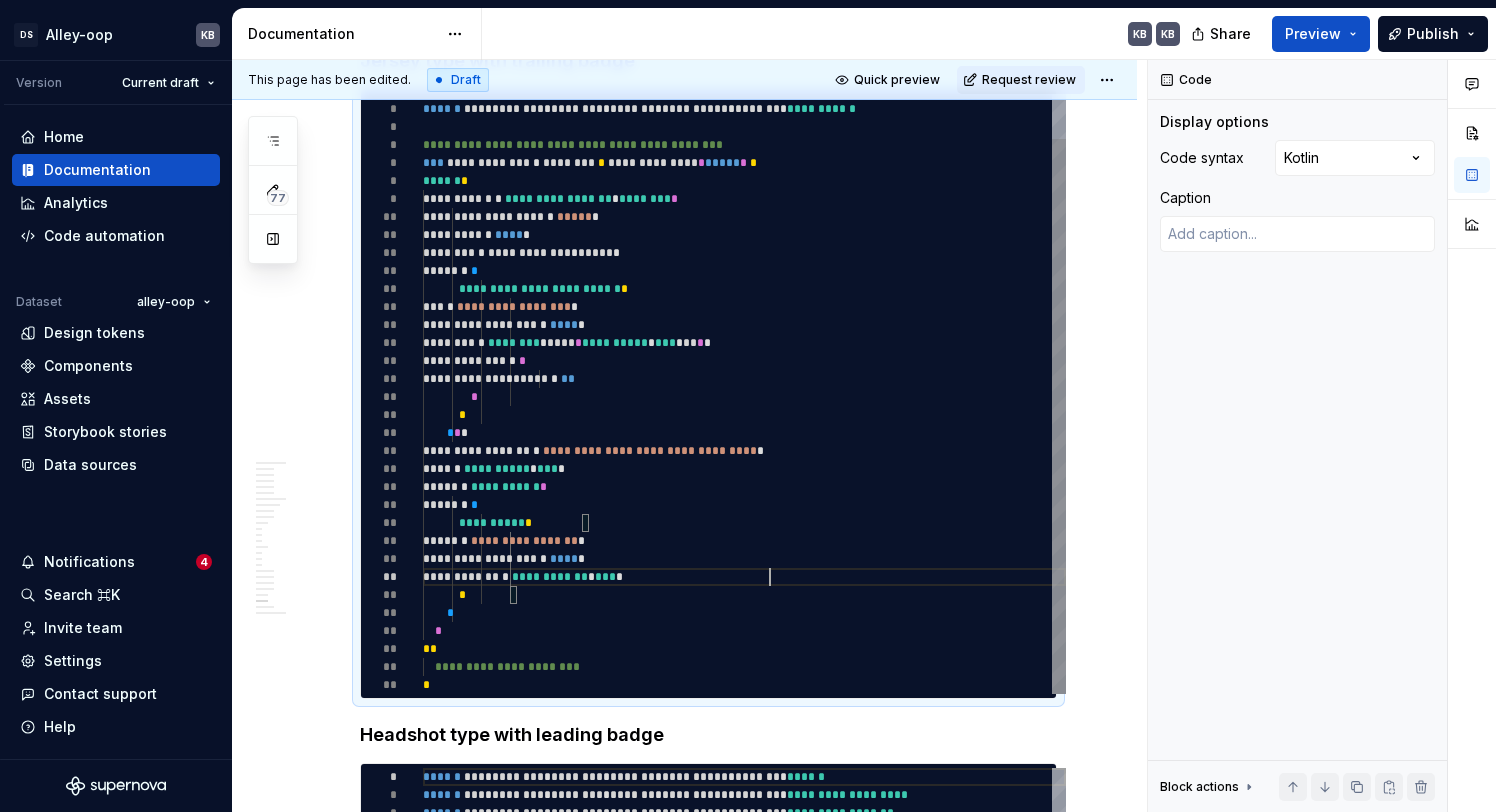 type on "**********" 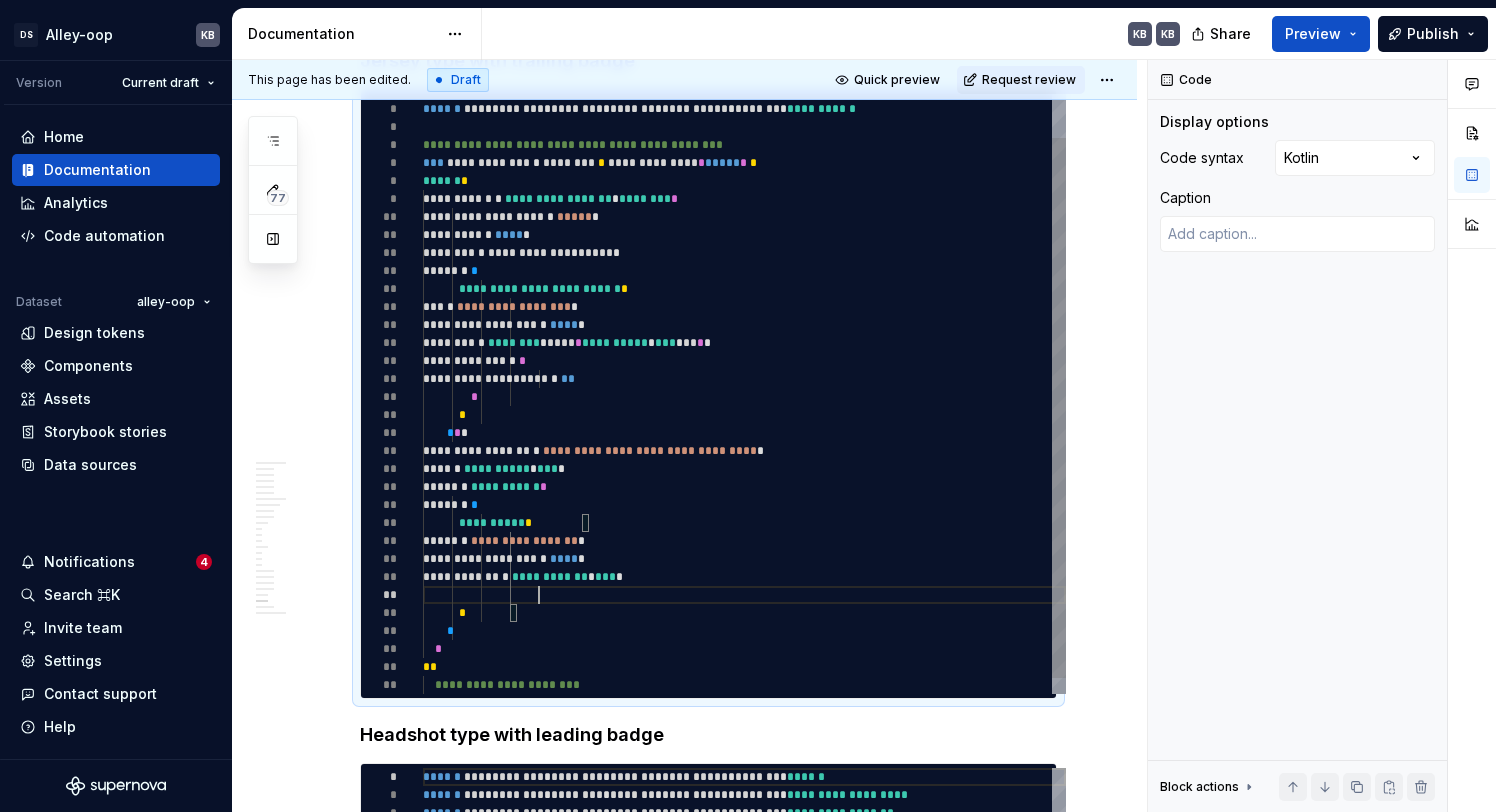 type on "**********" 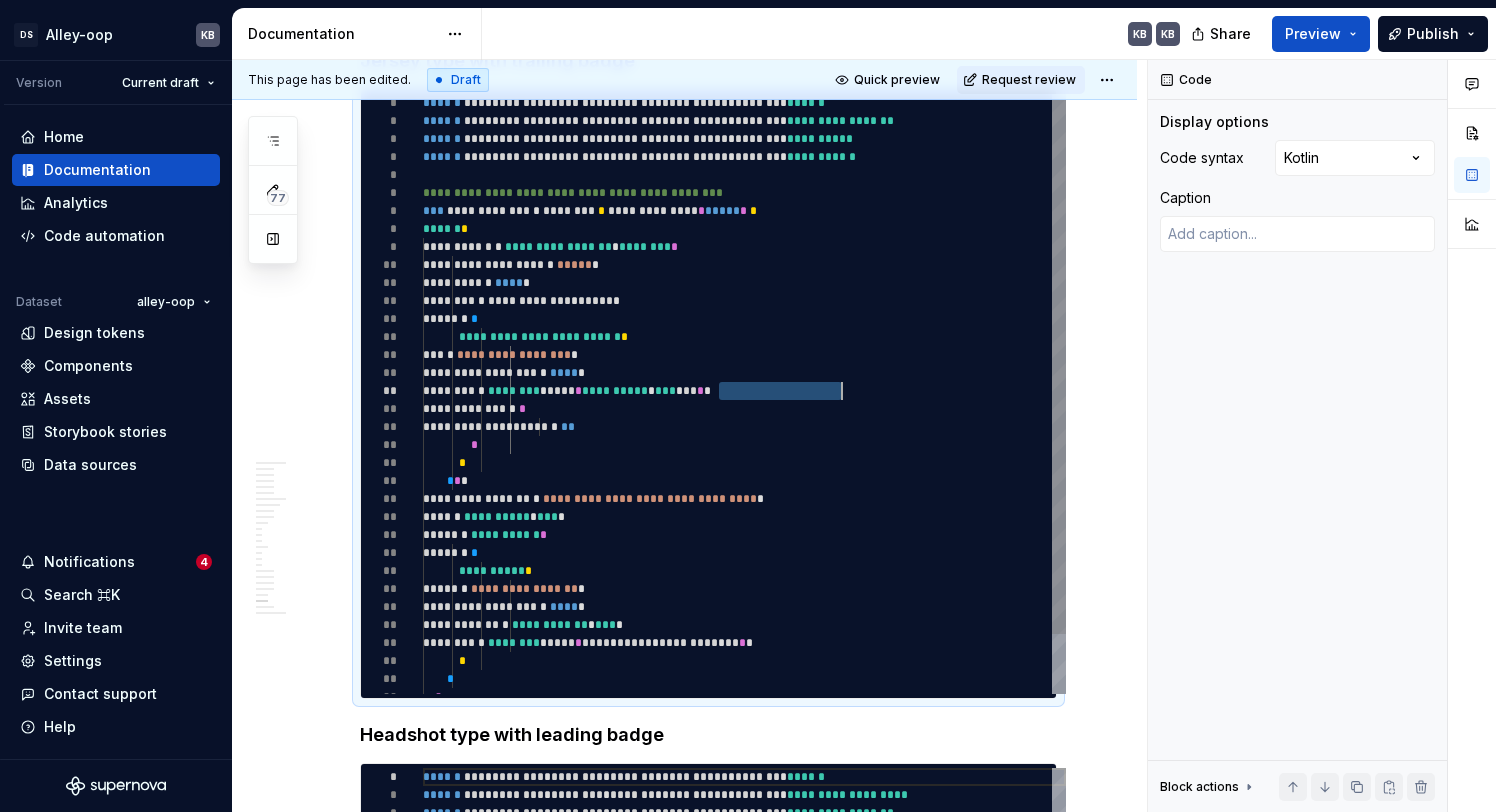 drag, startPoint x: 718, startPoint y: 291, endPoint x: 839, endPoint y: 292, distance: 121.004135 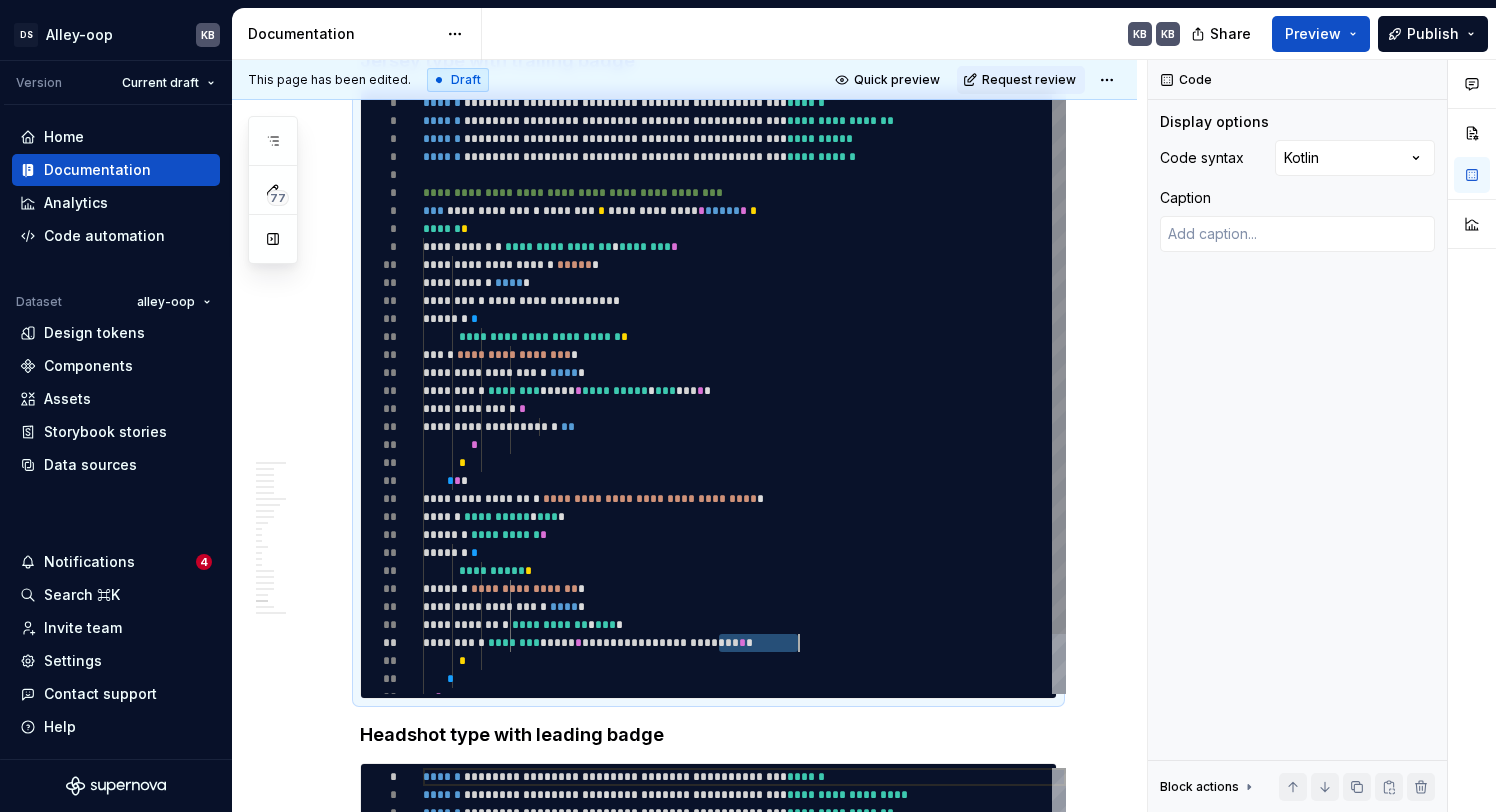 drag, startPoint x: 719, startPoint y: 546, endPoint x: 798, endPoint y: 546, distance: 79 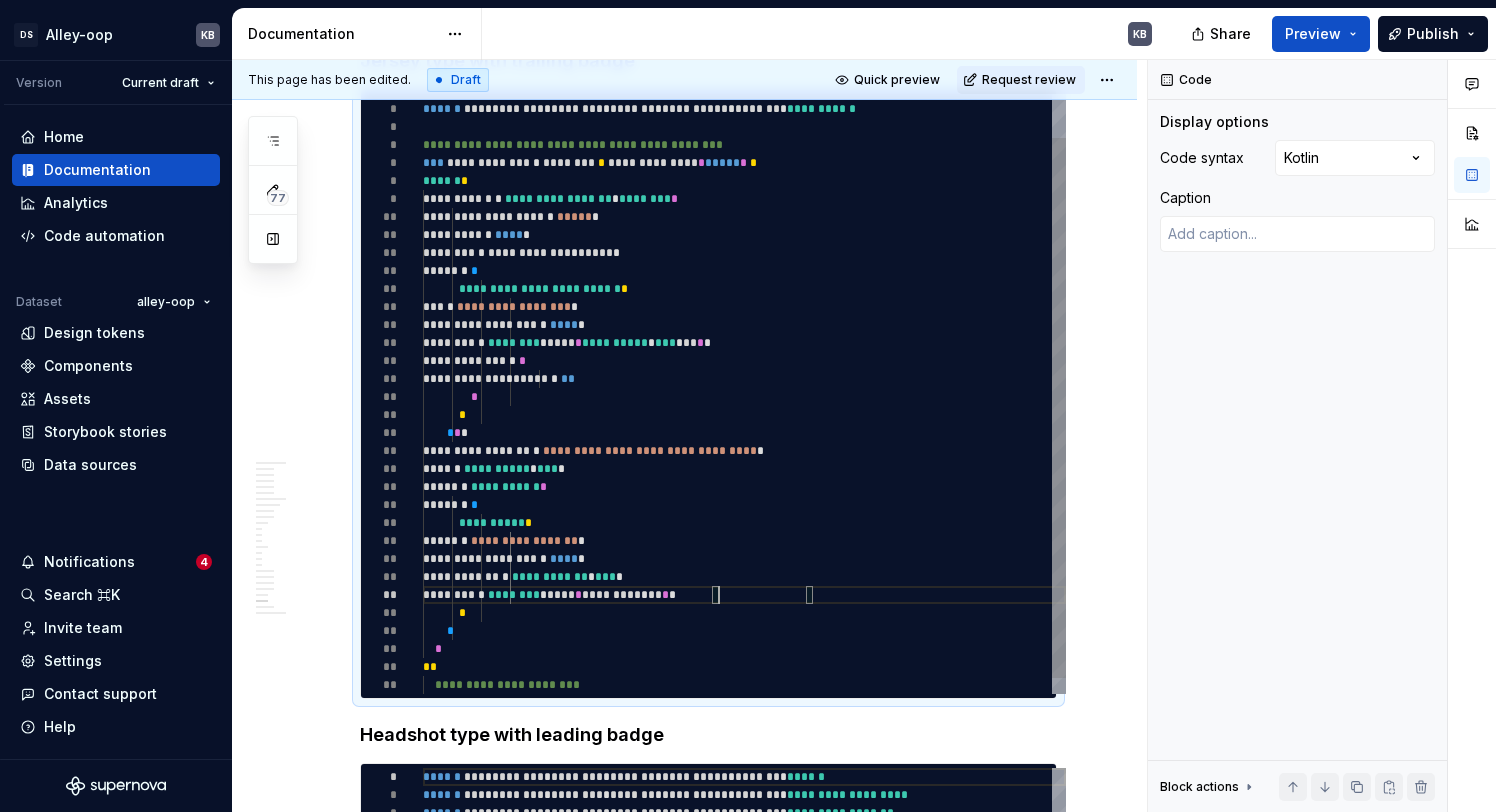 type on "**********" 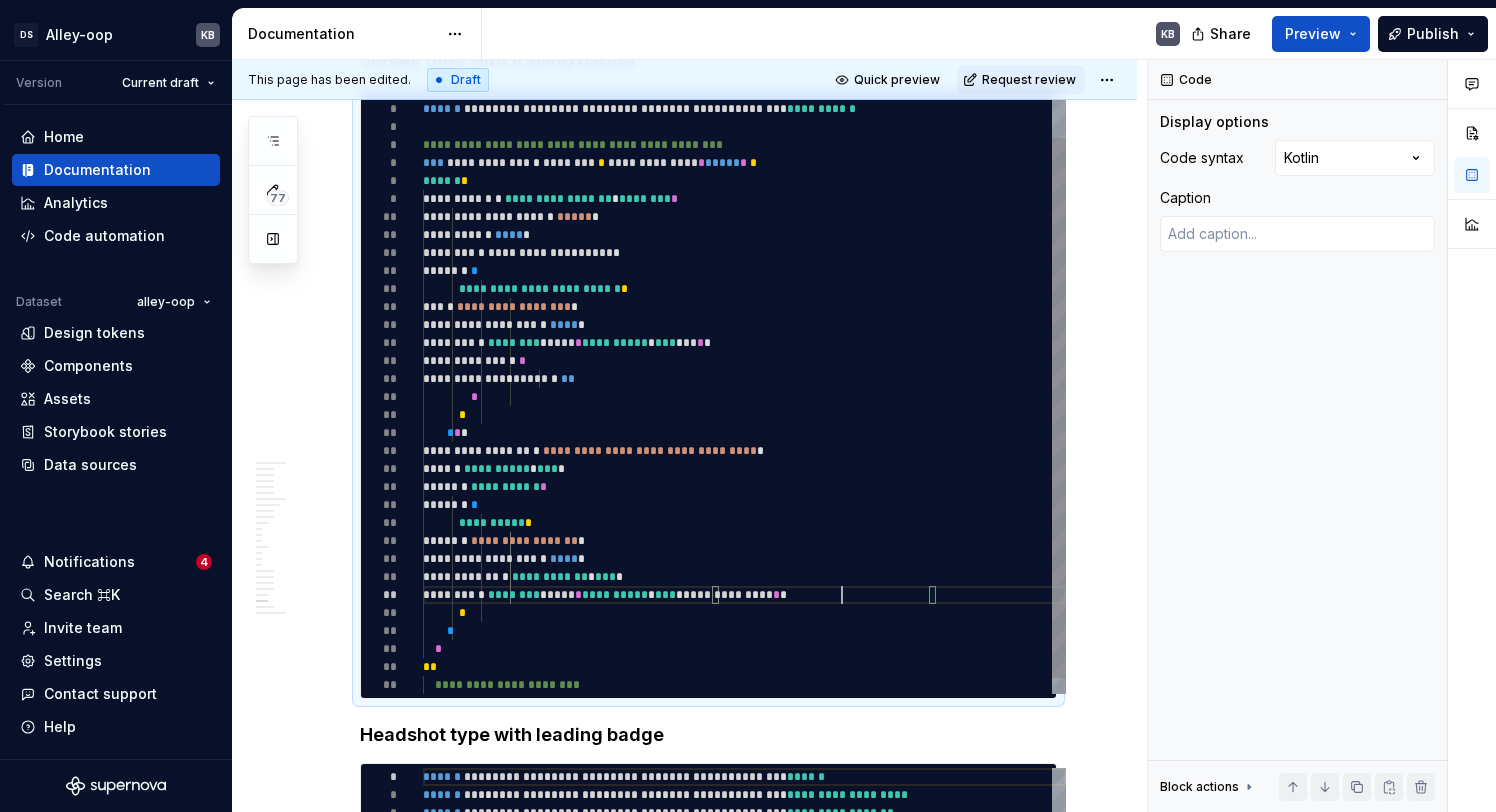 type on "**********" 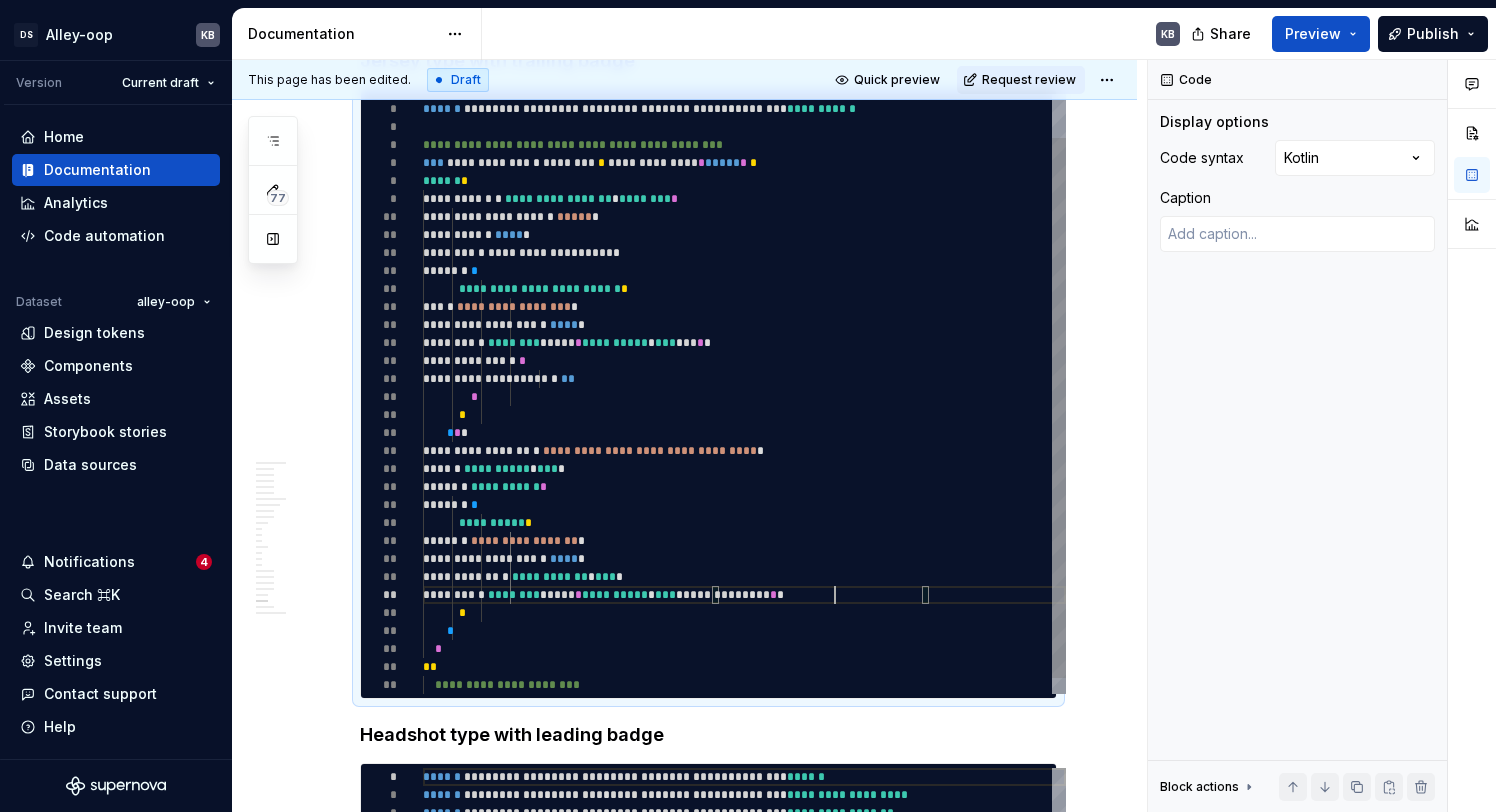 type on "*" 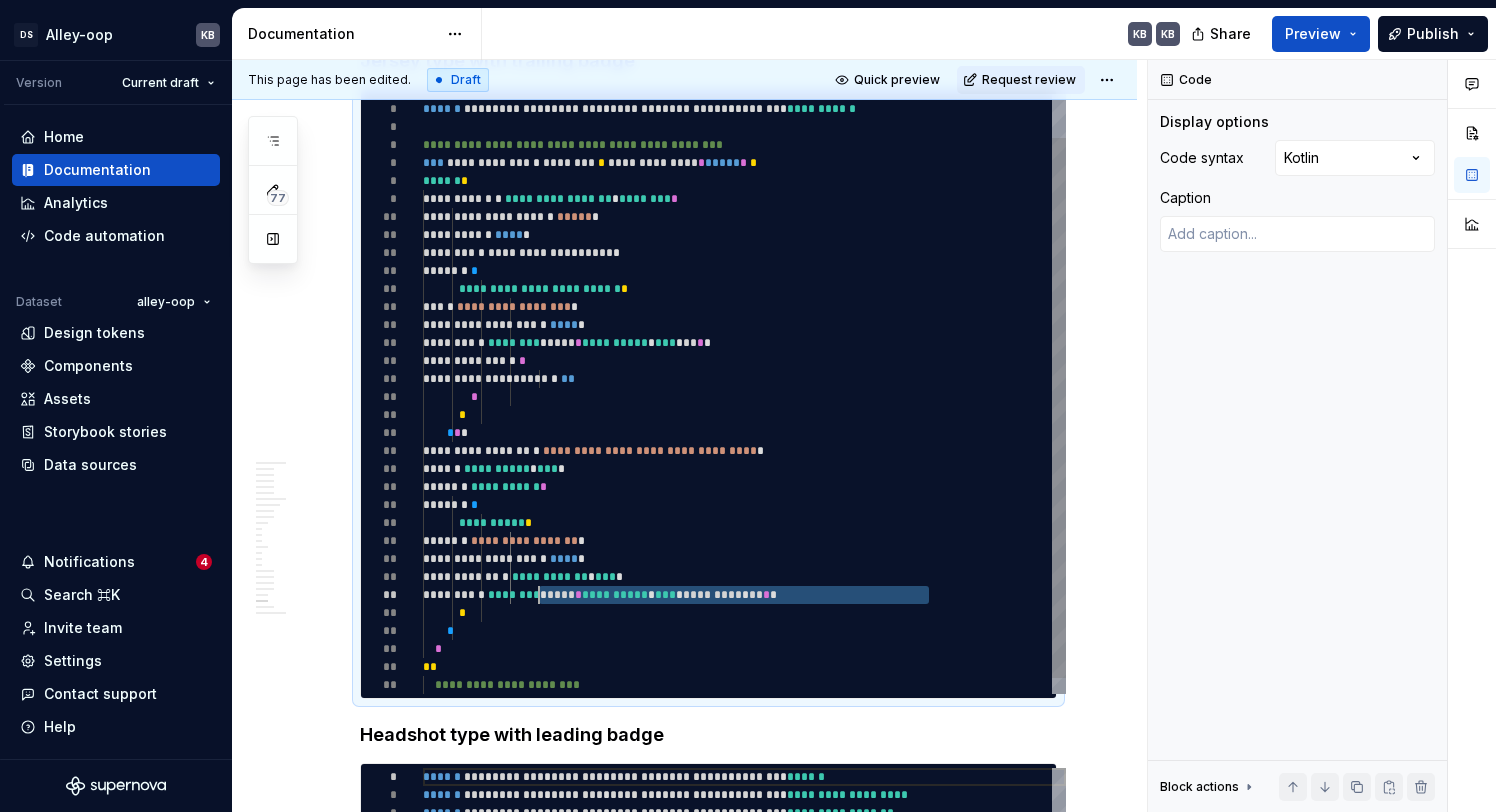 drag, startPoint x: 934, startPoint y: 498, endPoint x: 540, endPoint y: 496, distance: 394.00507 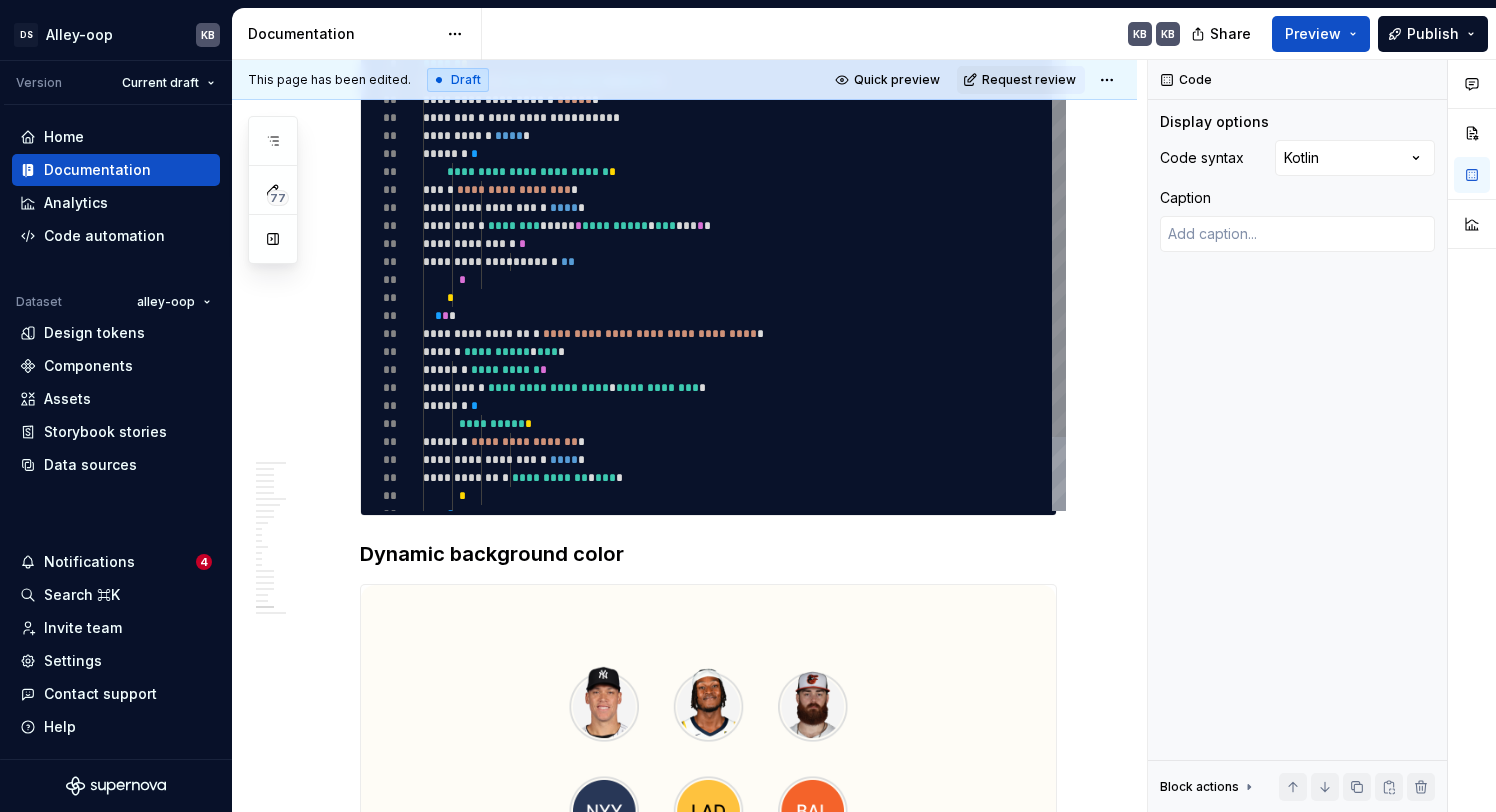 type on "**********" 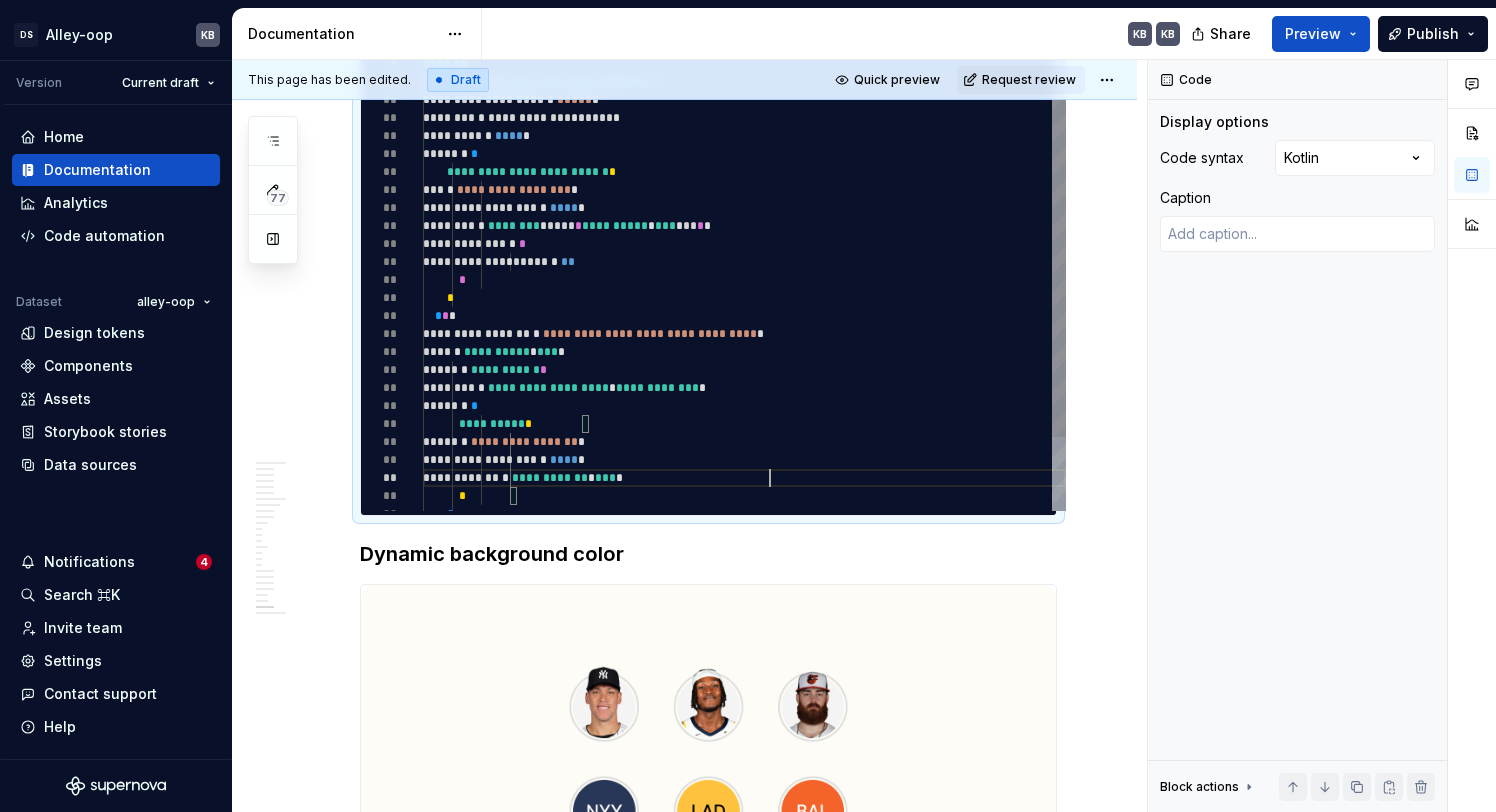 type on "**********" 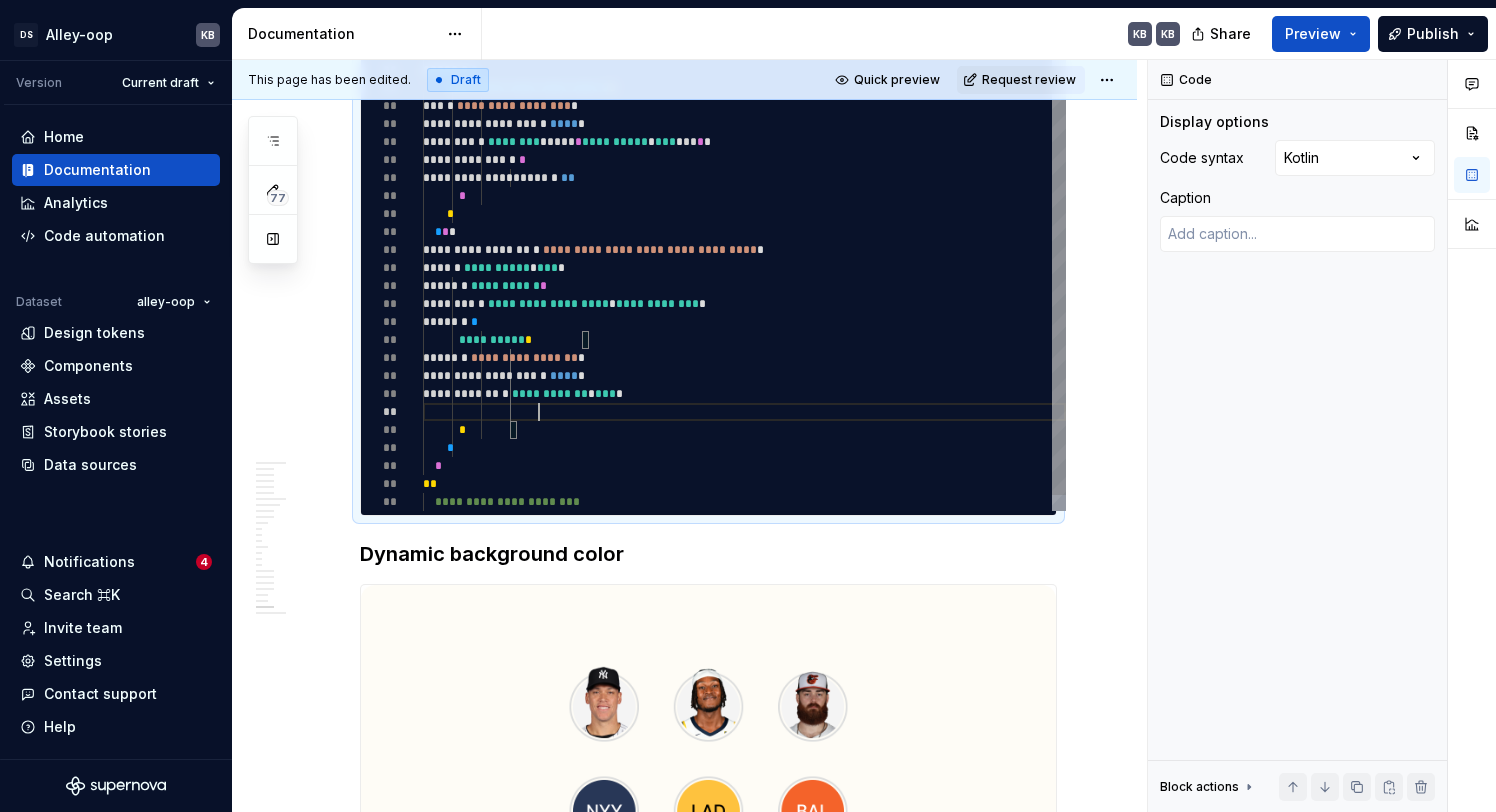 type on "**********" 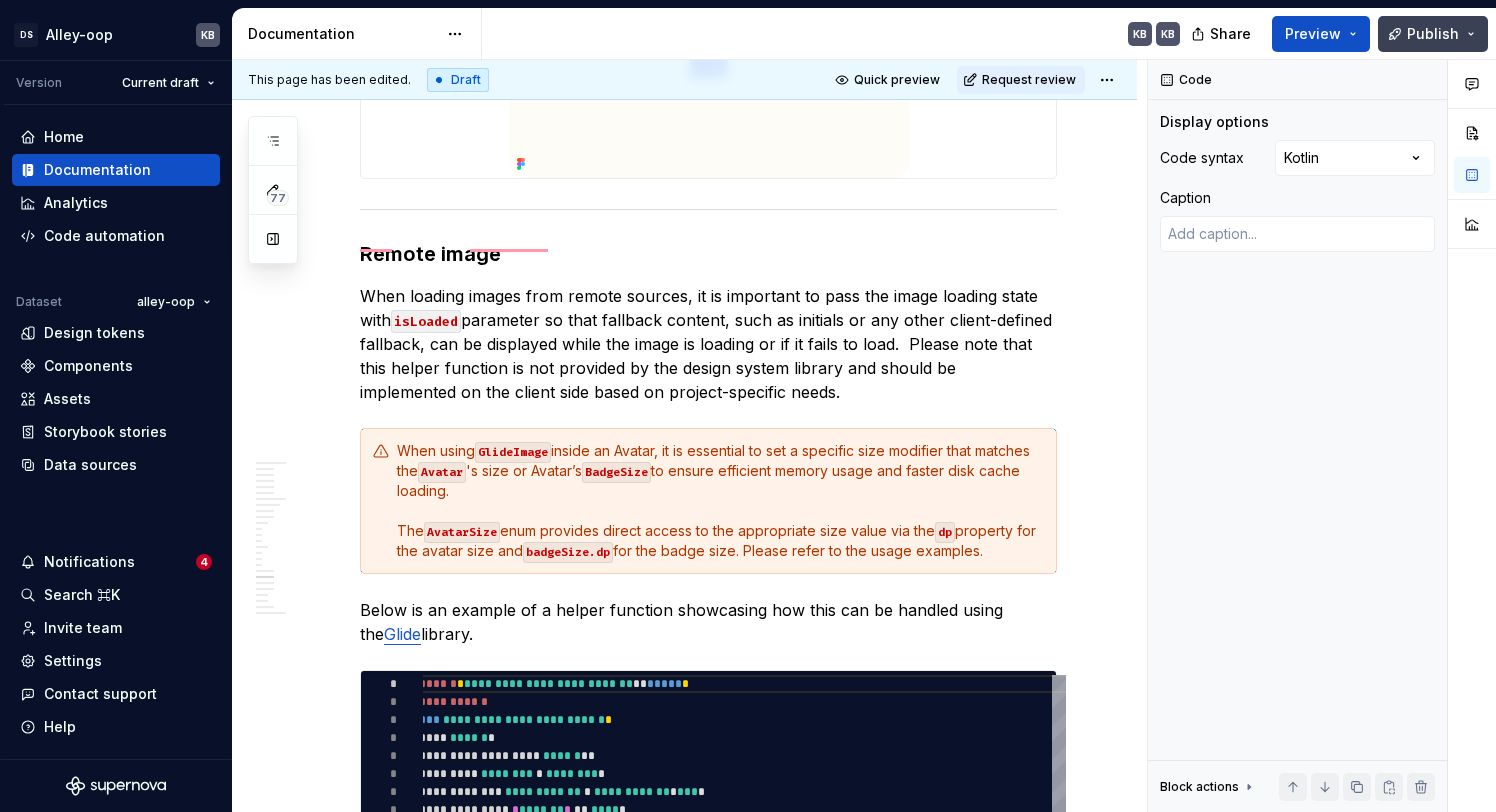 type on "**********" 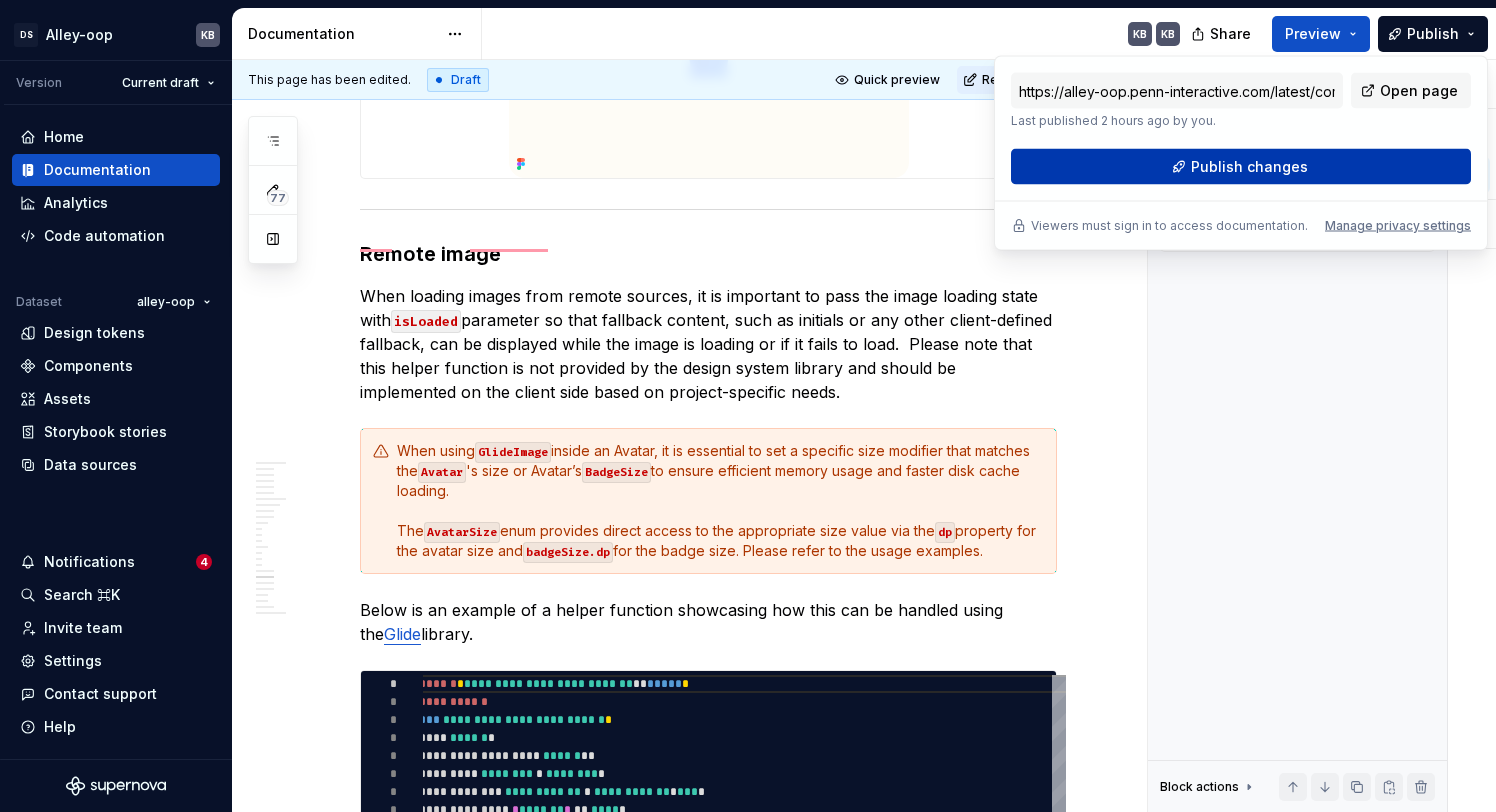 click on "Publish changes" at bounding box center [1249, 167] 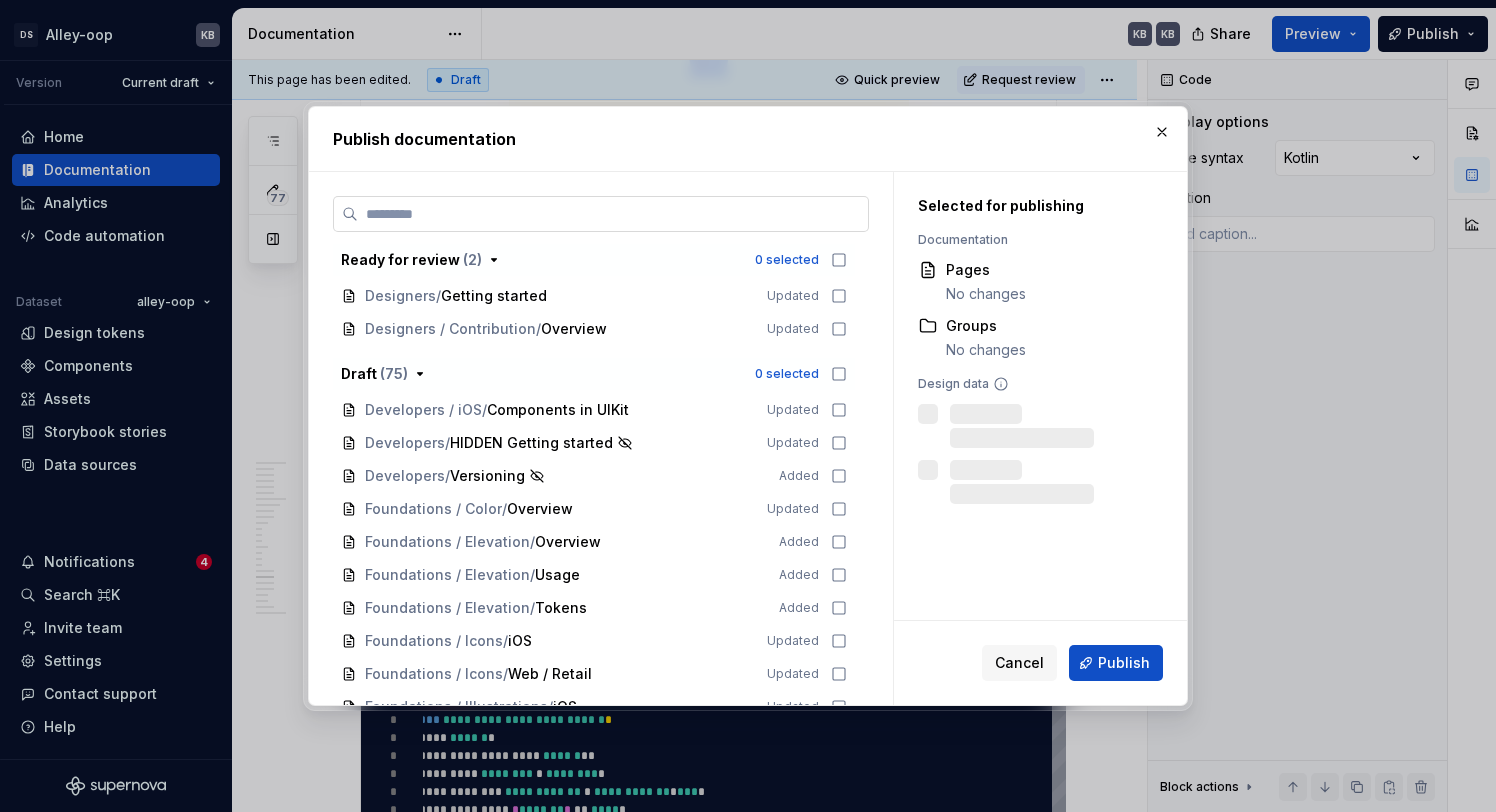 click at bounding box center [613, 214] 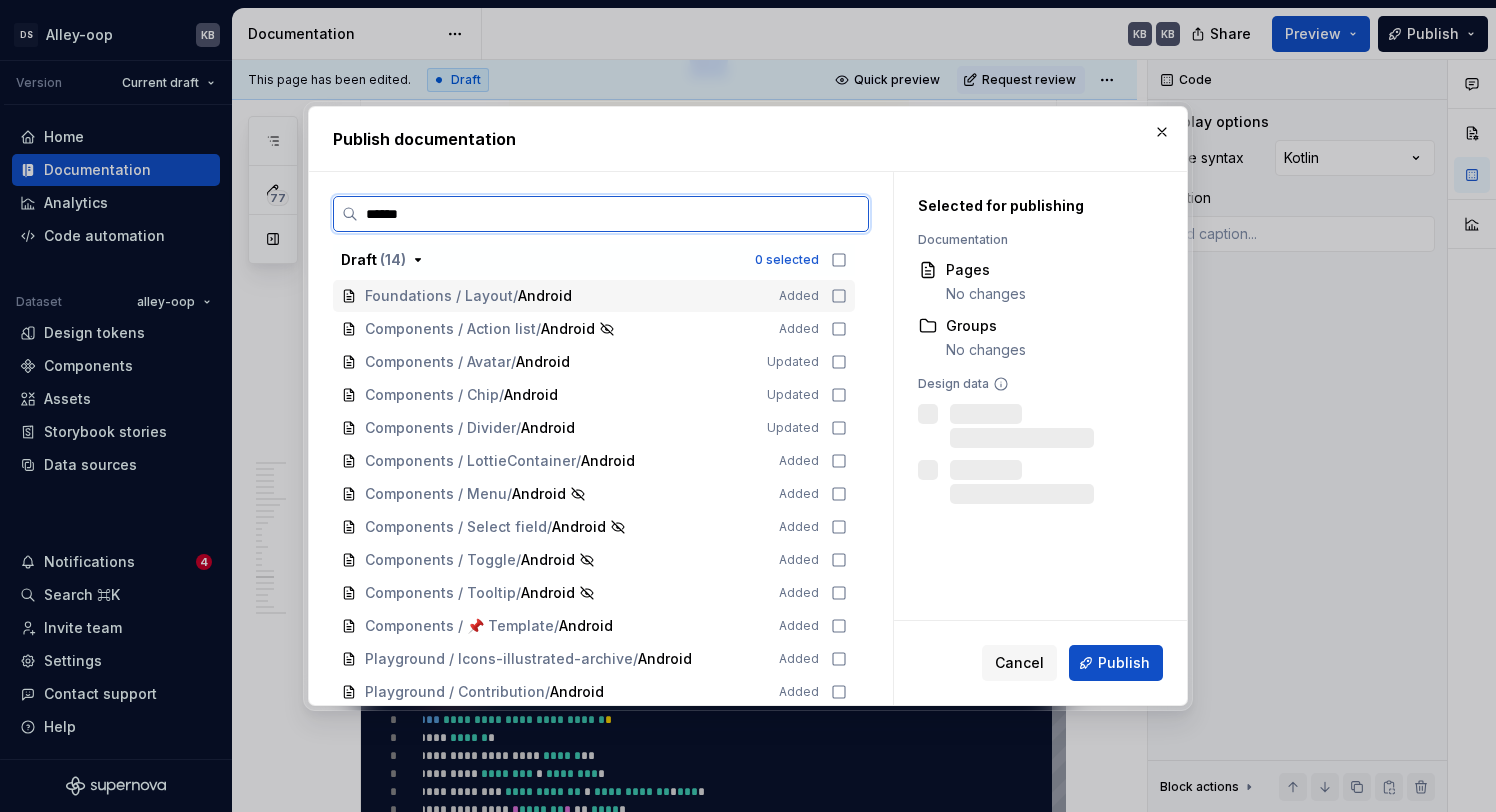 type on "*******" 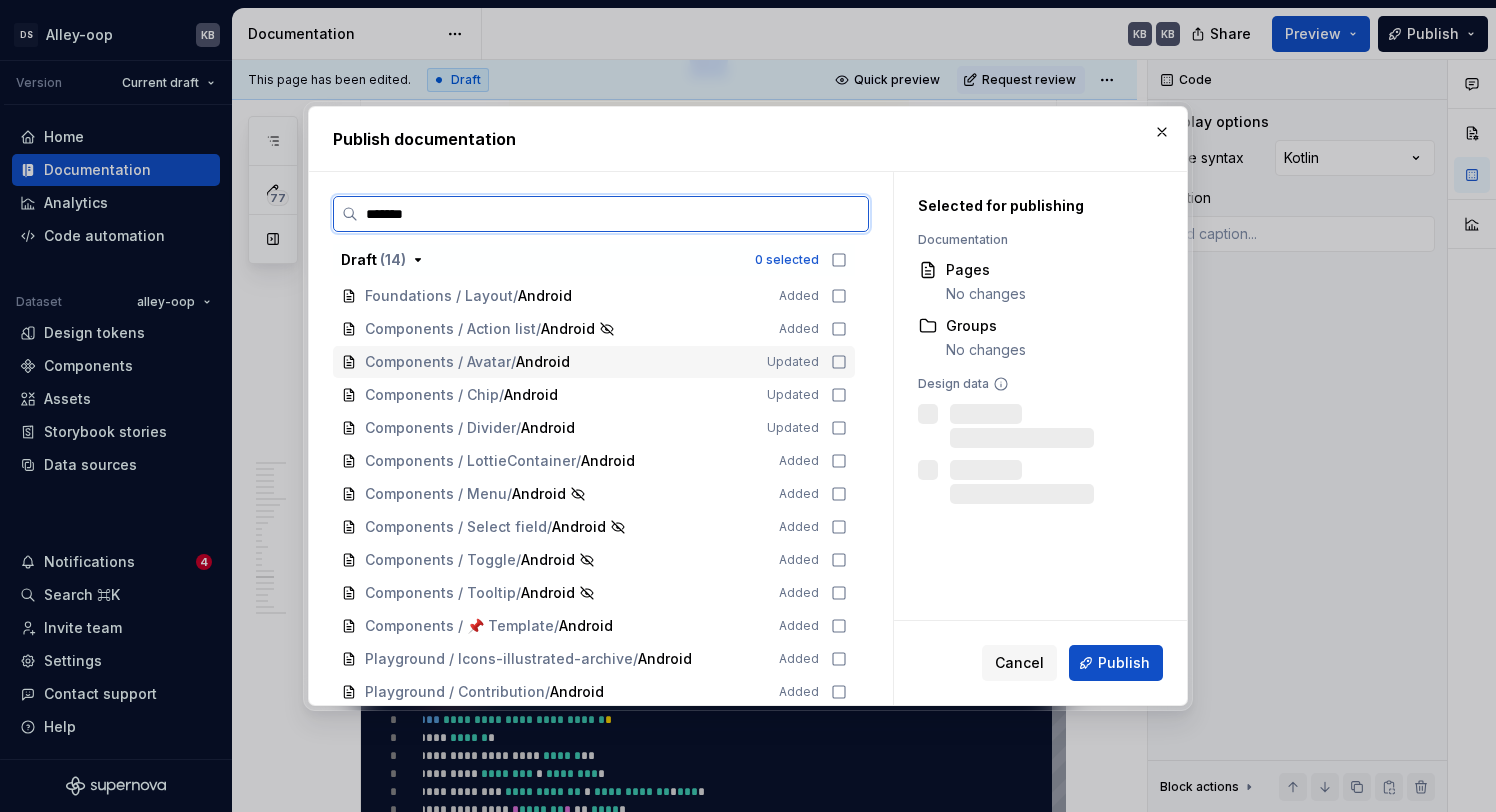 click 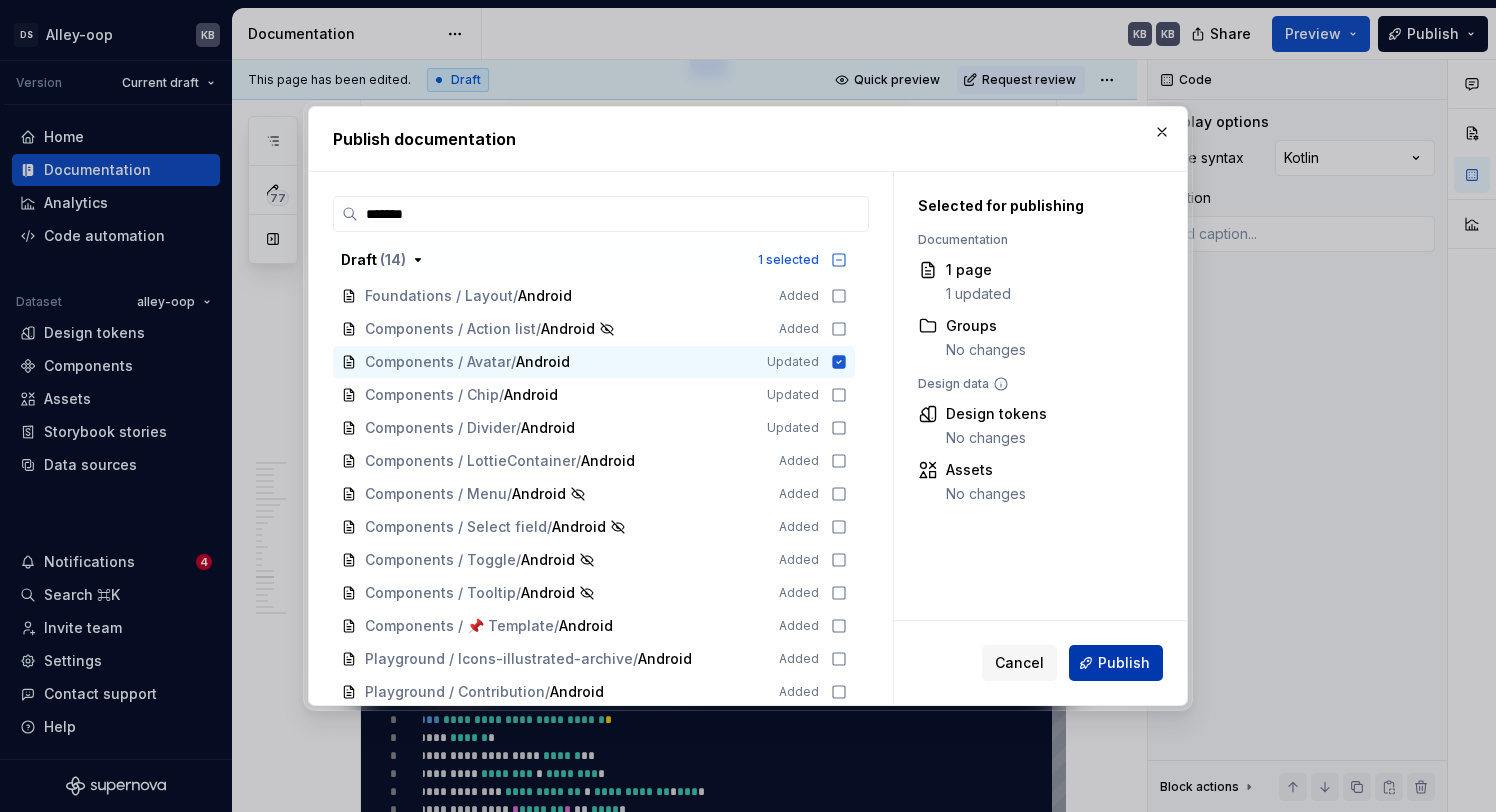 click on "Publish" at bounding box center [1124, 663] 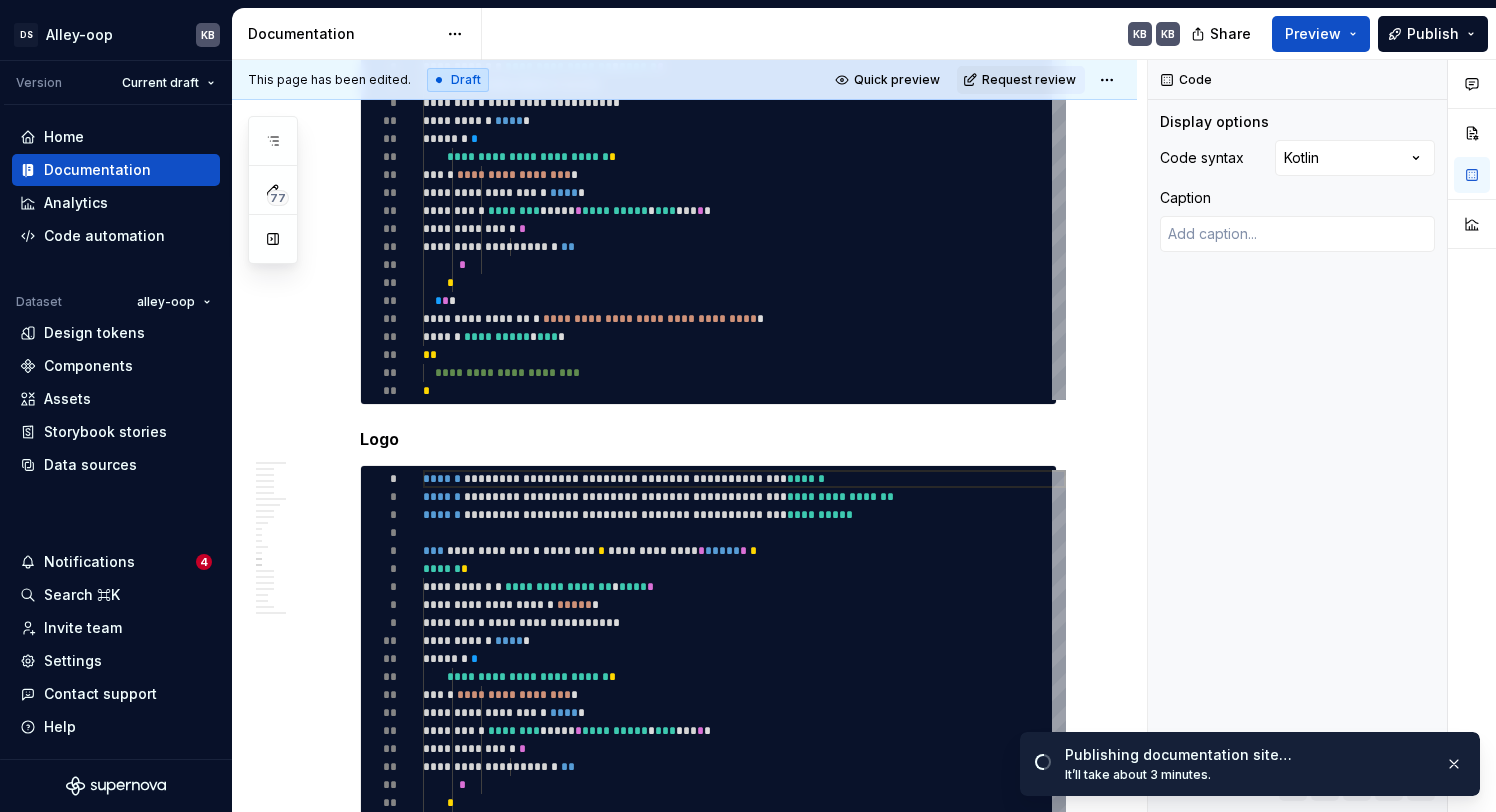 scroll, scrollTop: 7234, scrollLeft: 0, axis: vertical 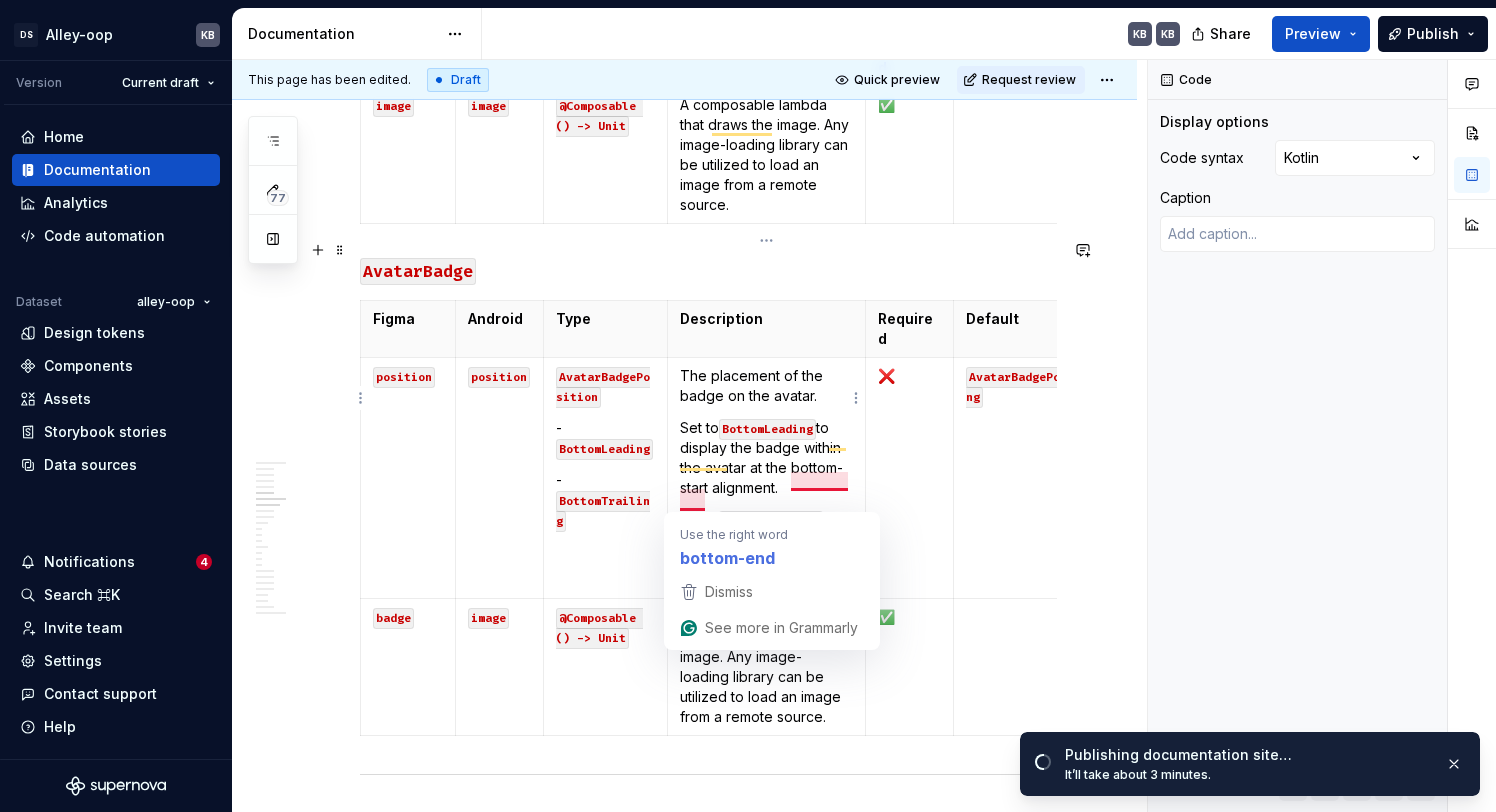 click on "Set to  BottomTrailing  to display the badge within the avatar at the bottom- end alignment." at bounding box center [767, 550] 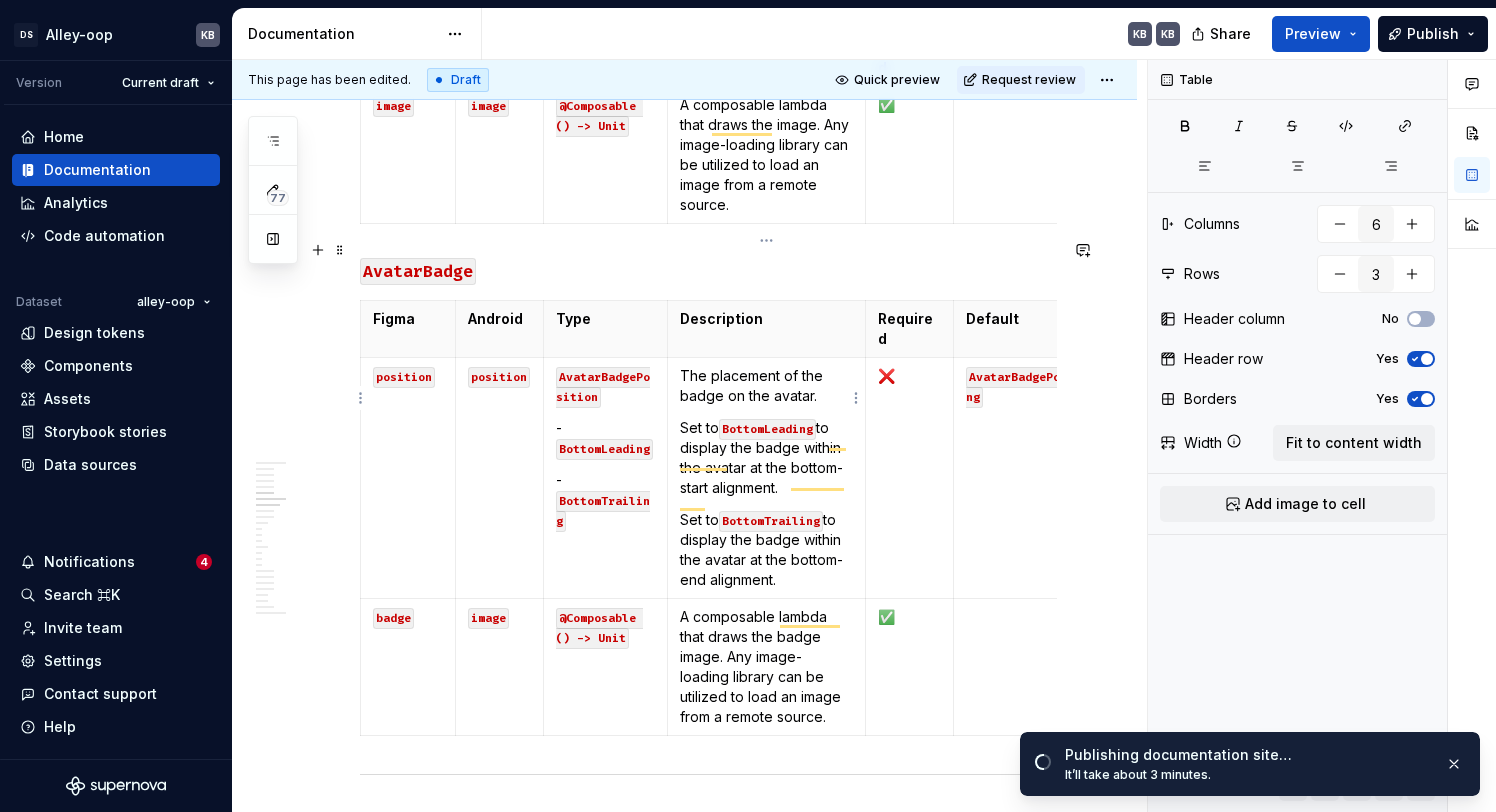 click on "The placement of the badge on the avatar. Set to  BottomLeading  to display the badge within the avatar at the bottom- start alignment. Set to  BottomTrailing  to display the badge within the avatar at the bottom-end alignment." at bounding box center [766, 478] 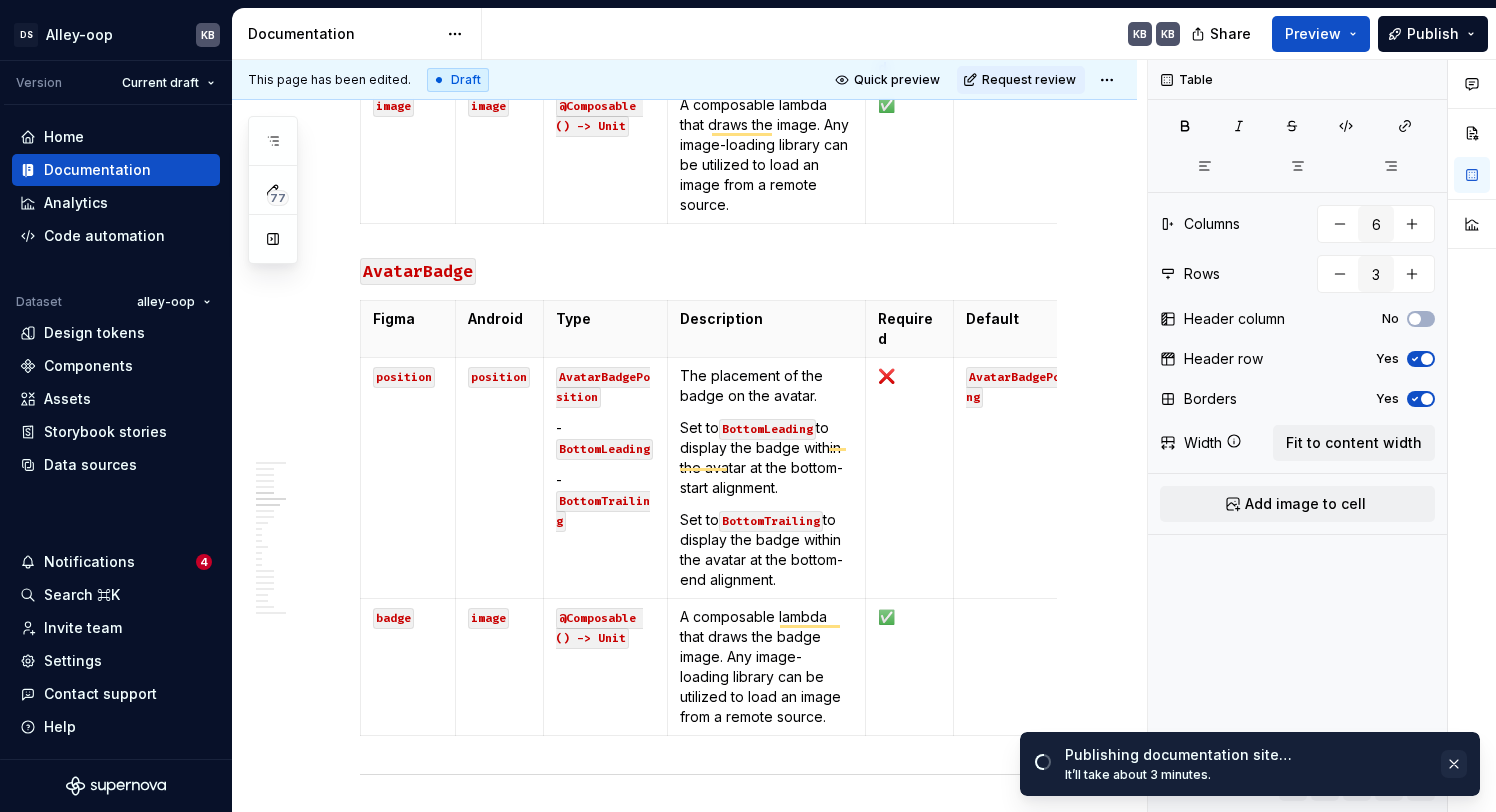 click at bounding box center (1454, 764) 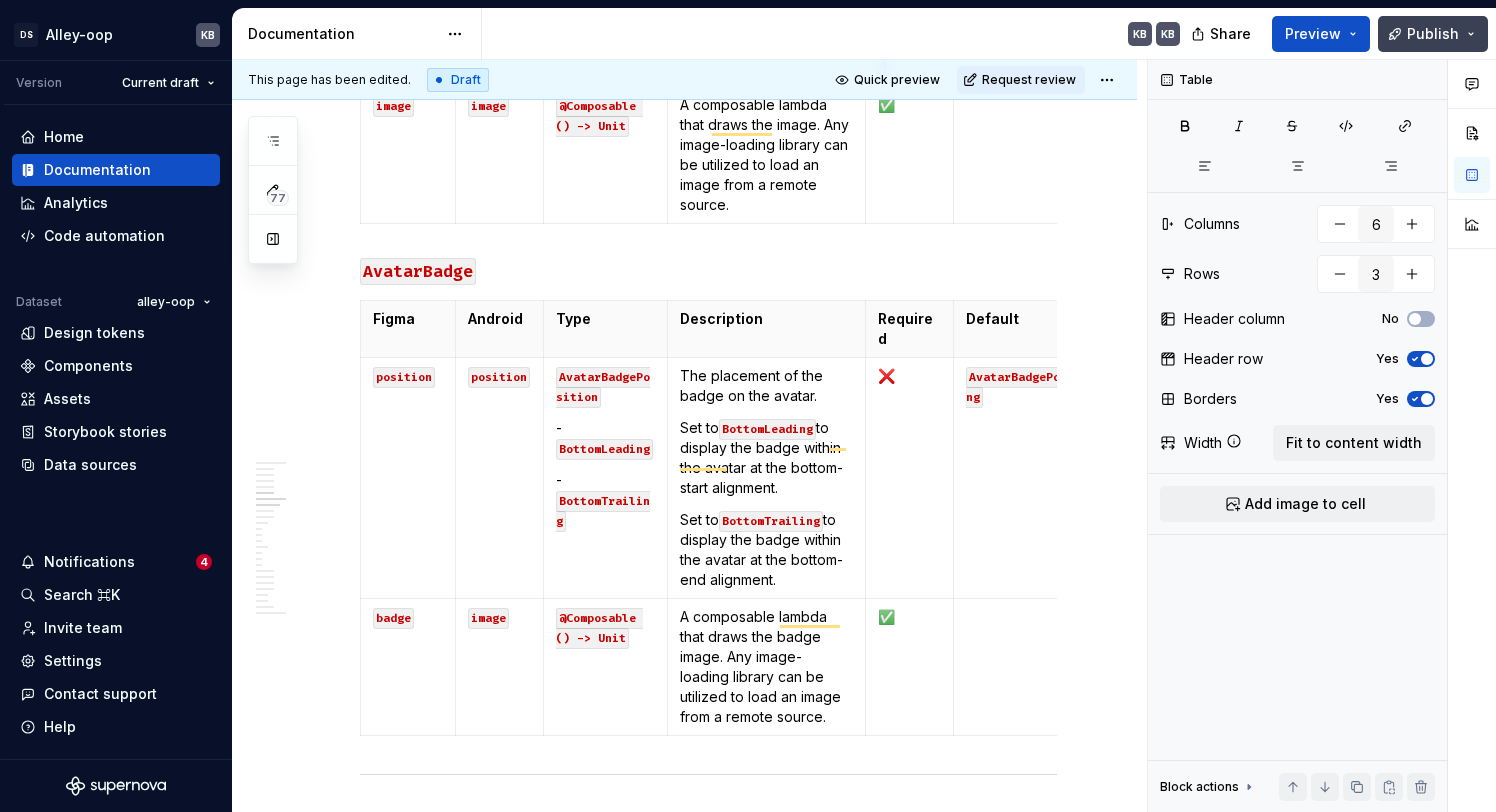 click on "Publish" at bounding box center [1433, 34] 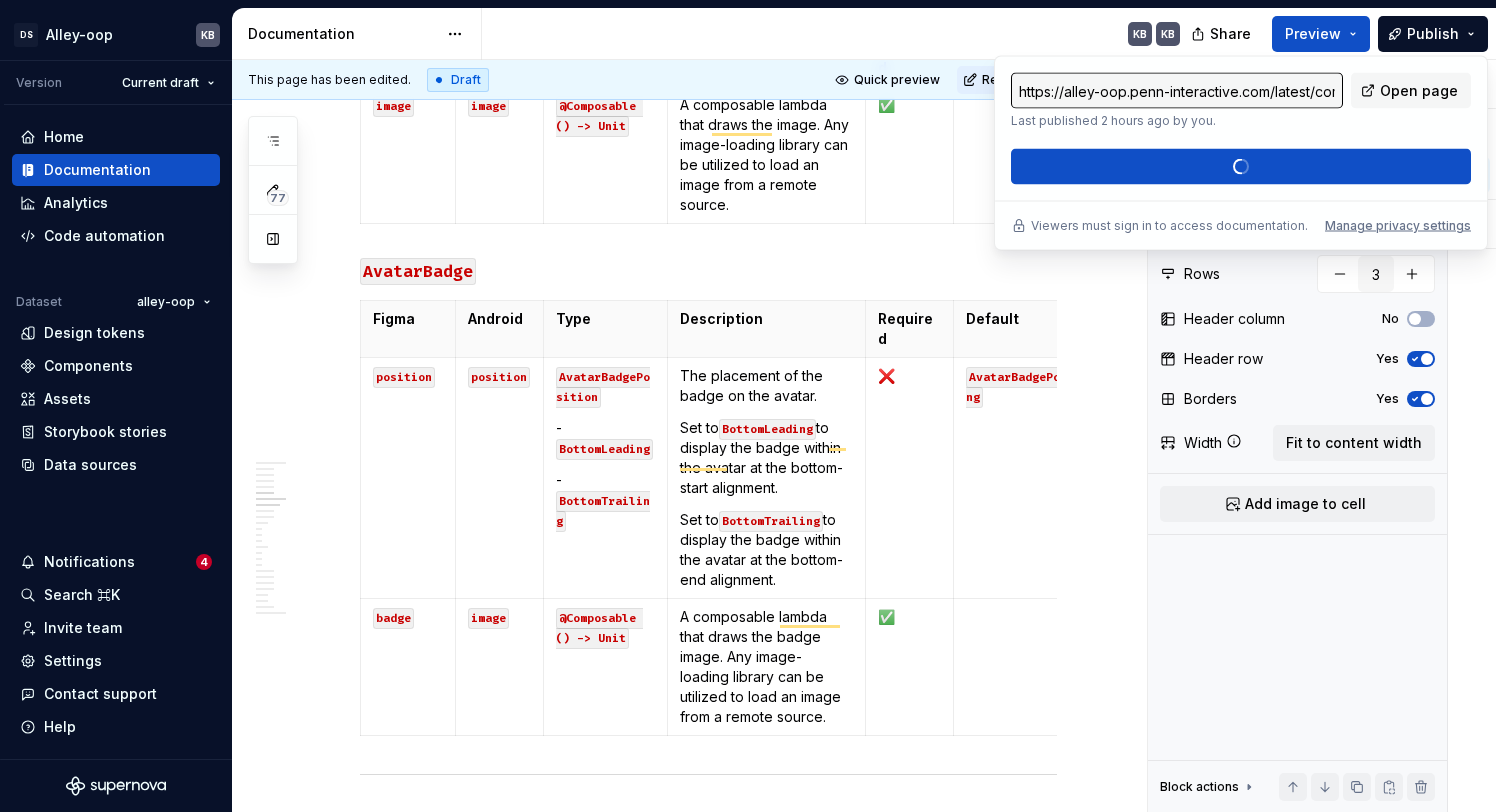 click on "https://alley-oop.penn-interactive.com/latest/components/avatar/android-HsHYLjhR Last published 2 hours ago by you. Open page Publish changes" at bounding box center [1241, 129] 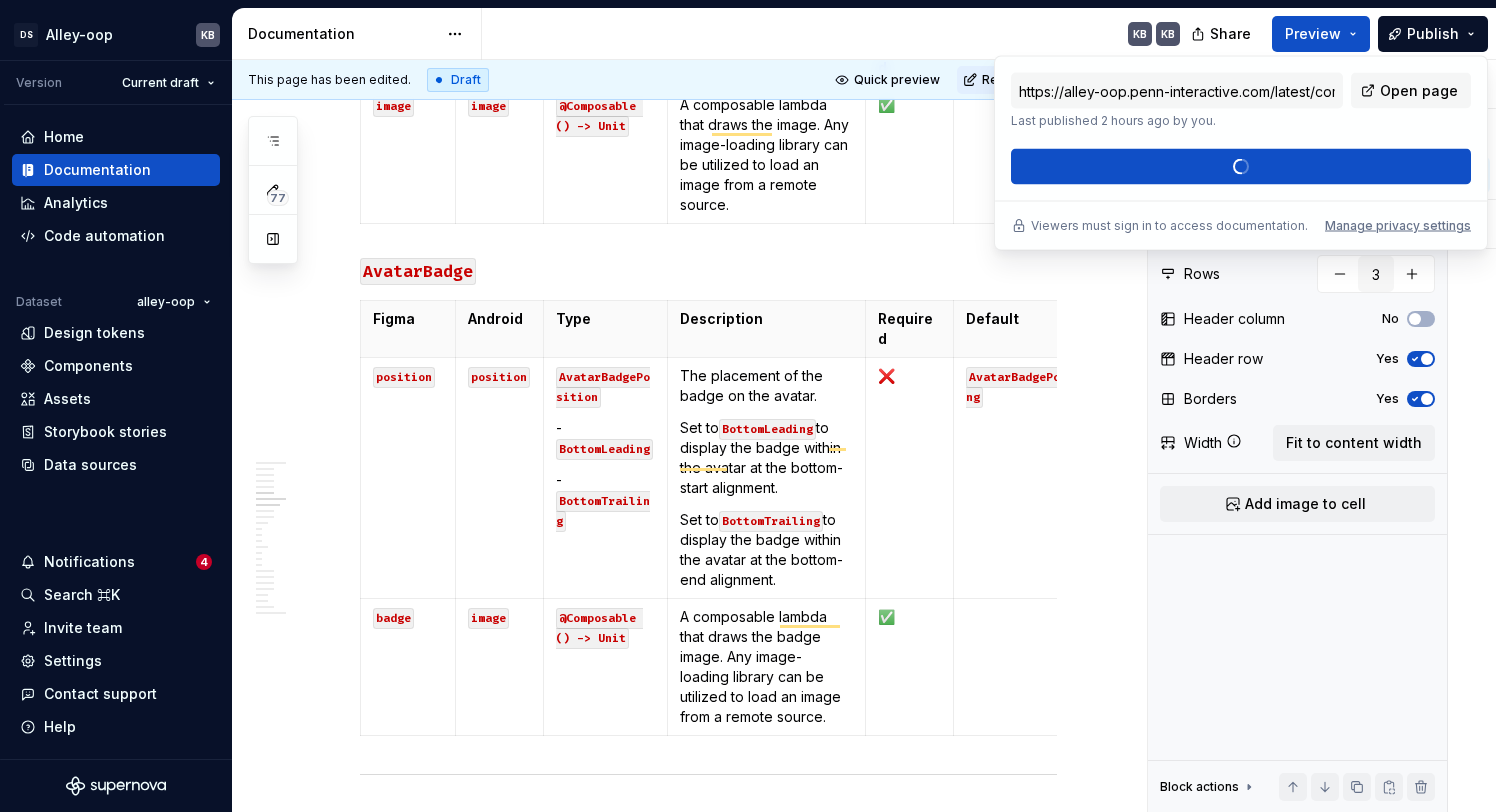 type on "*" 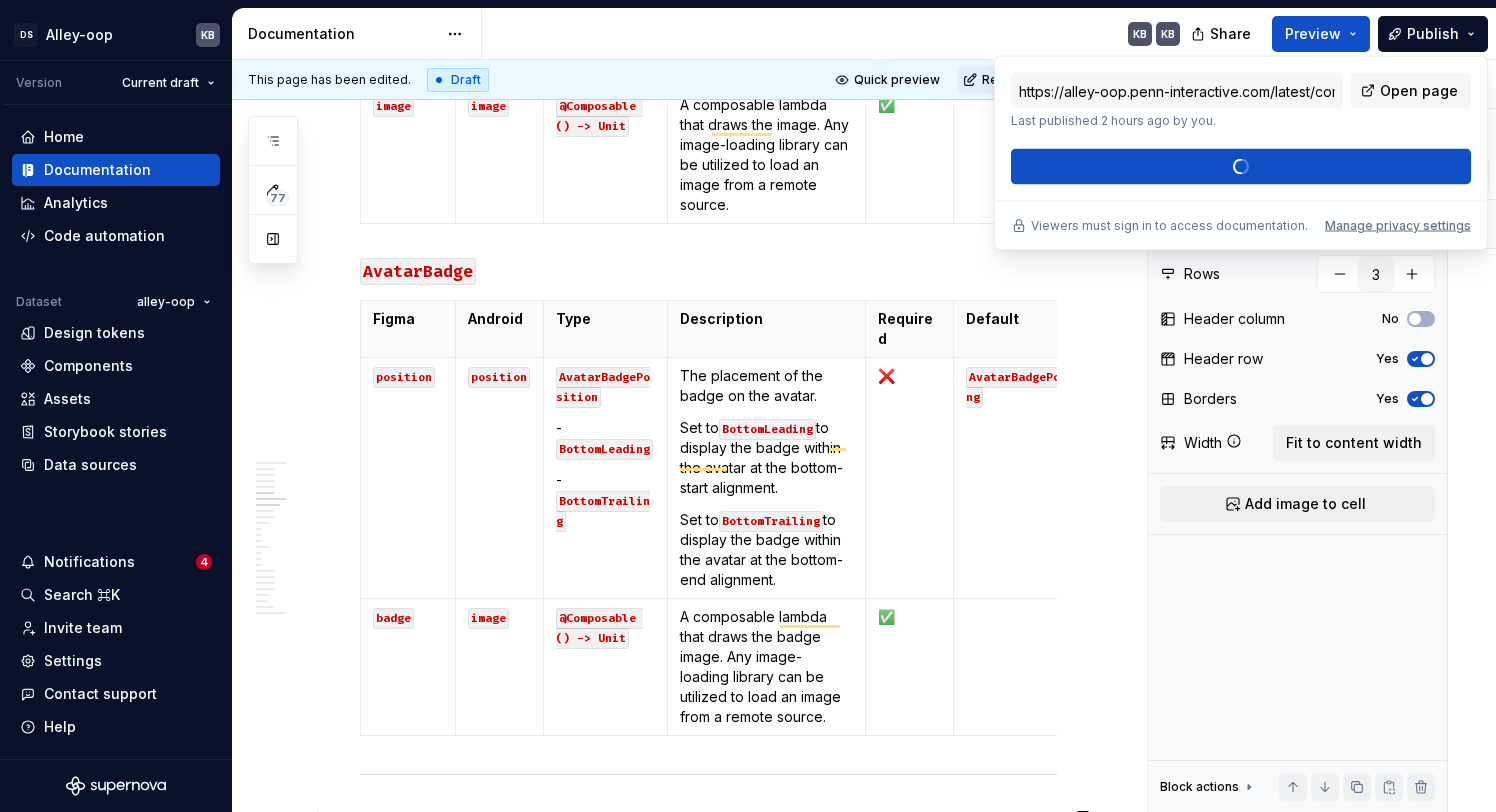 scroll, scrollTop: 3930, scrollLeft: 0, axis: vertical 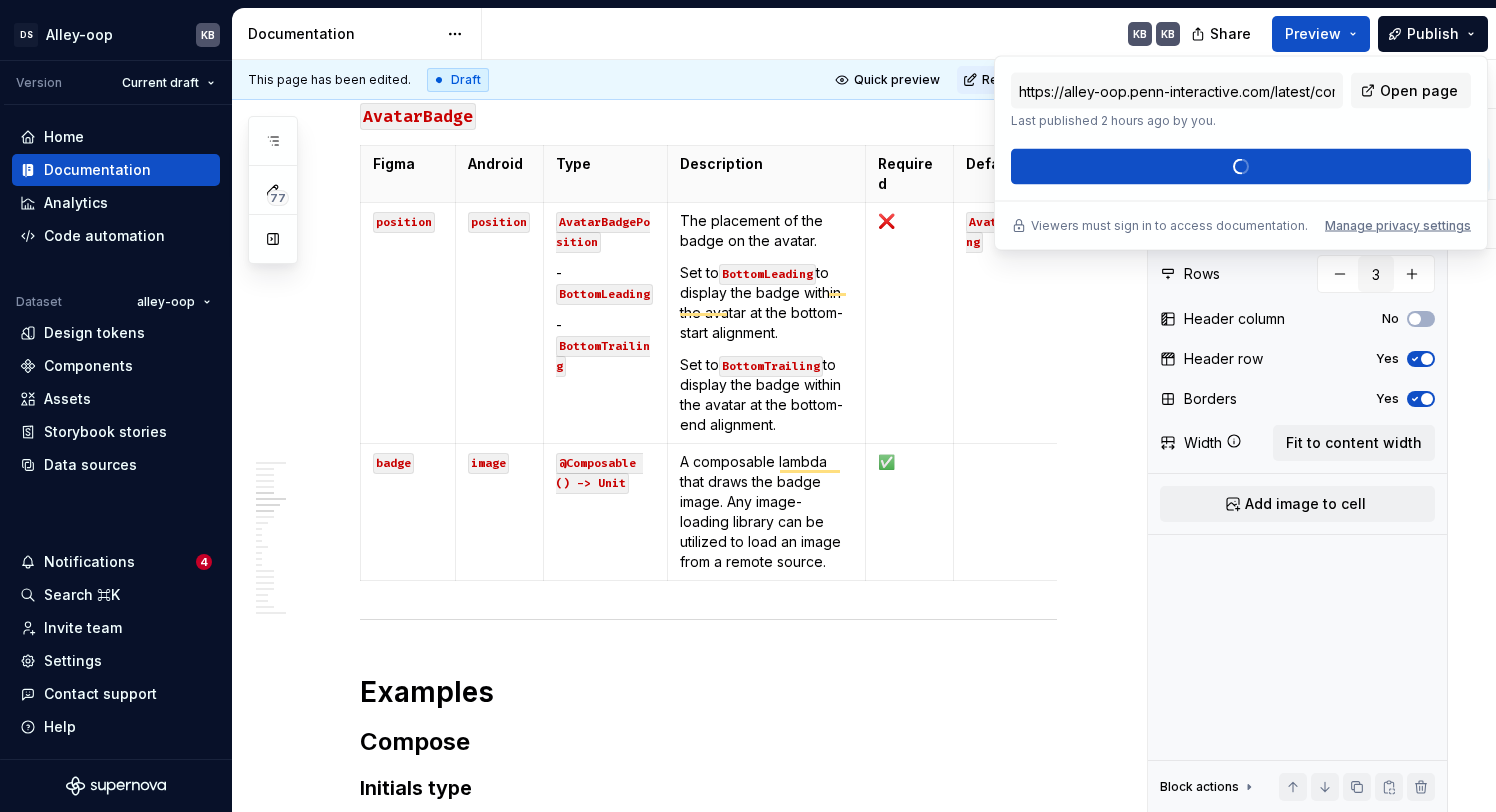 click on "https://alley-oop.penn-interactive.com/latest/components/avatar/android-HsHYLjhR Last published 2 hours ago by you. Open page Publish changes" at bounding box center [1241, 129] 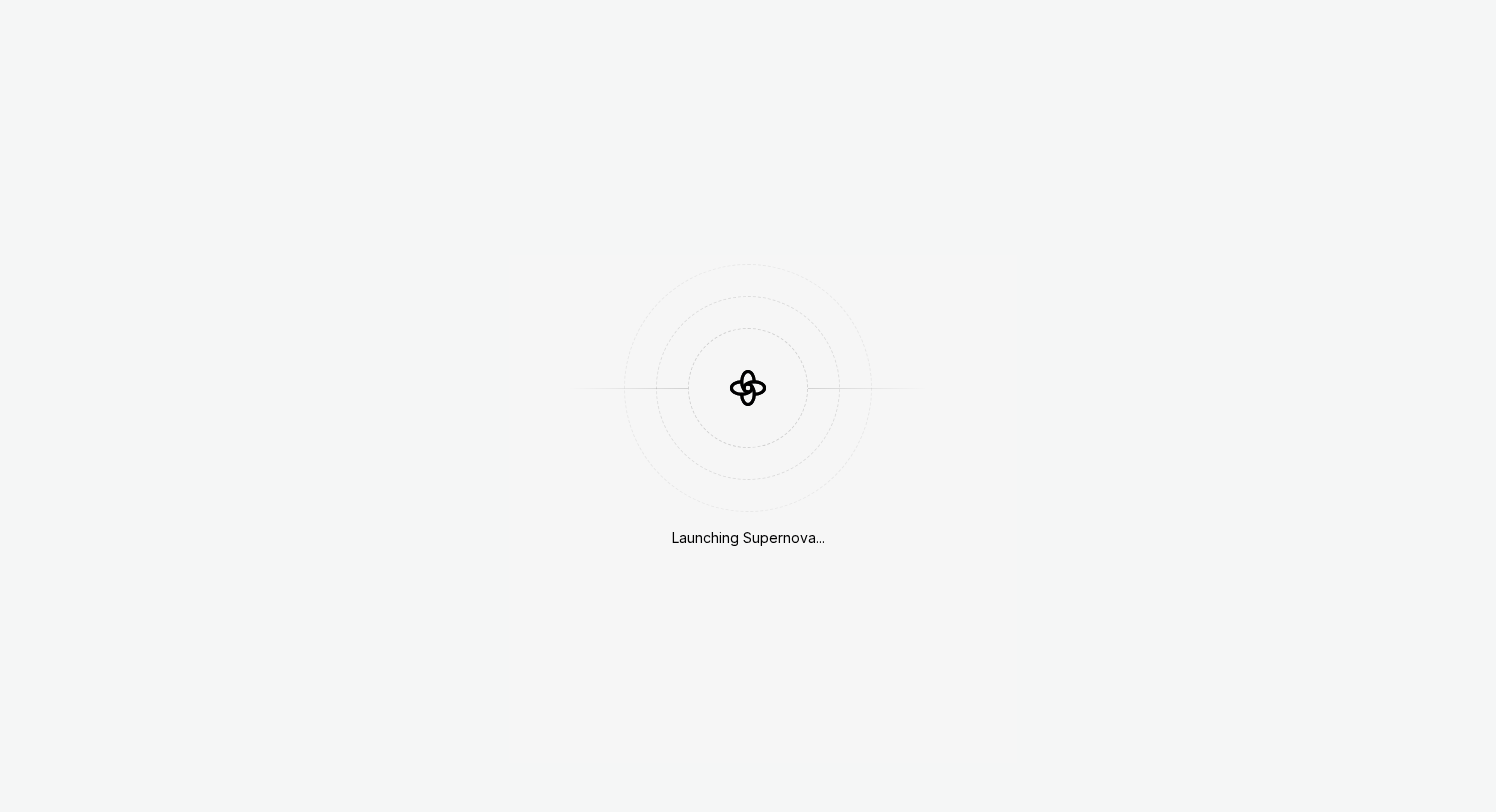 scroll, scrollTop: 0, scrollLeft: 0, axis: both 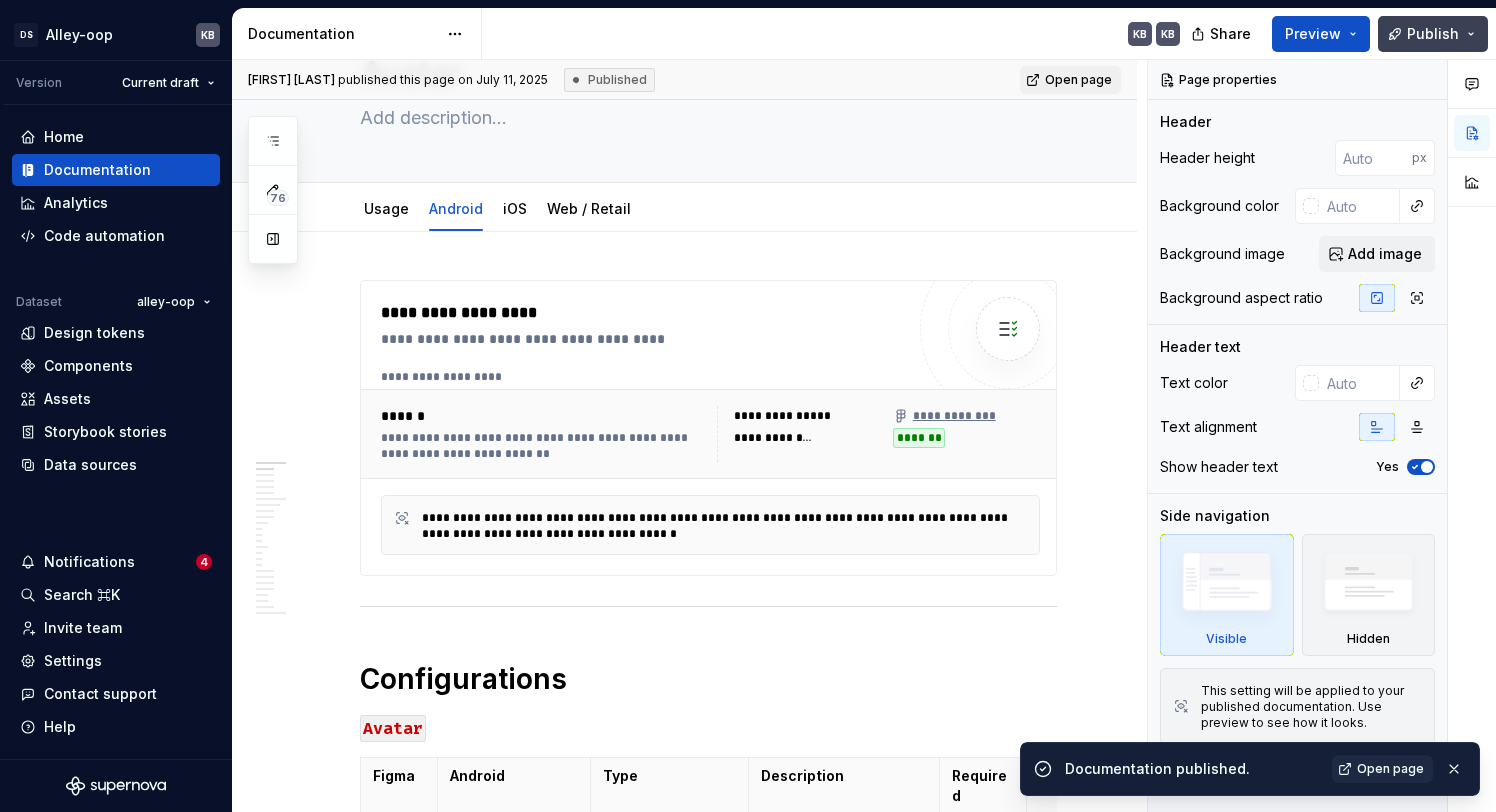 click on "Publish" at bounding box center (1433, 34) 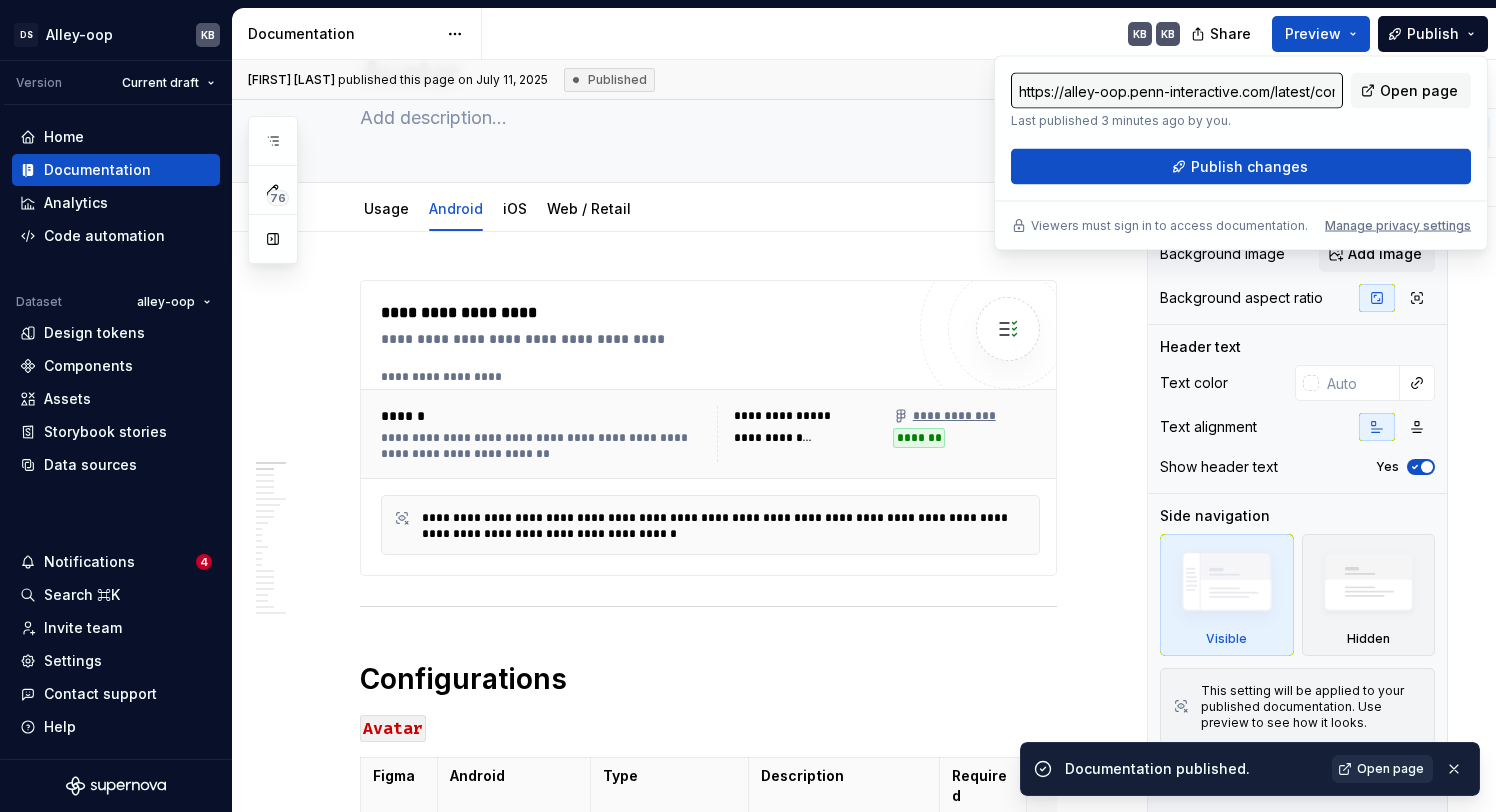 click on "Open page" at bounding box center (1390, 769) 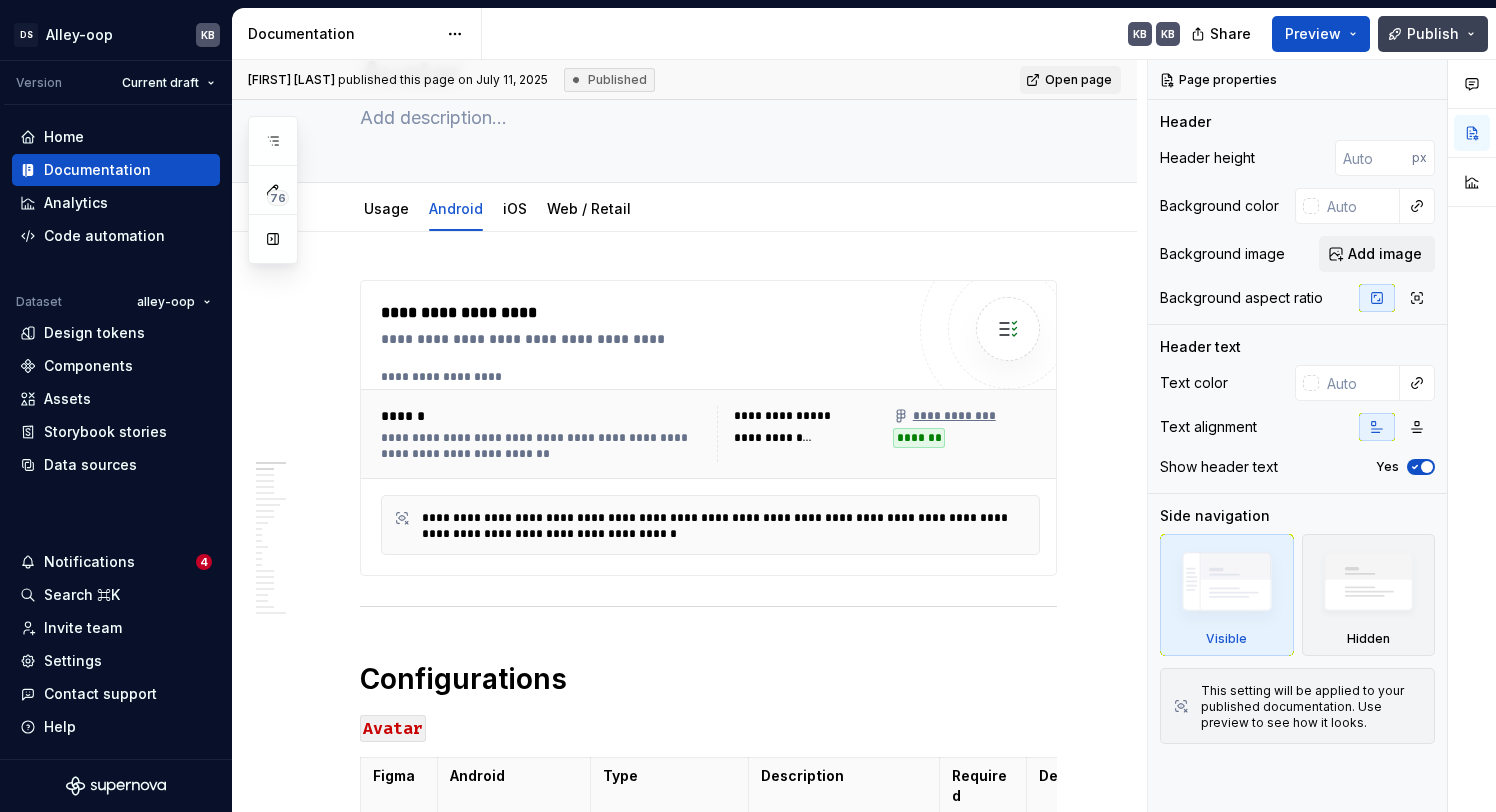 click on "Publish" at bounding box center (1433, 34) 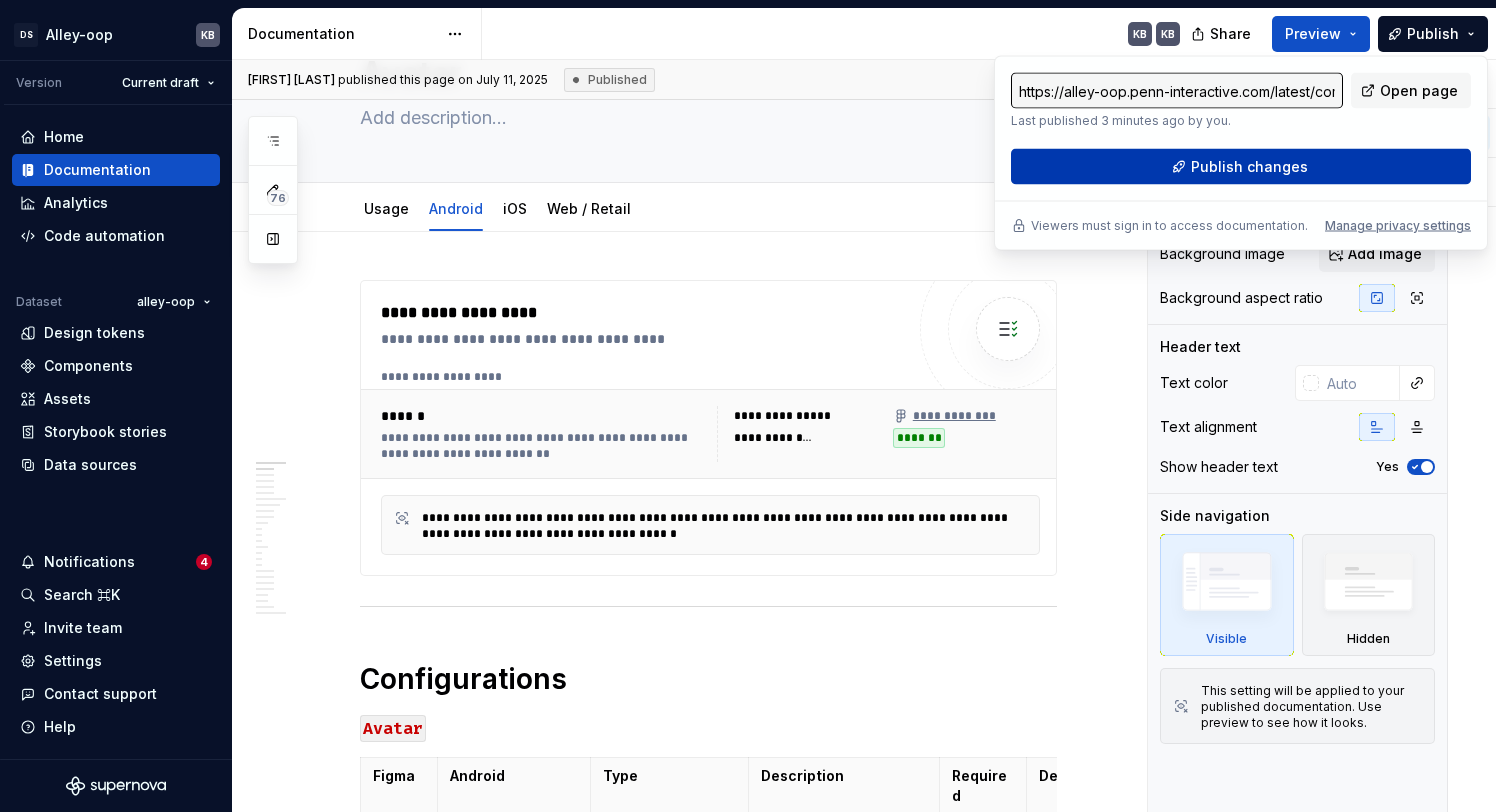 click on "Publish changes" at bounding box center [1241, 167] 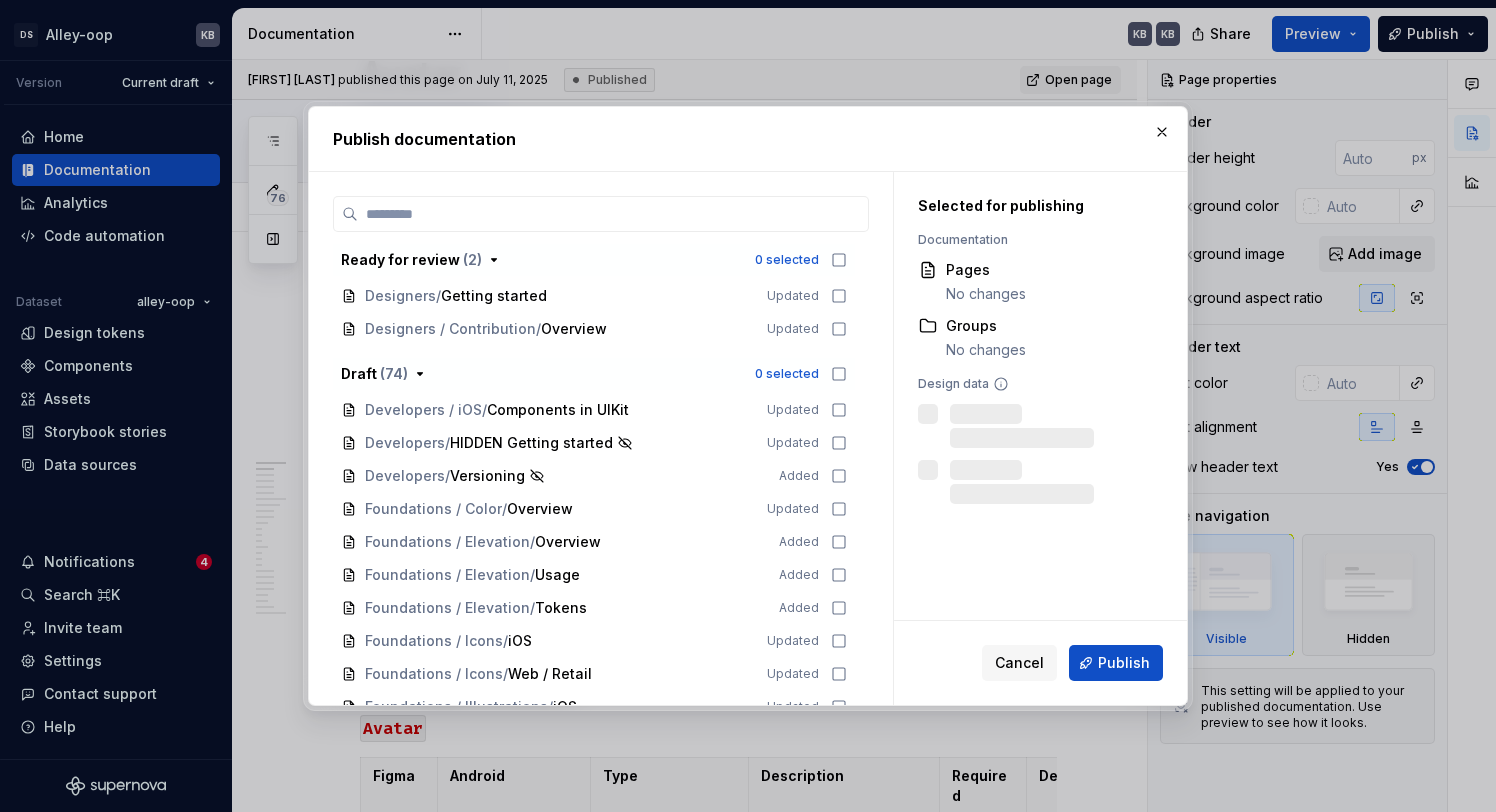 type on "*" 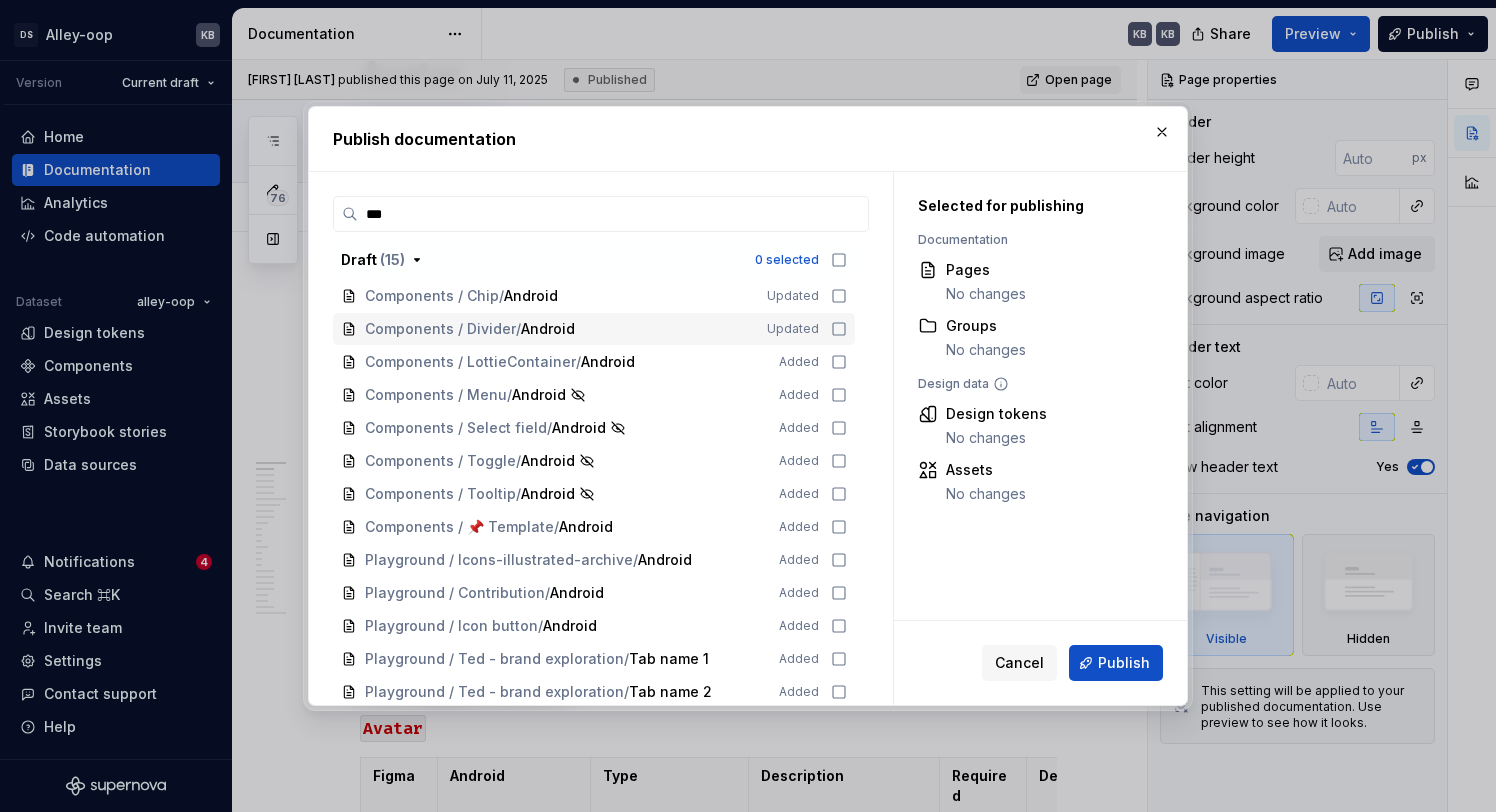 scroll, scrollTop: 61, scrollLeft: 0, axis: vertical 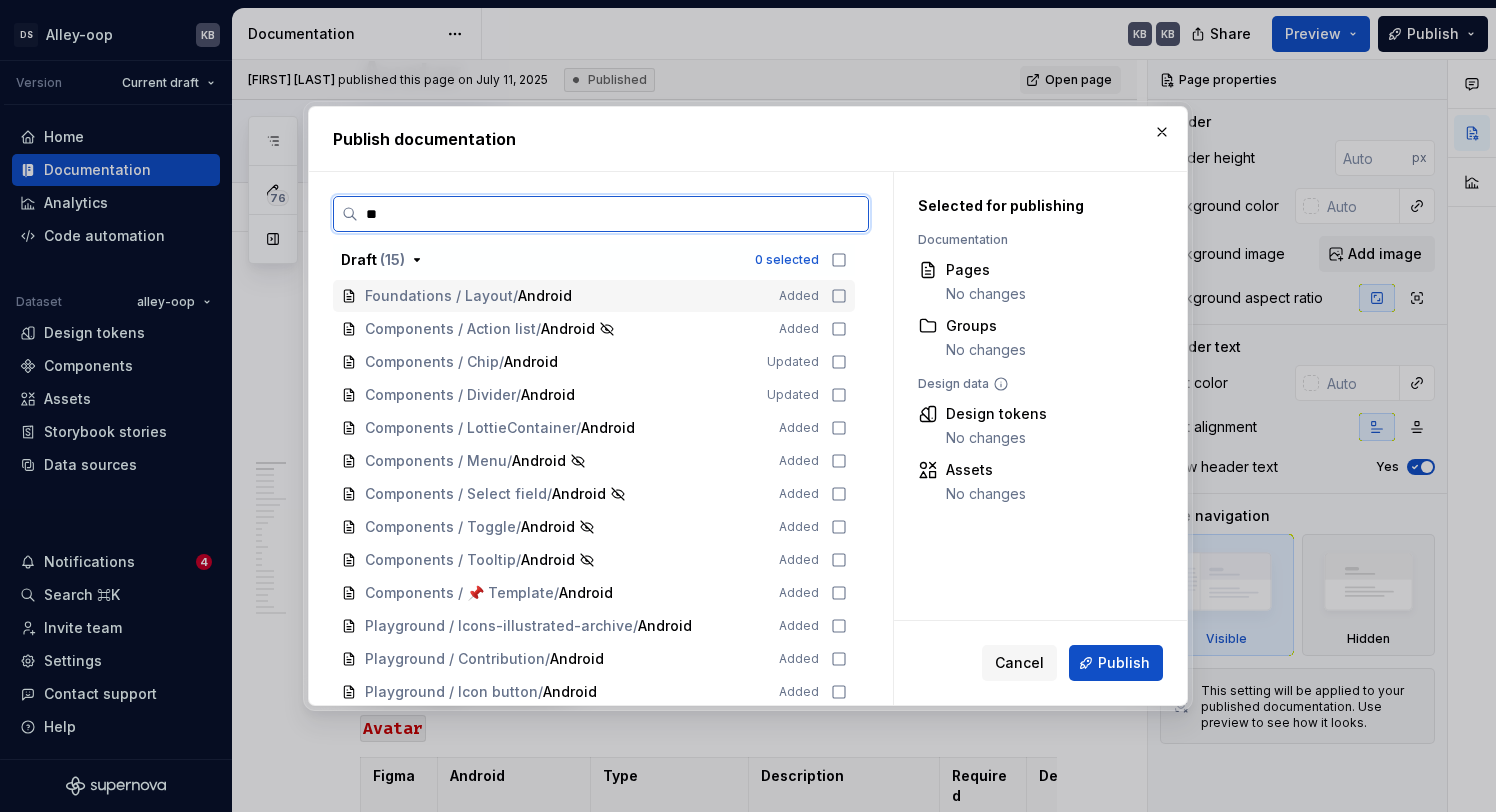 type on "*" 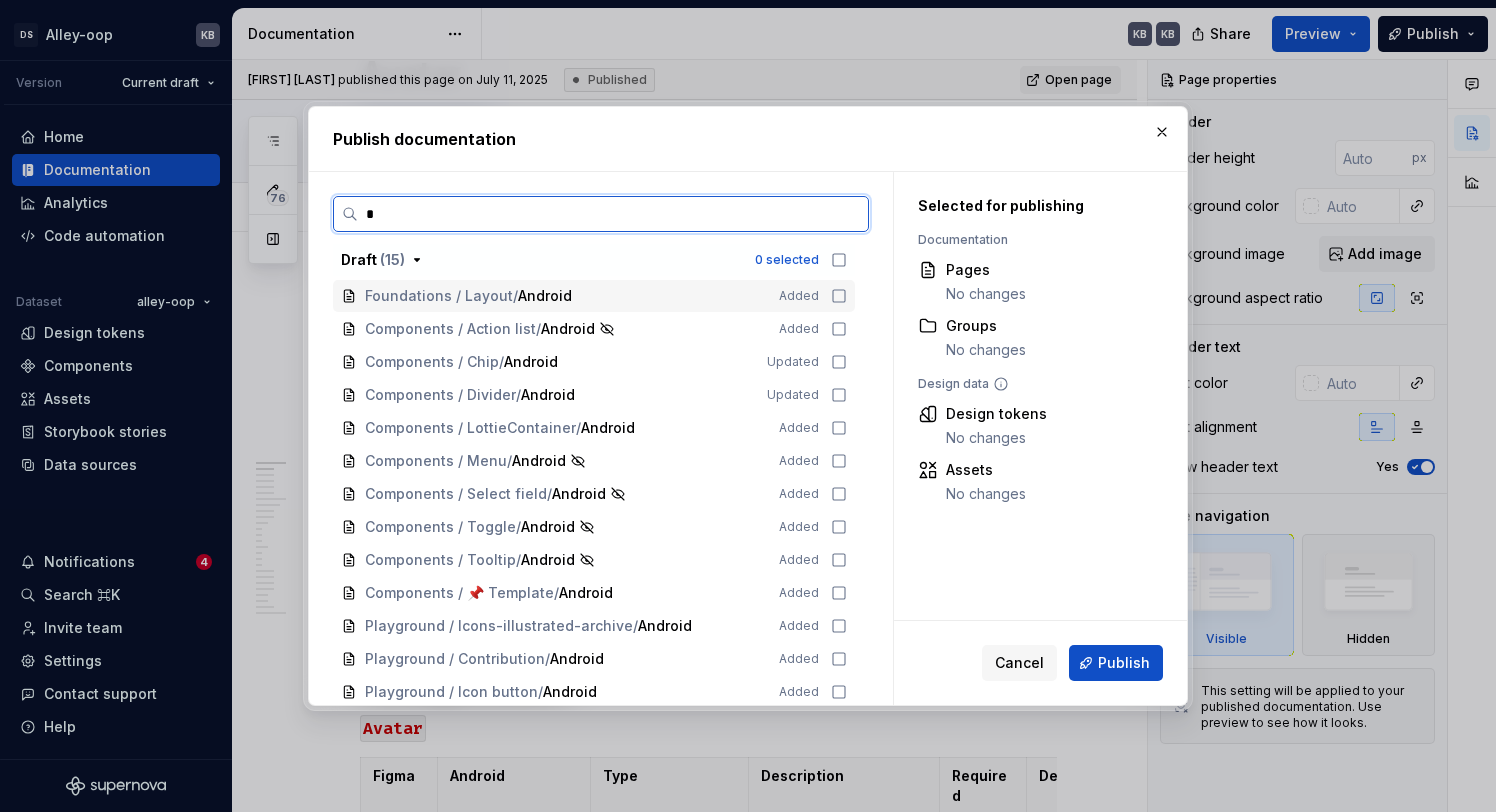 type 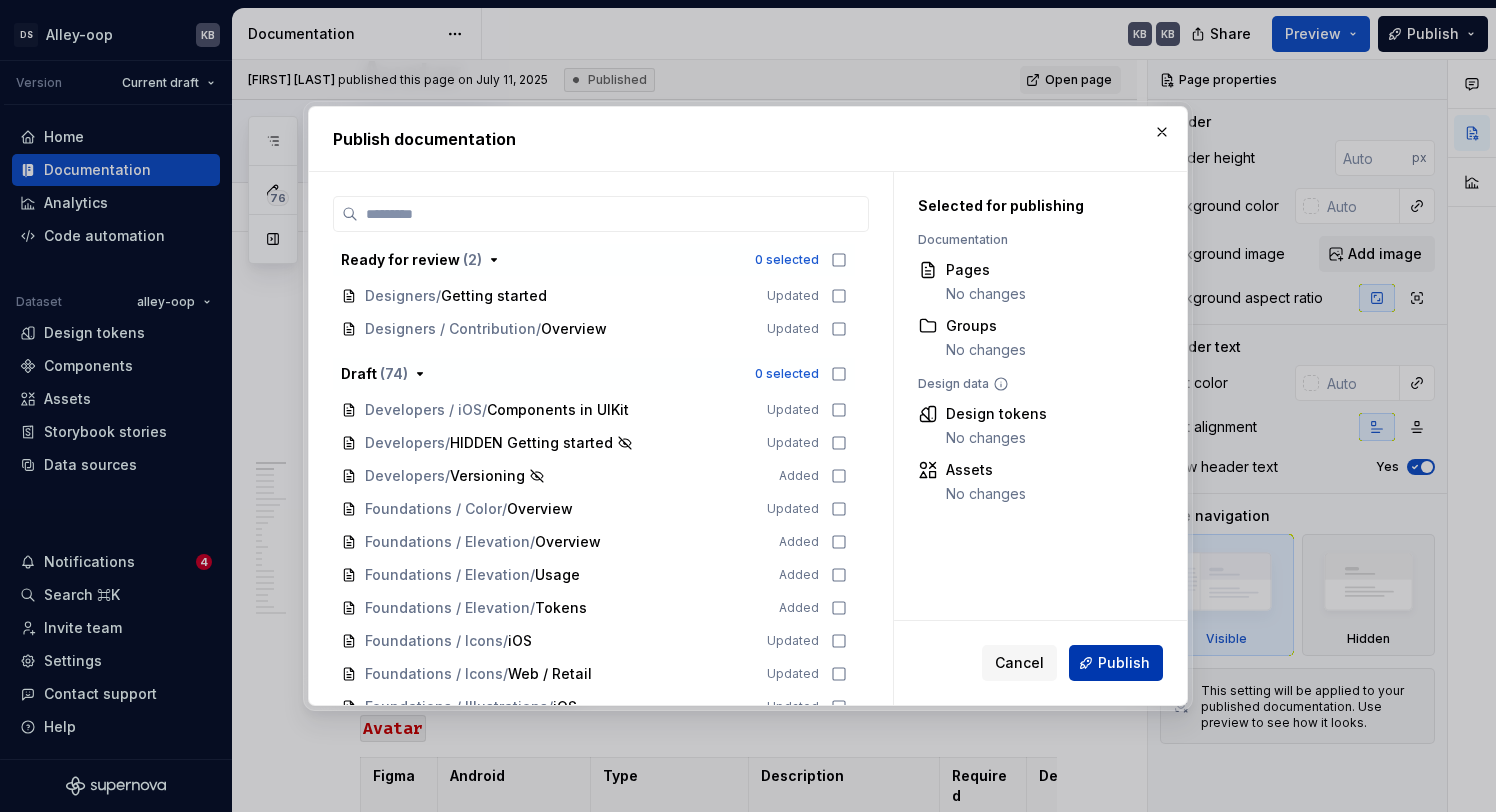 click on "Publish" at bounding box center (1124, 663) 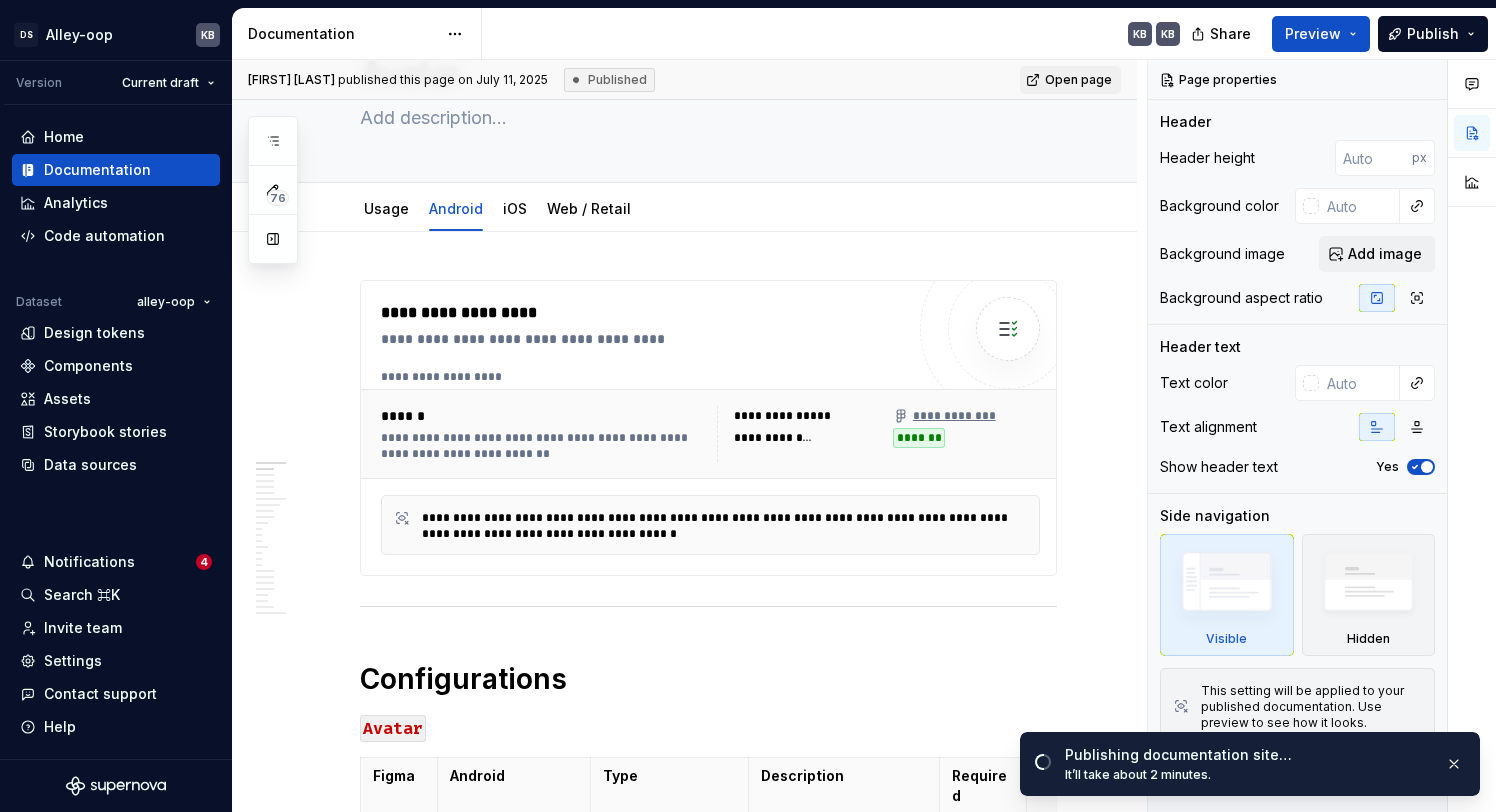 type on "*" 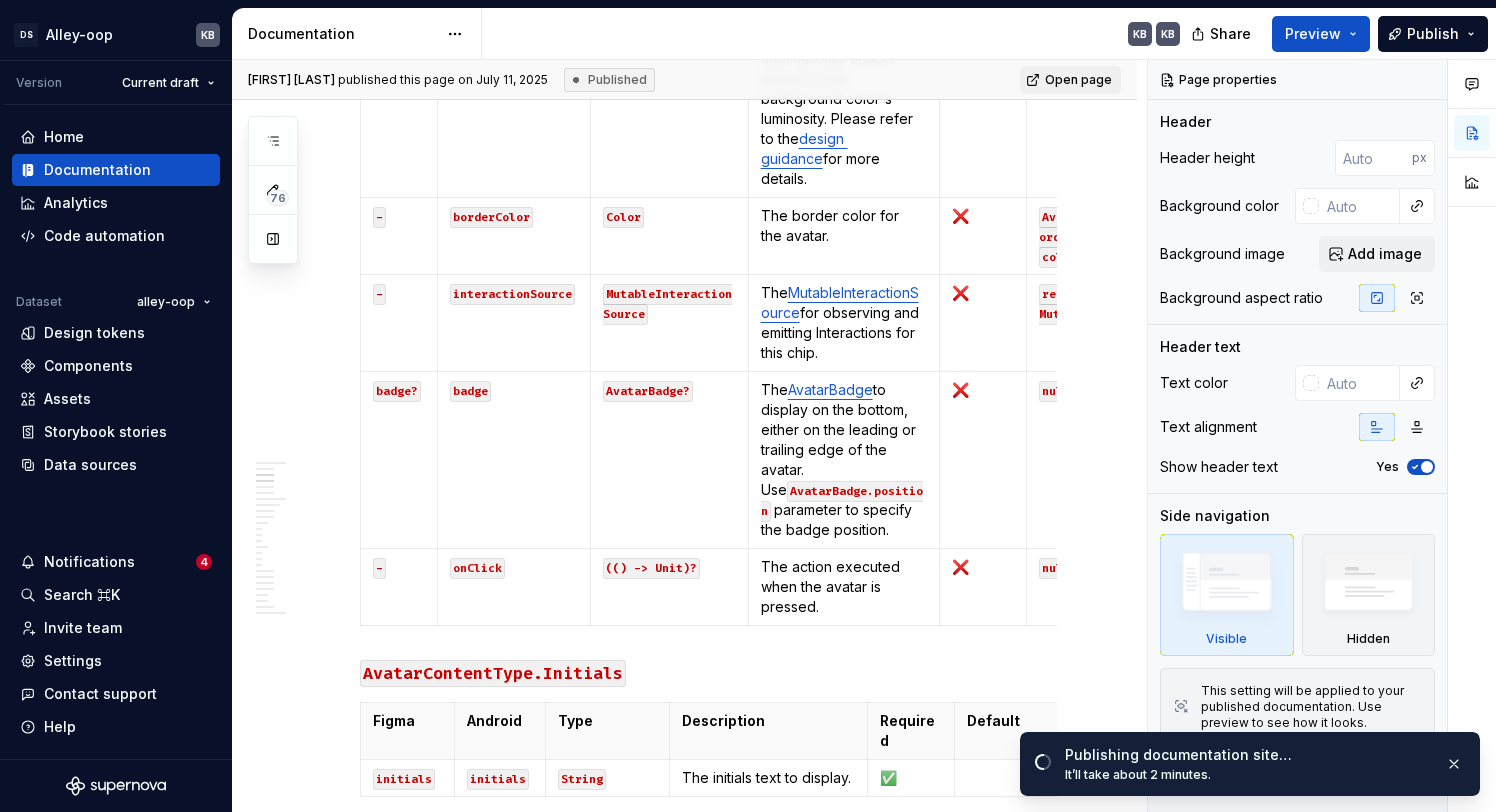 scroll, scrollTop: 1974, scrollLeft: 0, axis: vertical 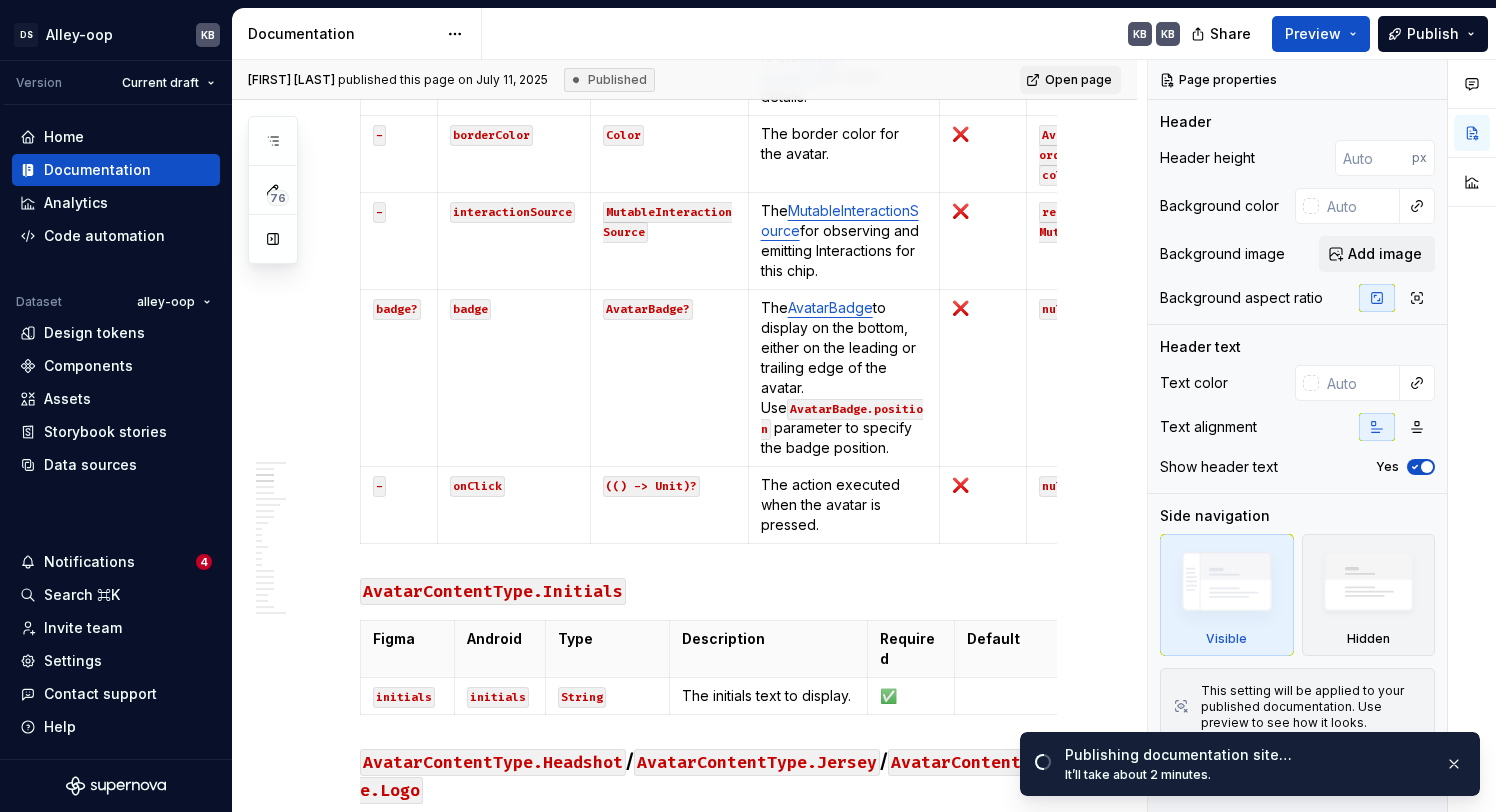 click on "The action executed when the avatar is pressed." at bounding box center (844, 505) 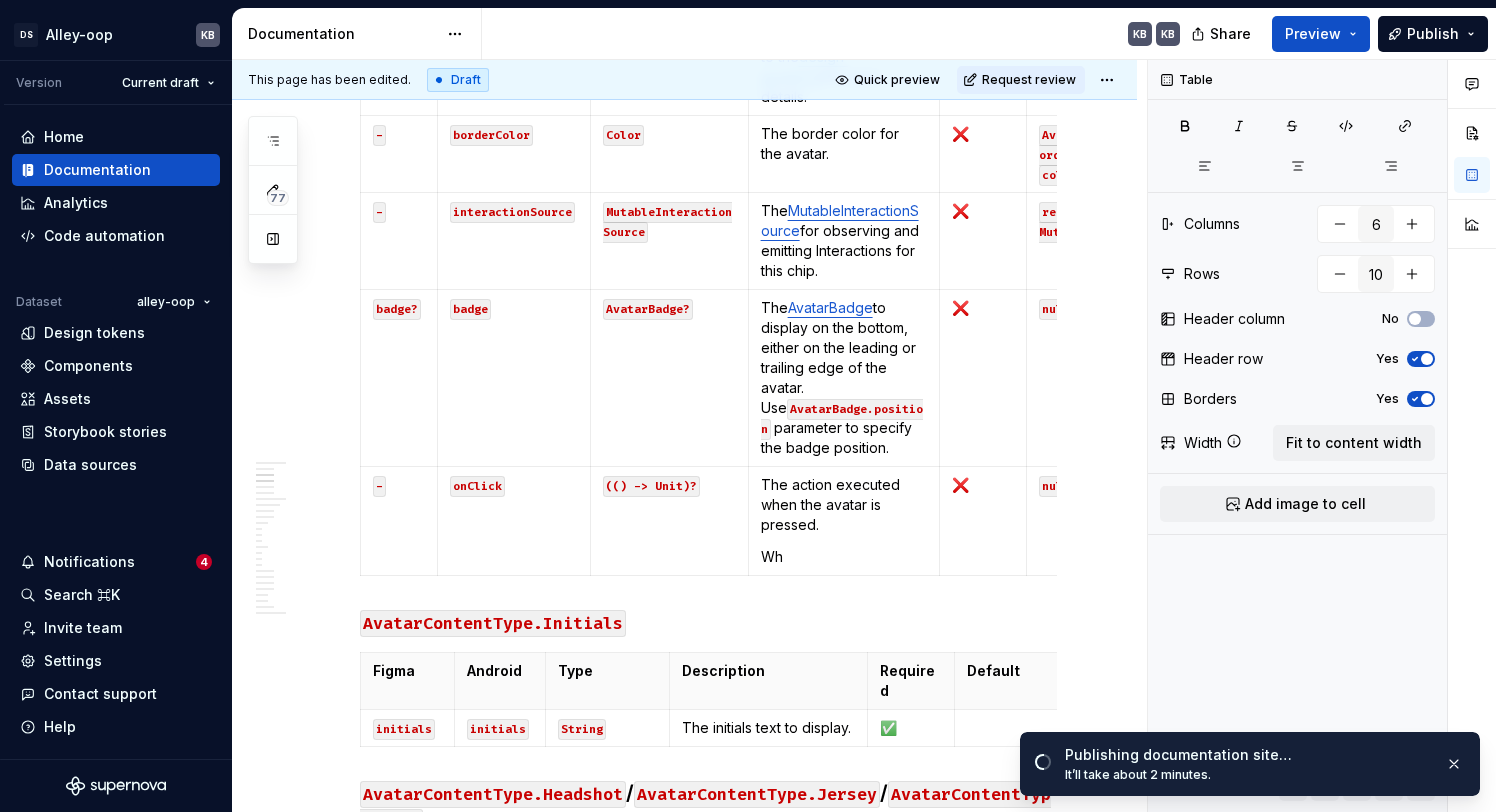 type 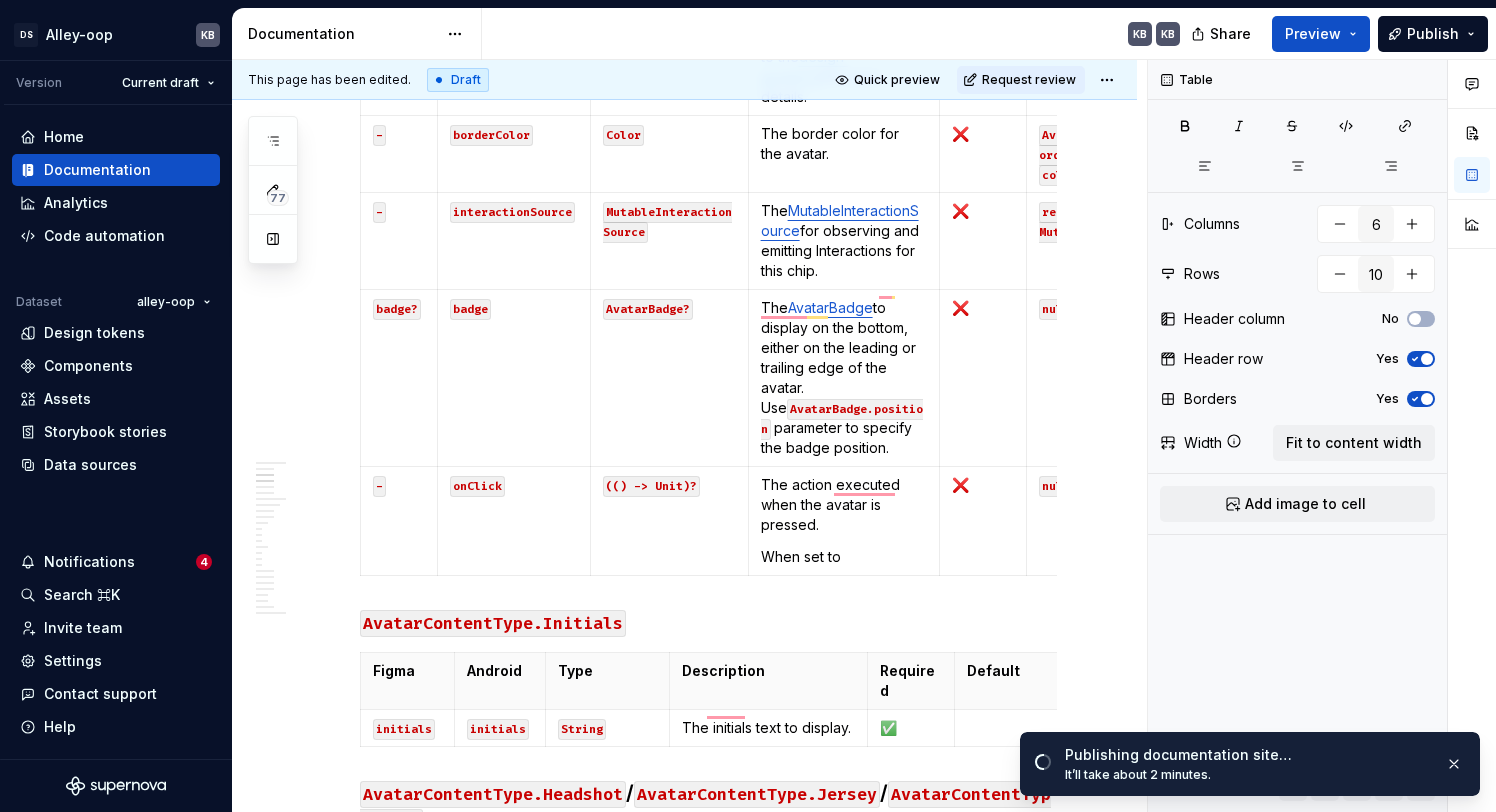 scroll, scrollTop: 1974, scrollLeft: 0, axis: vertical 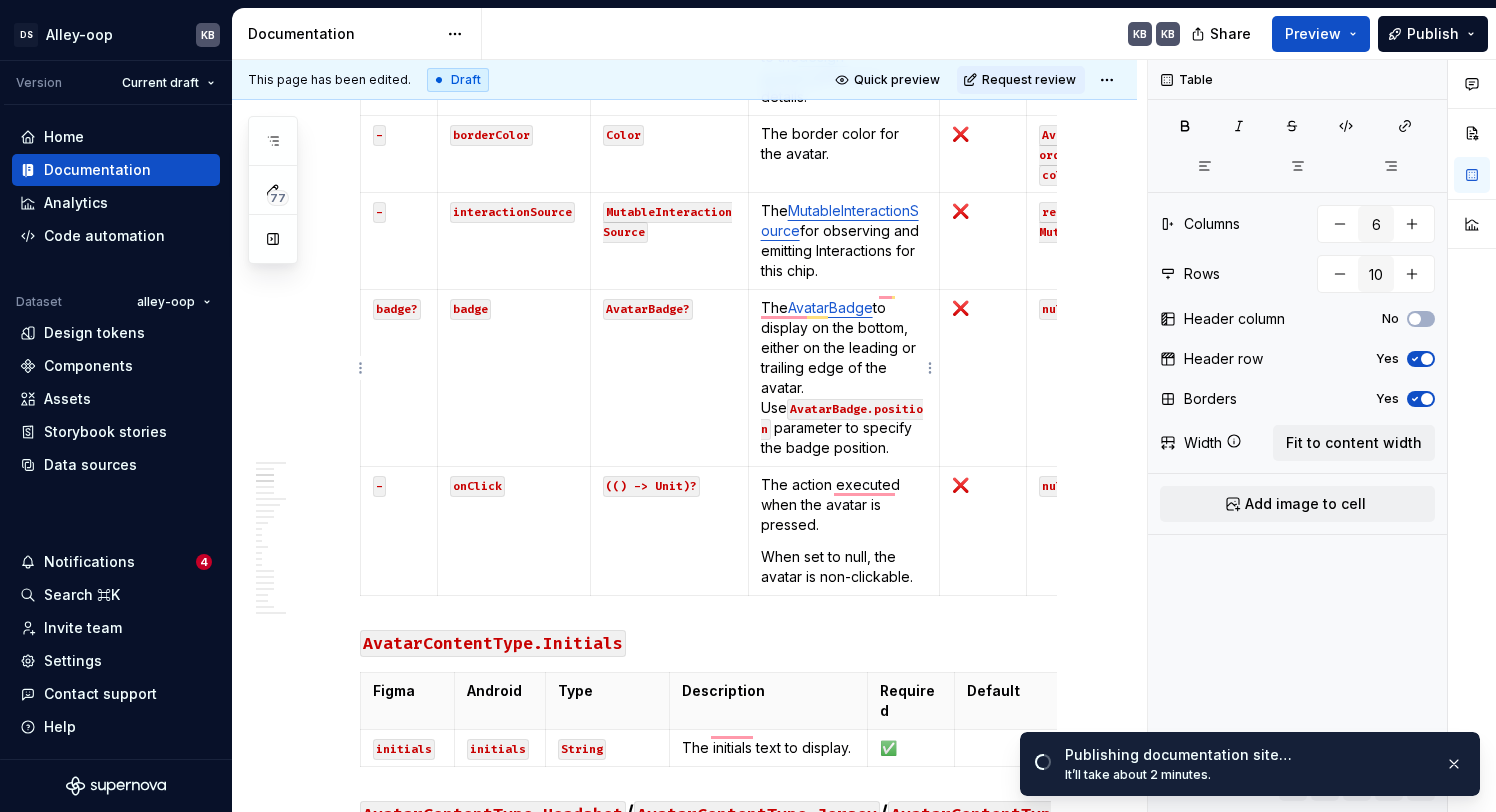 click on "The  AvatarBadge  to display on the bottom, either on the leading or trailing edge of the avatar.  Use  AvatarBadge.position   parameter to specify the badge position." at bounding box center [844, 378] 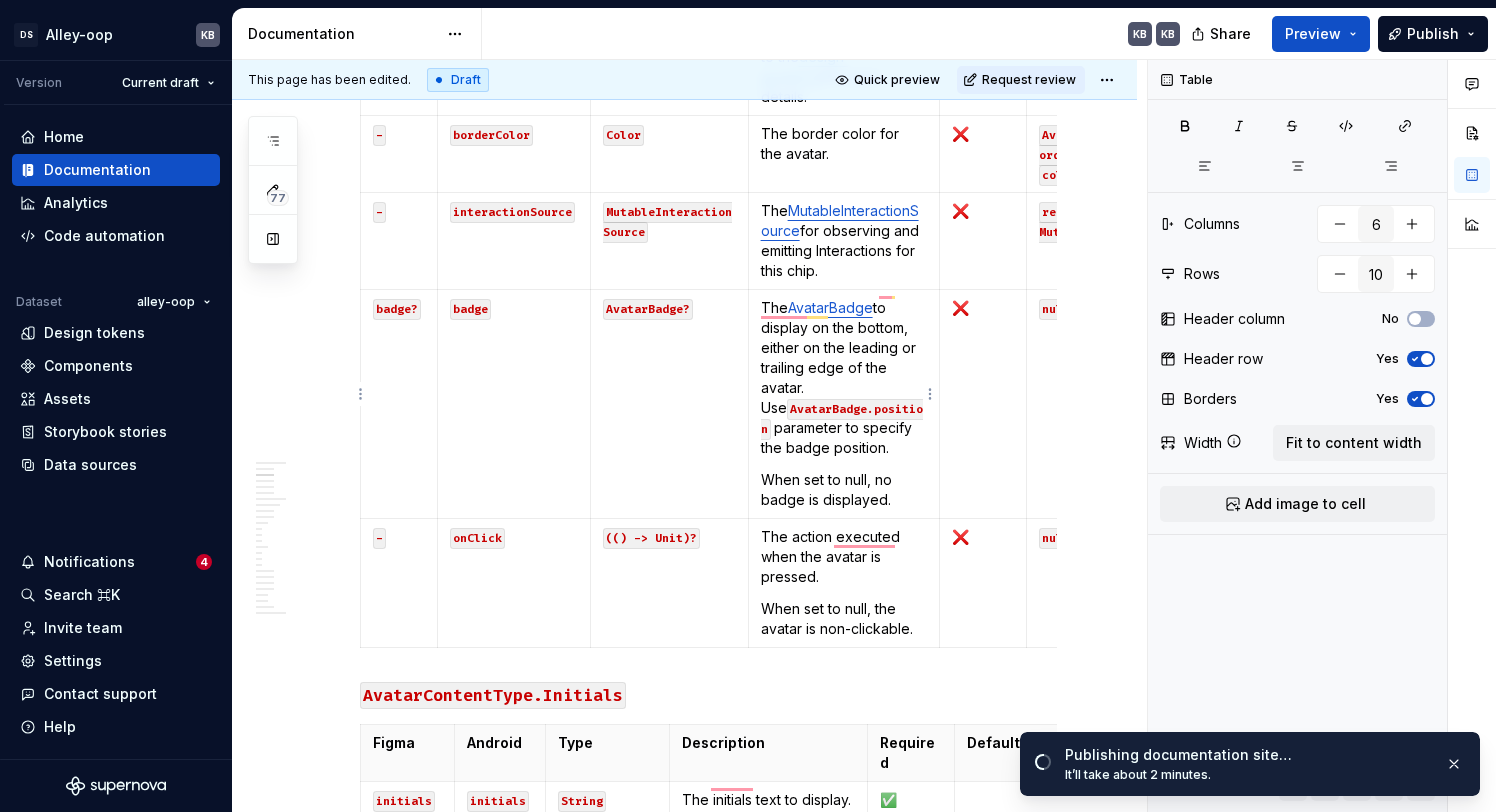 click on "When set to null, no badge is displayed." at bounding box center [844, 490] 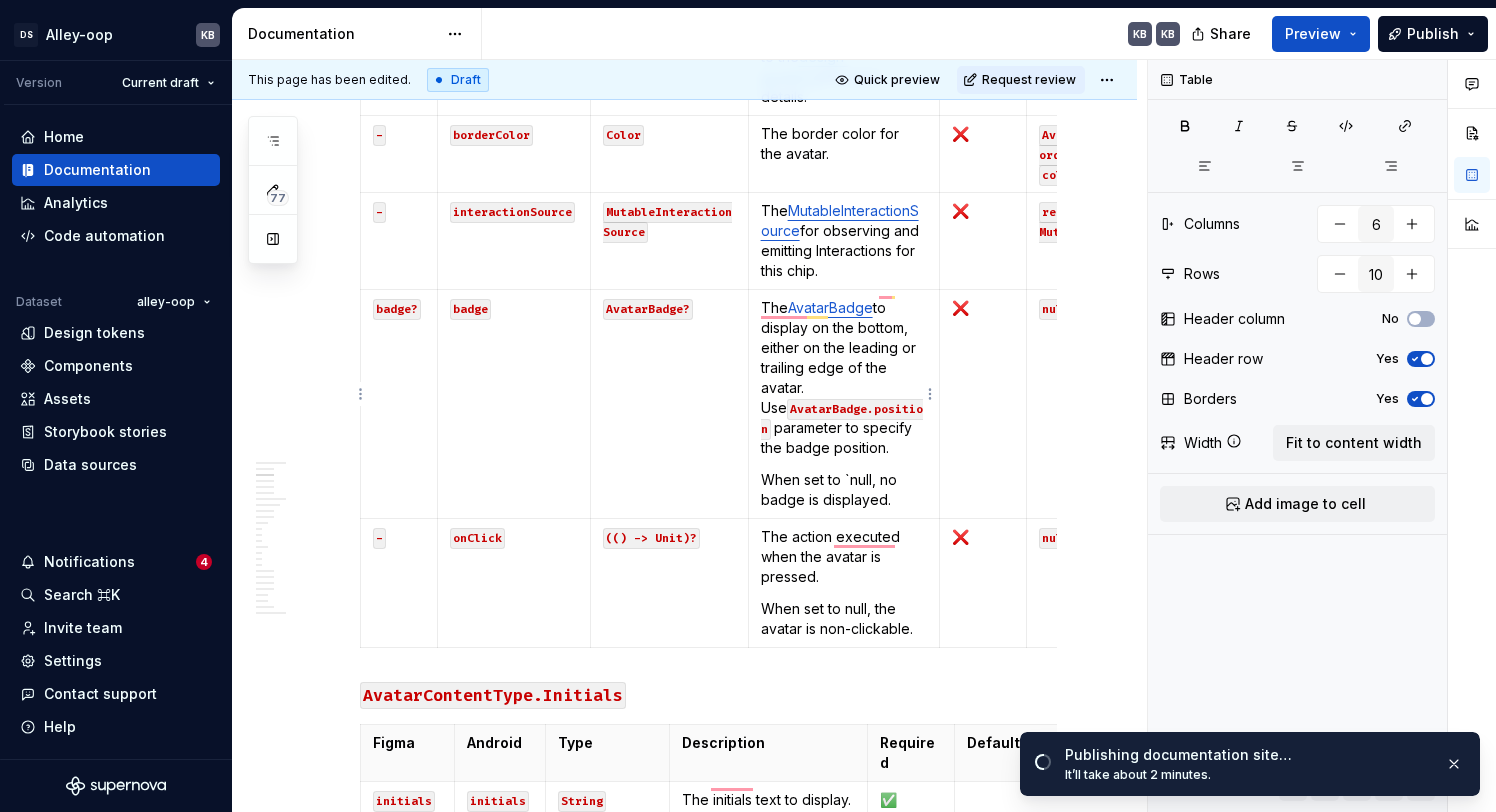 click on "When set to `null, no badge is displayed." at bounding box center (844, 490) 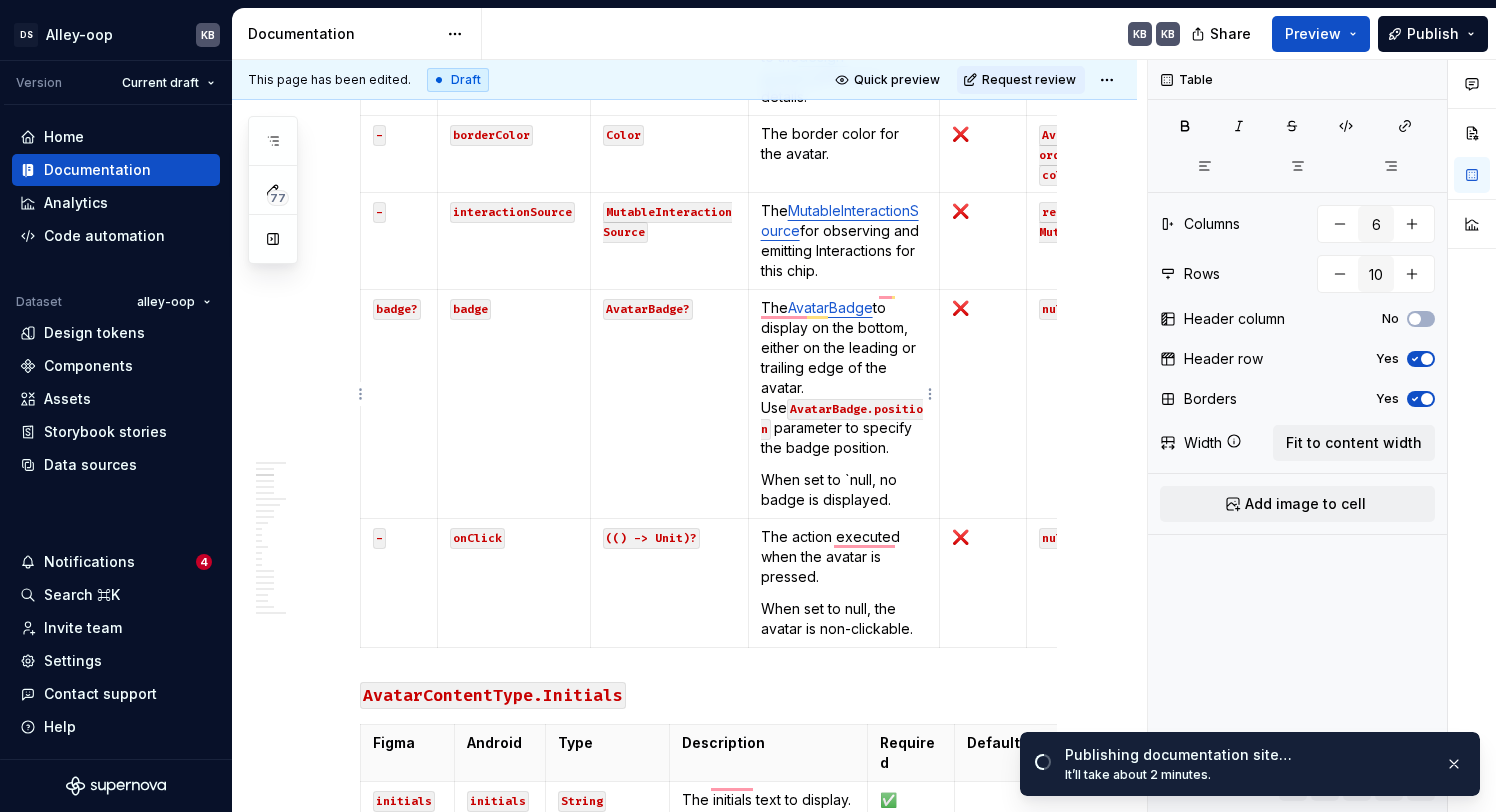 click on "When set to `null, no badge is displayed." at bounding box center (844, 490) 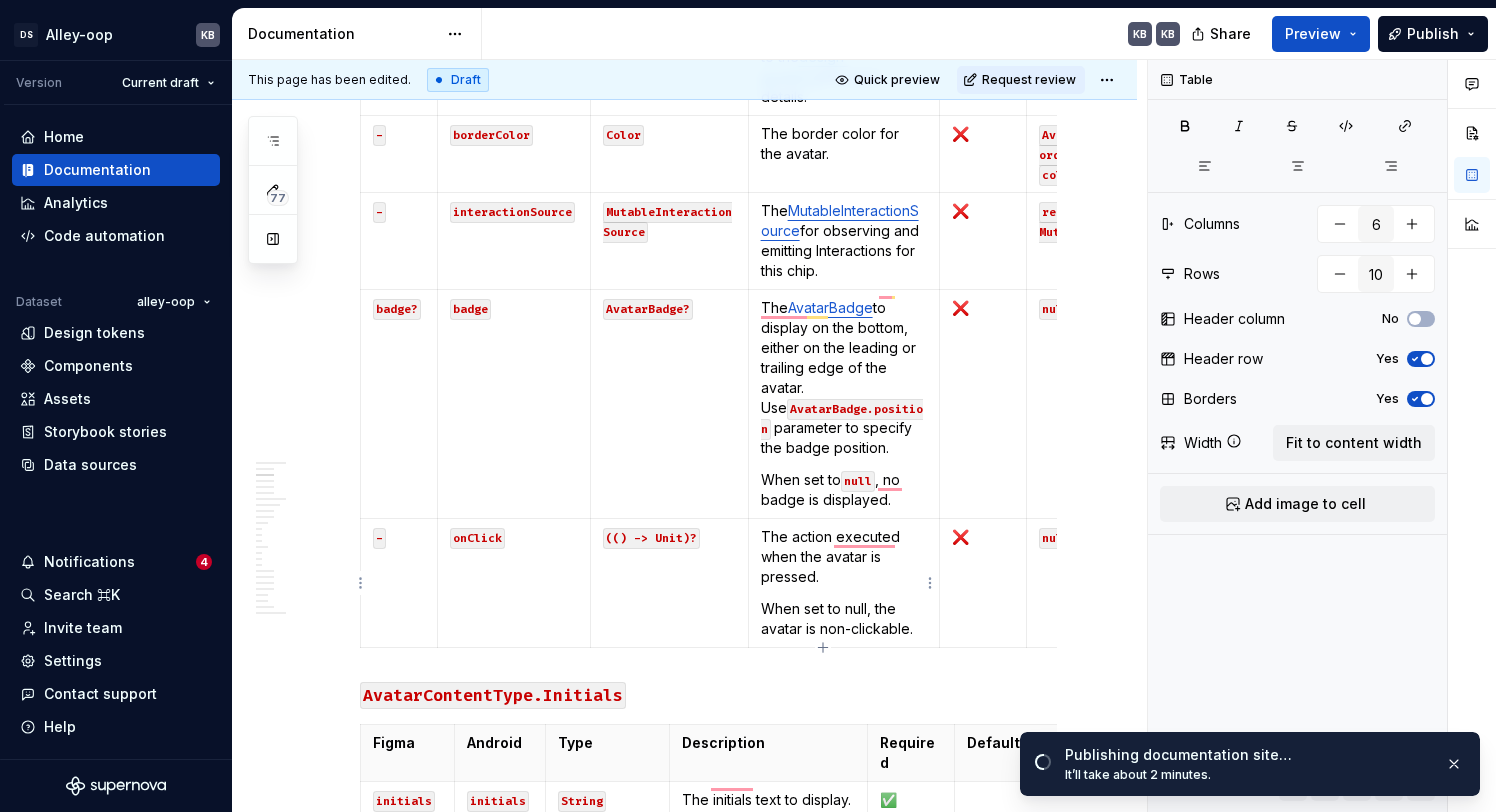 click on "When set to null, the avatar is non-clickable." at bounding box center (844, 619) 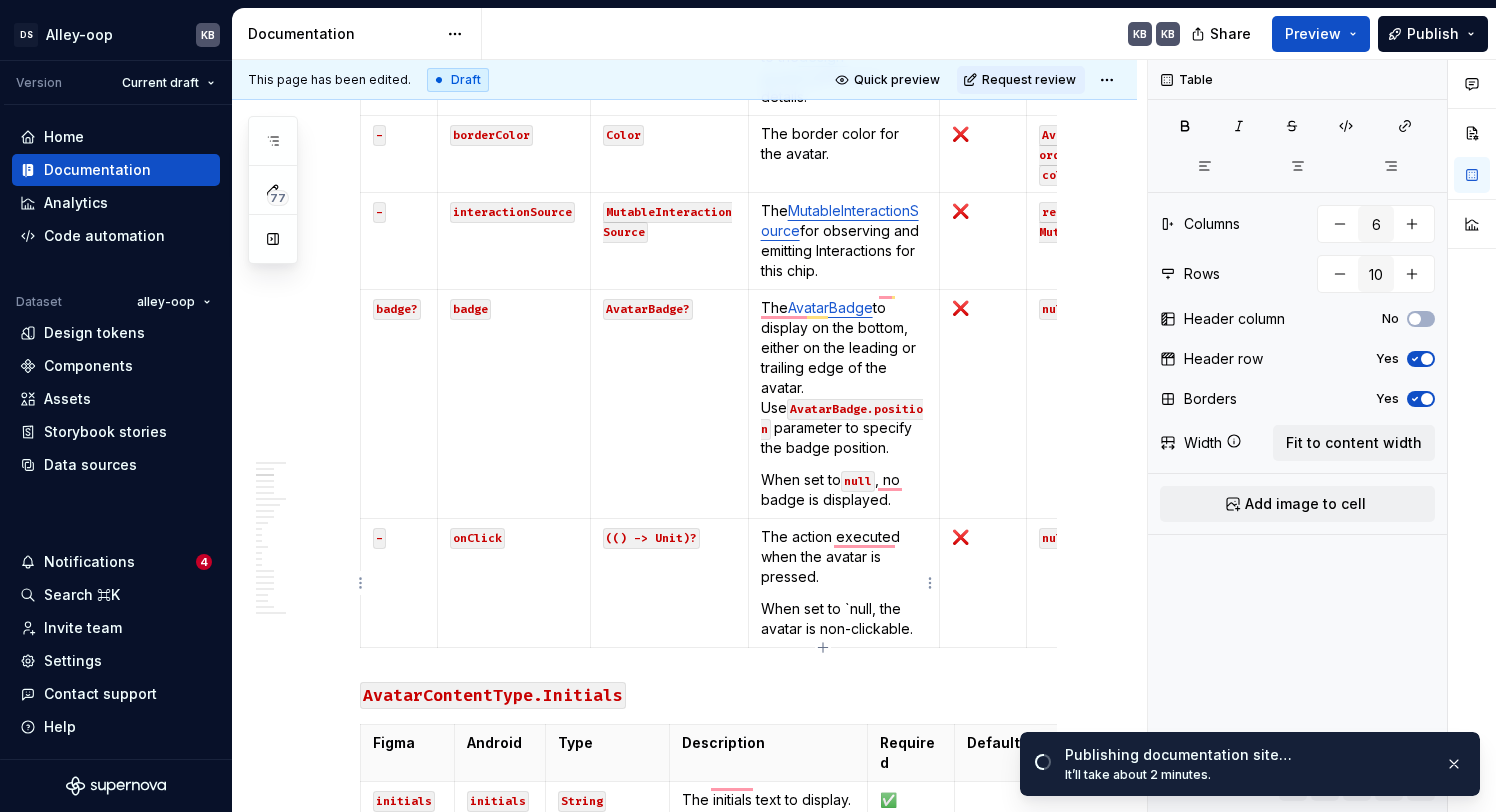 click on "When set to `null, the avatar is non-clickable." at bounding box center (844, 619) 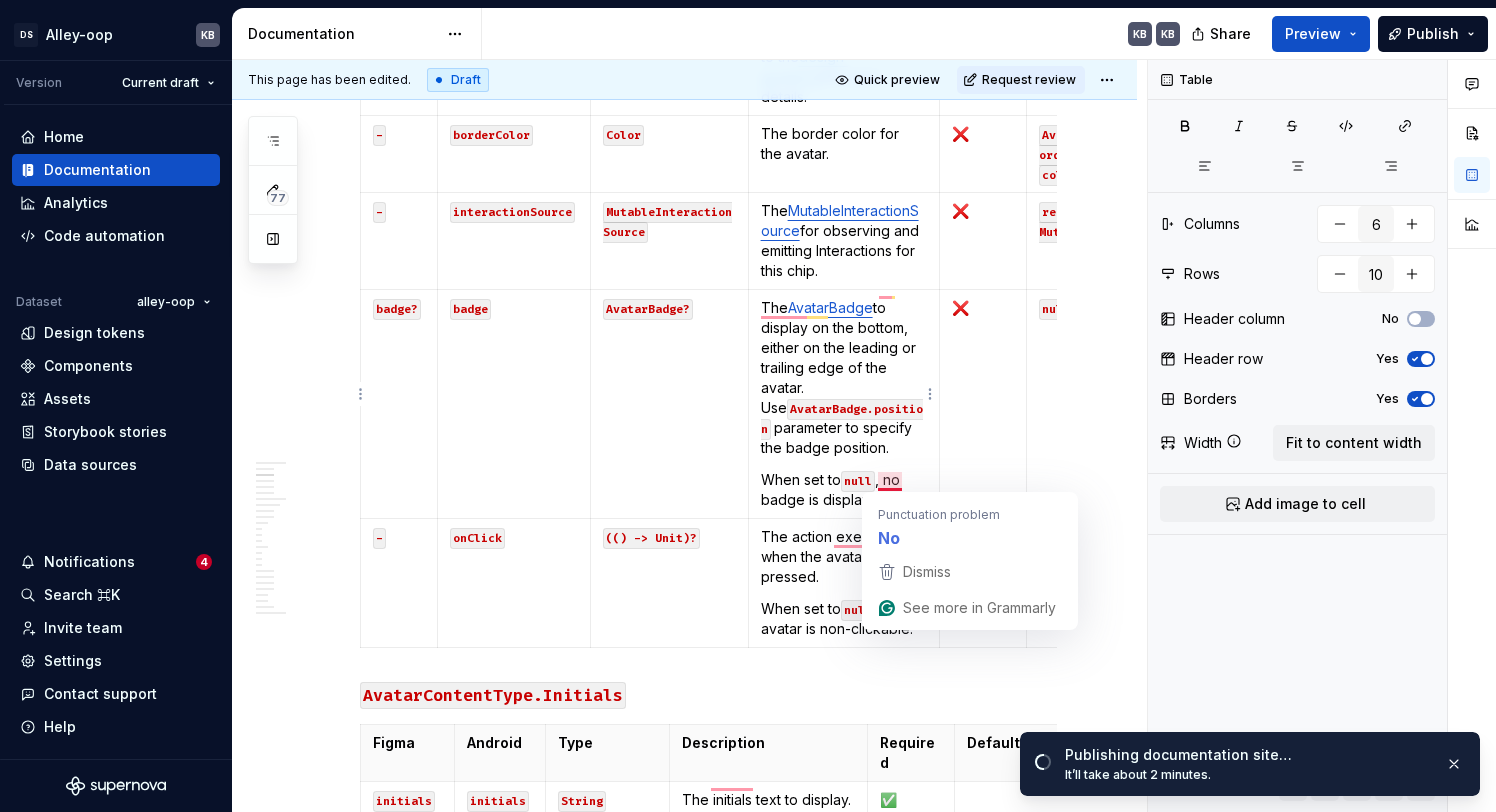 click on "AvatarBadge.position" at bounding box center (842, 419) 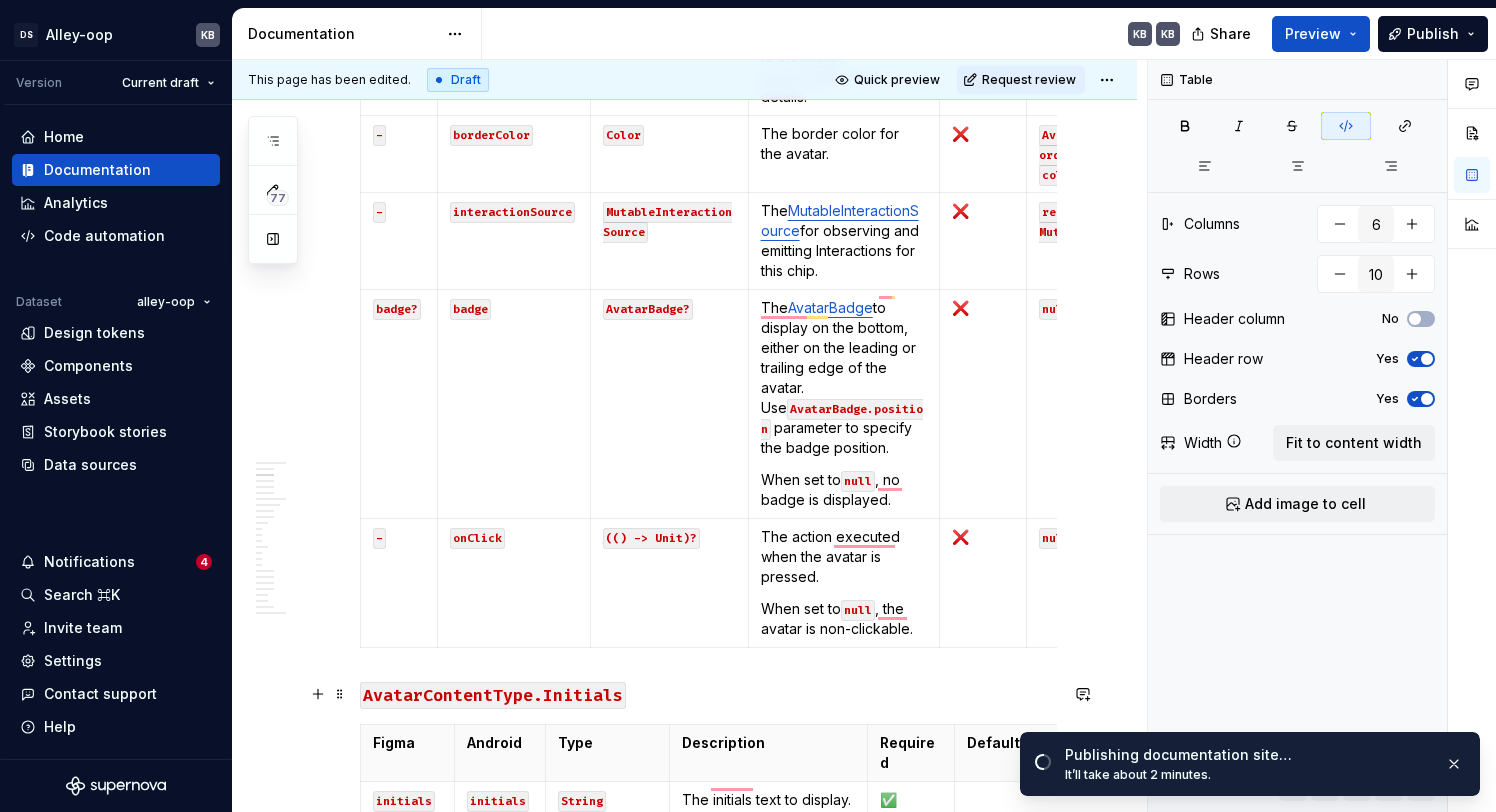 scroll, scrollTop: 2055, scrollLeft: 0, axis: vertical 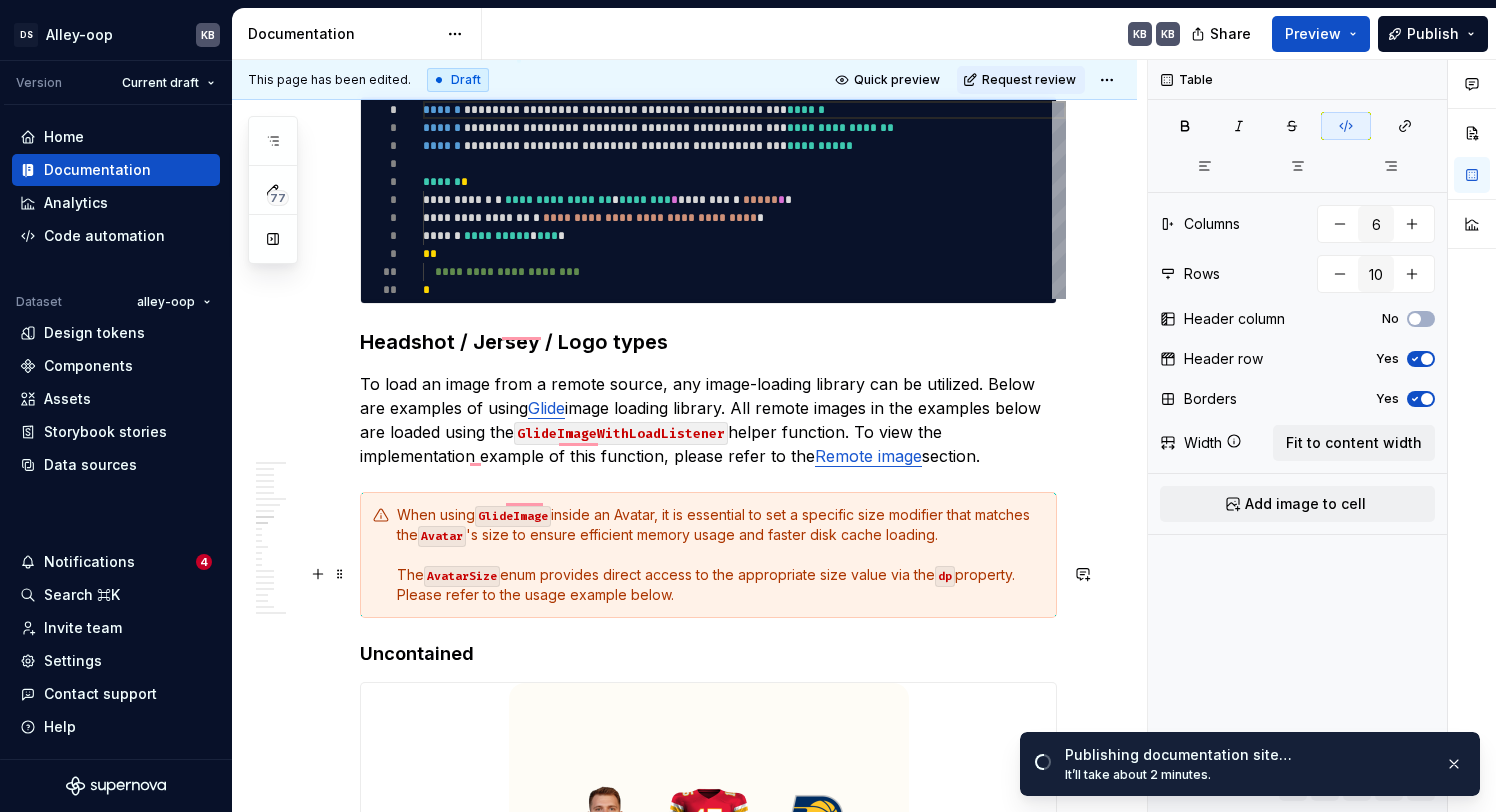 click on "Uncontained" at bounding box center [708, 654] 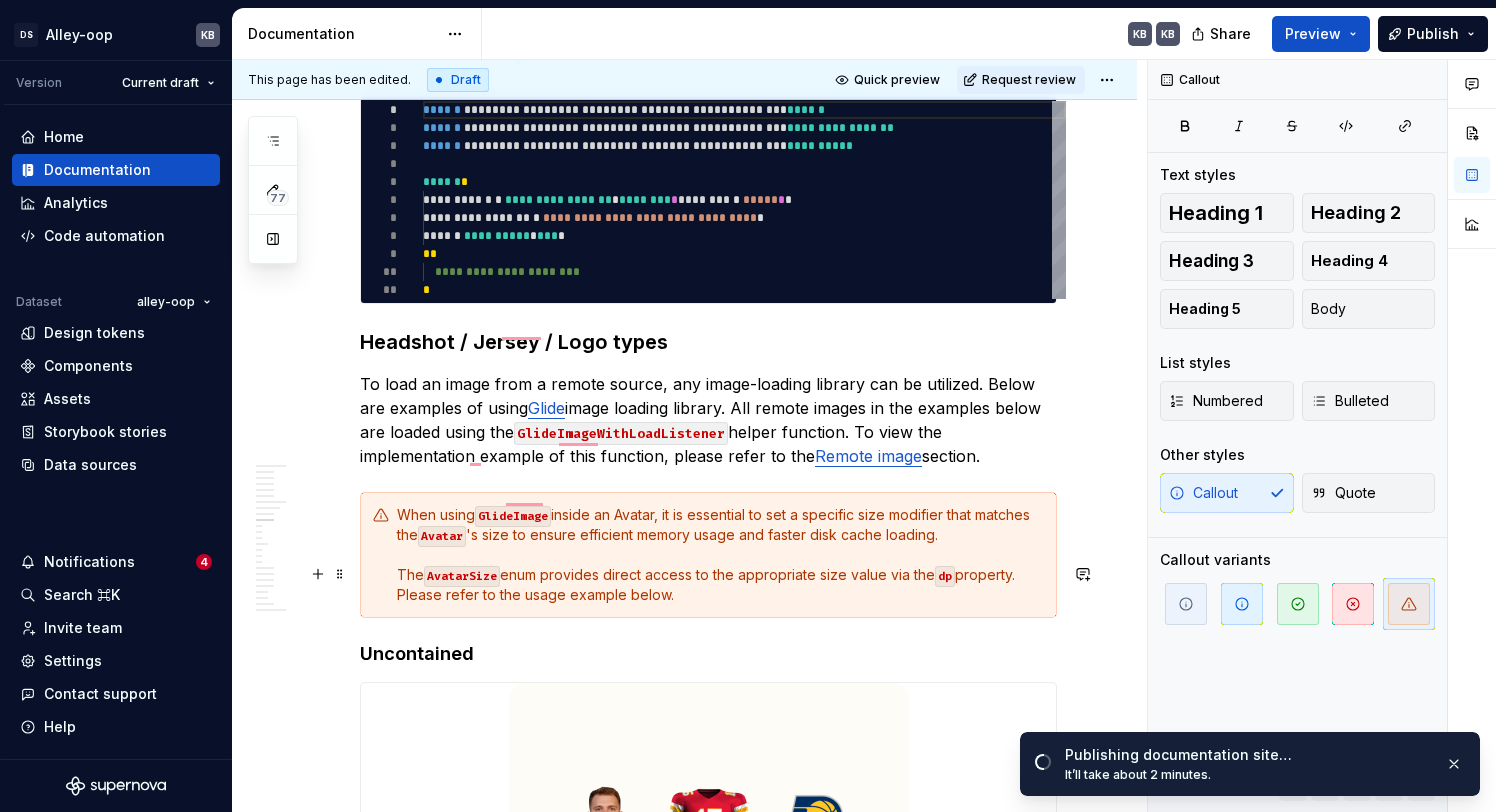 click on "Uncontained" at bounding box center [708, 654] 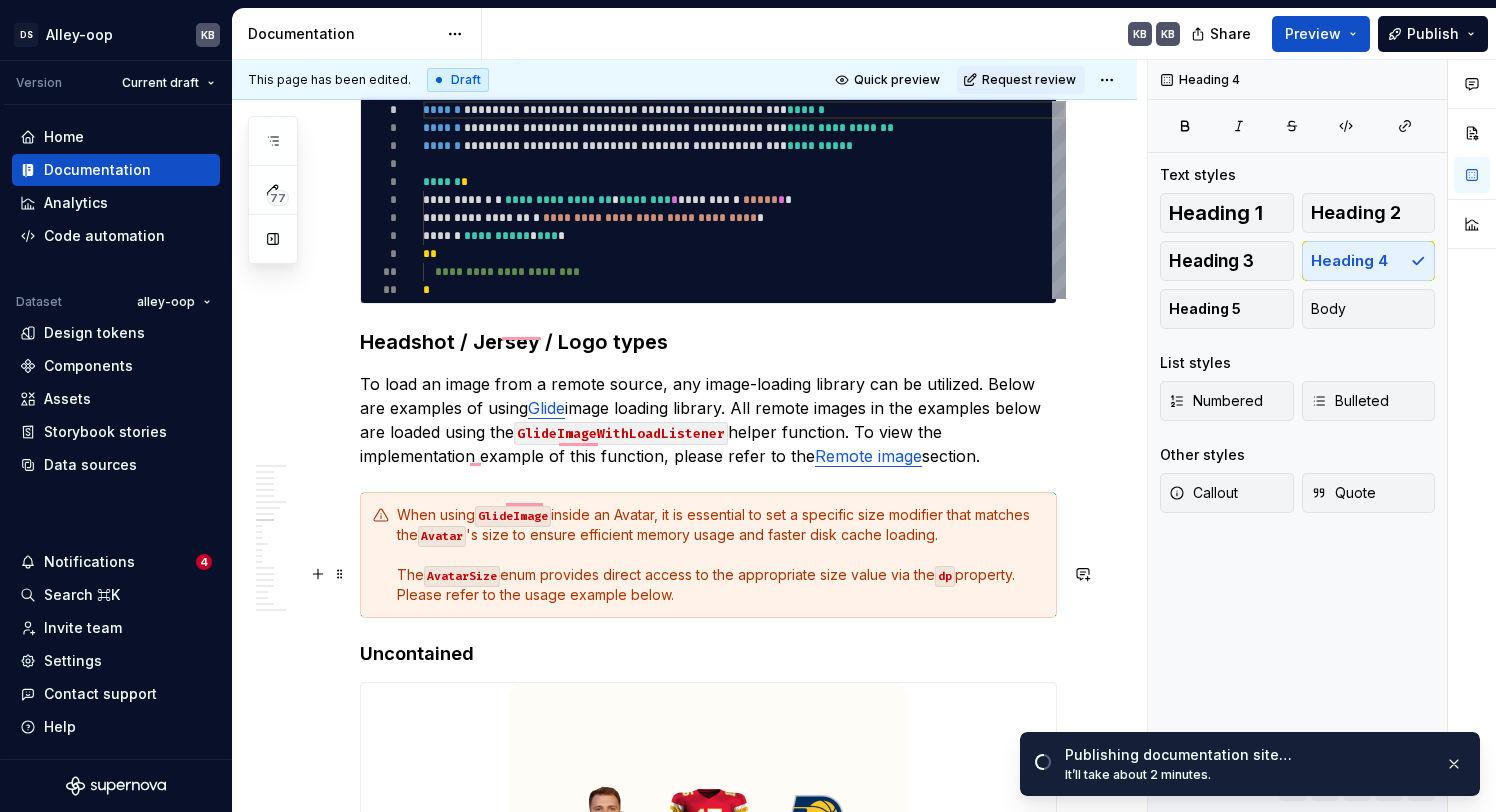 click on "Uncontained" at bounding box center (708, 654) 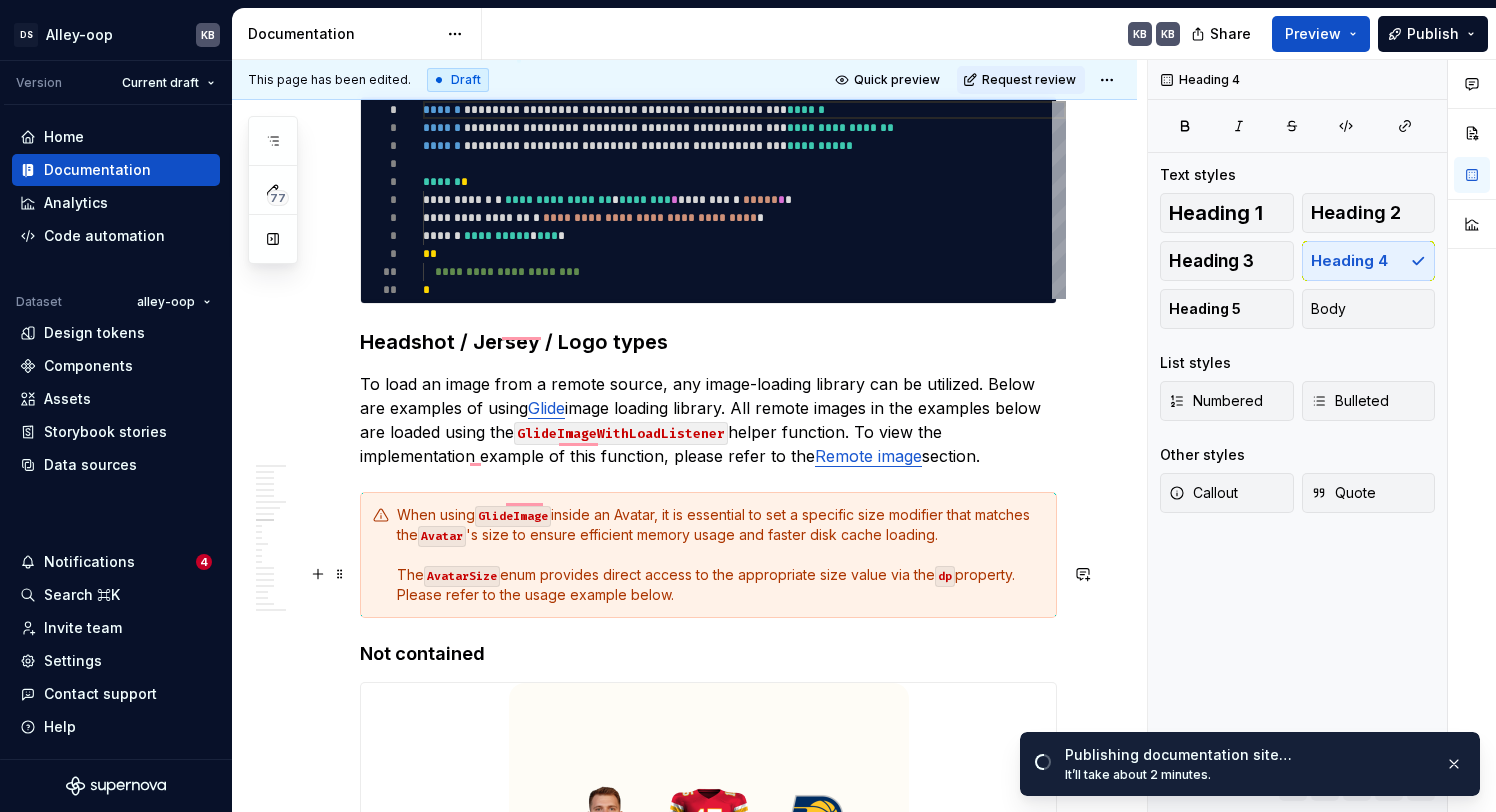 click on "Not contained" at bounding box center [708, 654] 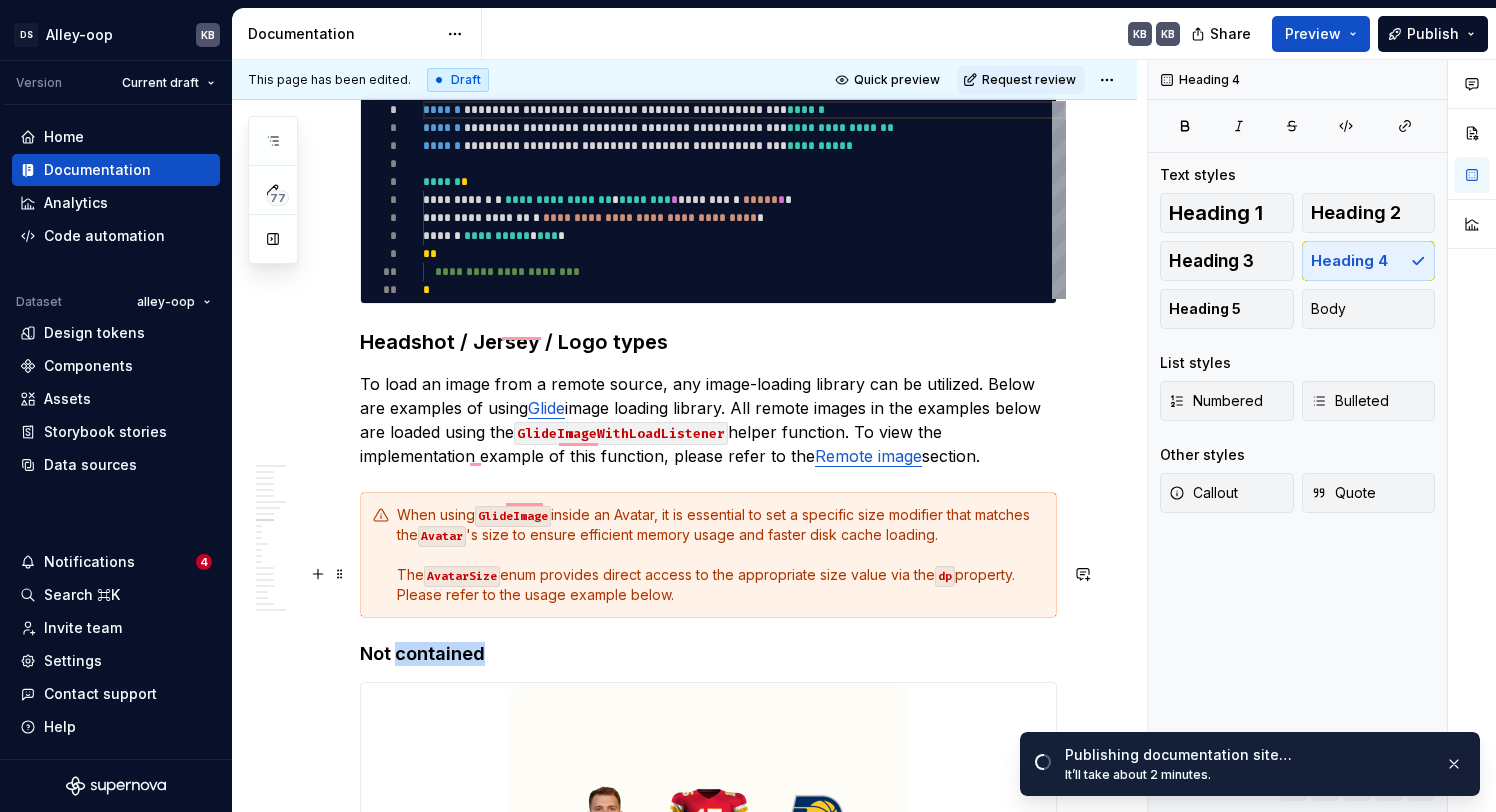 click on "Not contained" at bounding box center (708, 654) 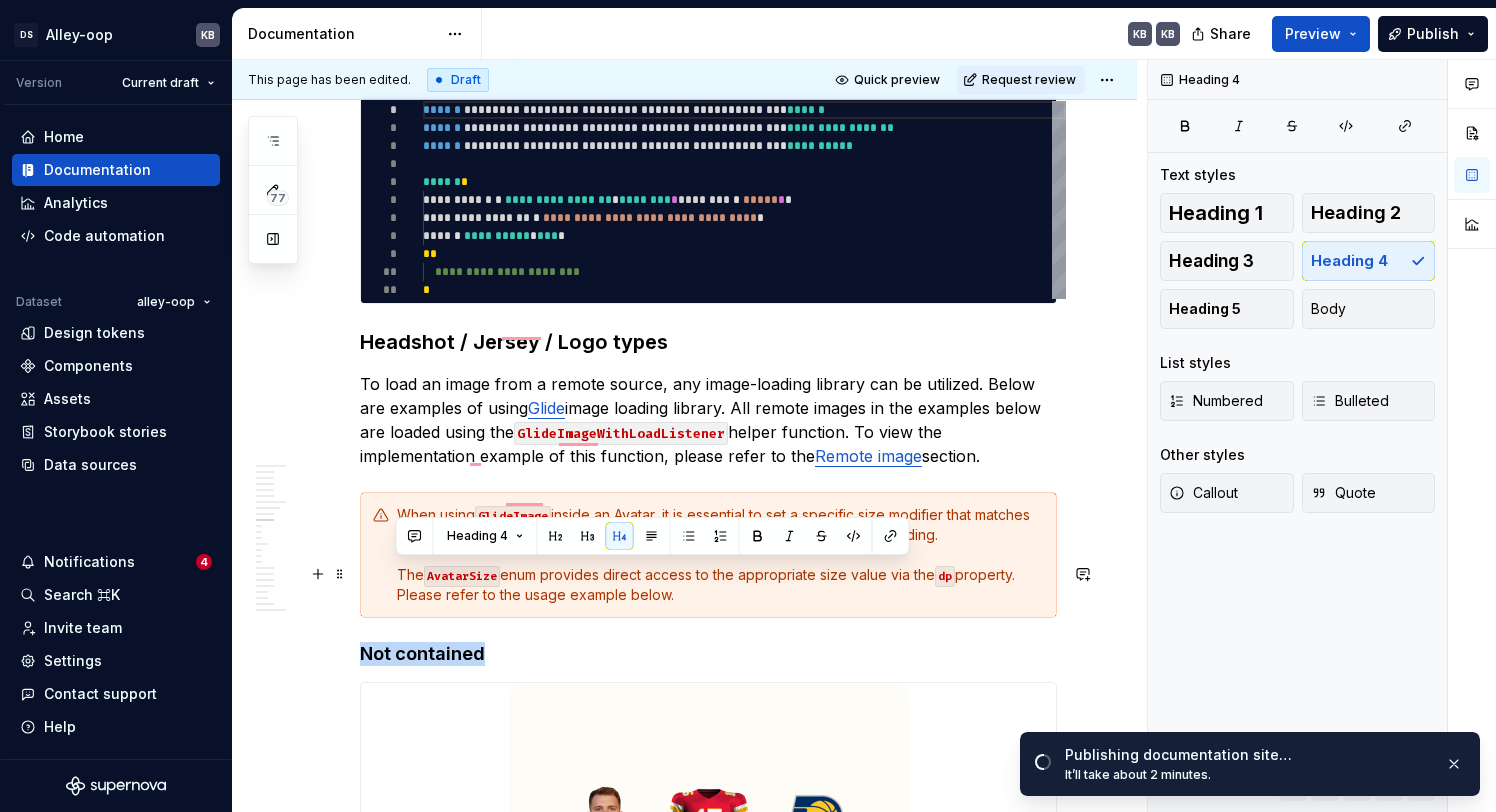 click on "Not contained" at bounding box center (708, 654) 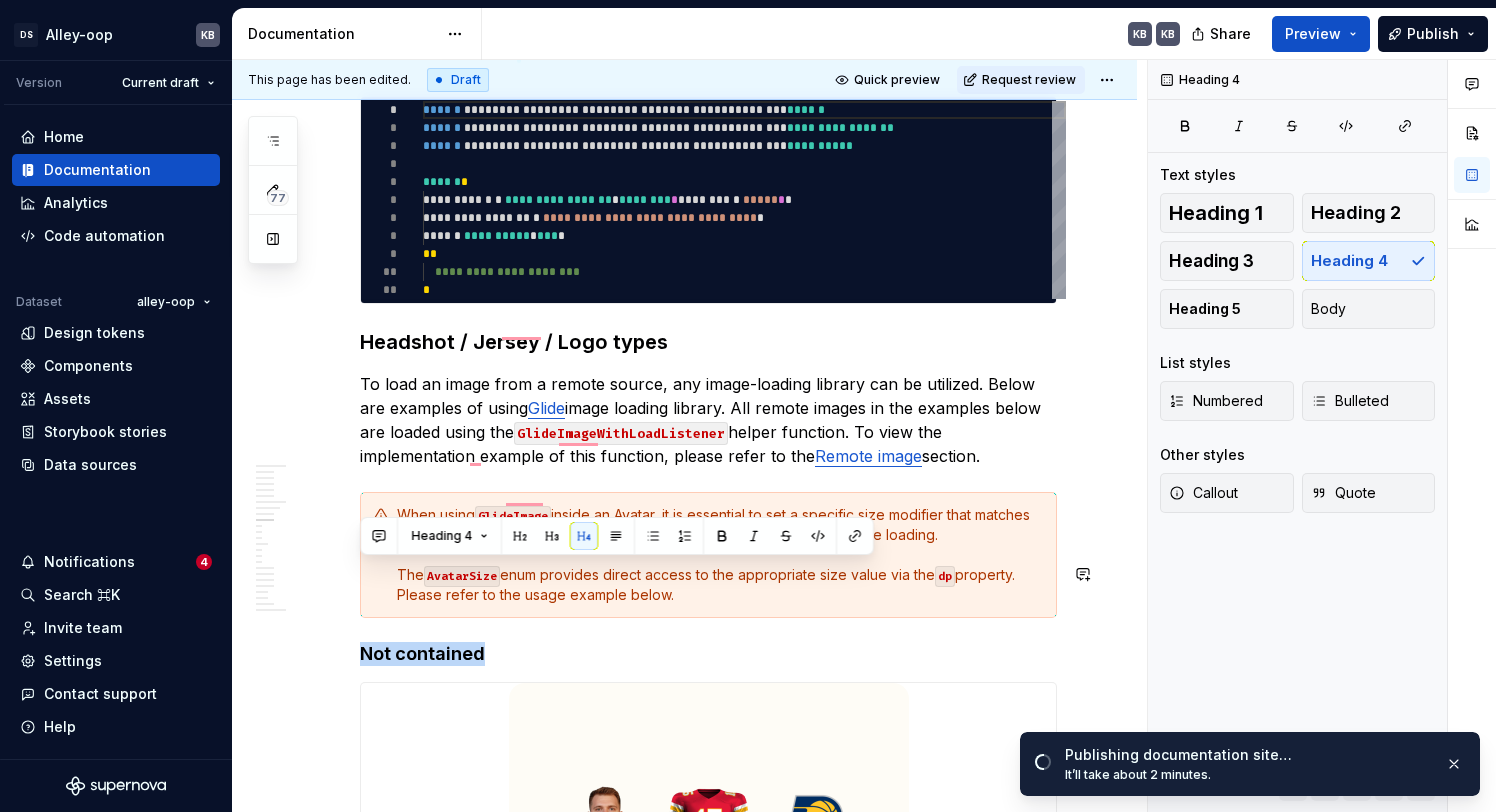 copy on "Not contained" 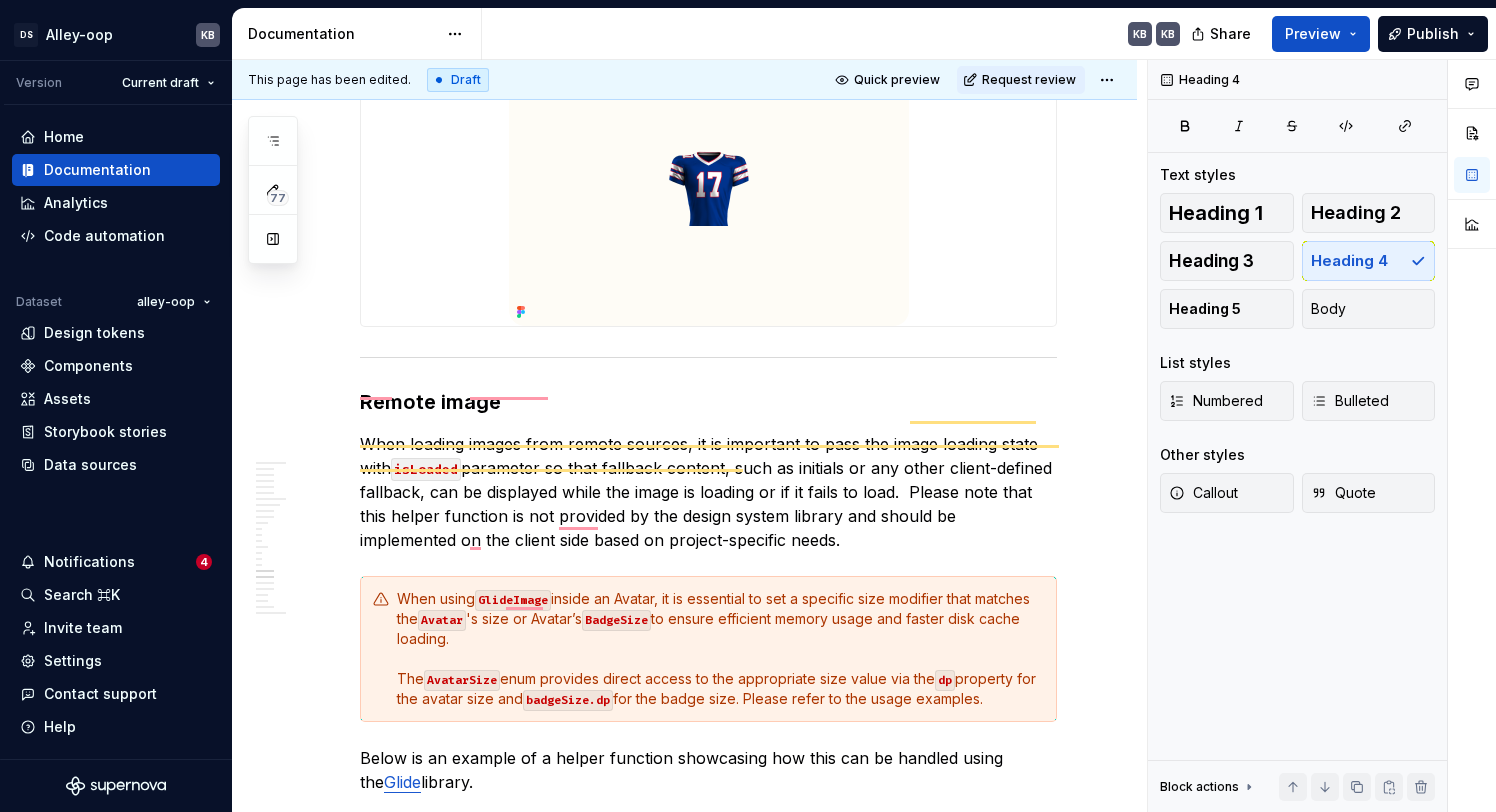 type on "*" 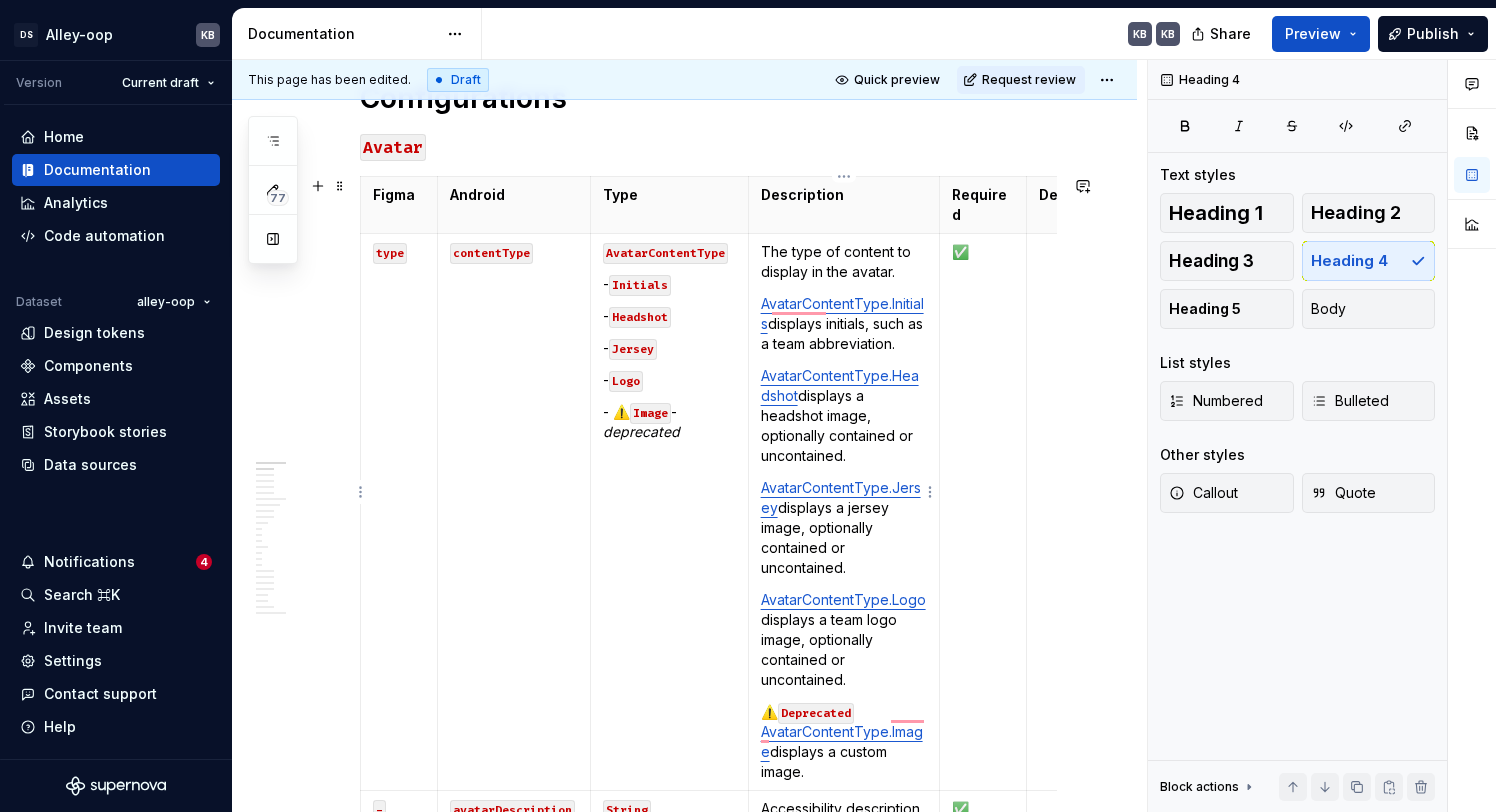 click on "AvatarContentType.Headshot  displays a headshot image, optionally contained or uncontained." at bounding box center [844, 416] 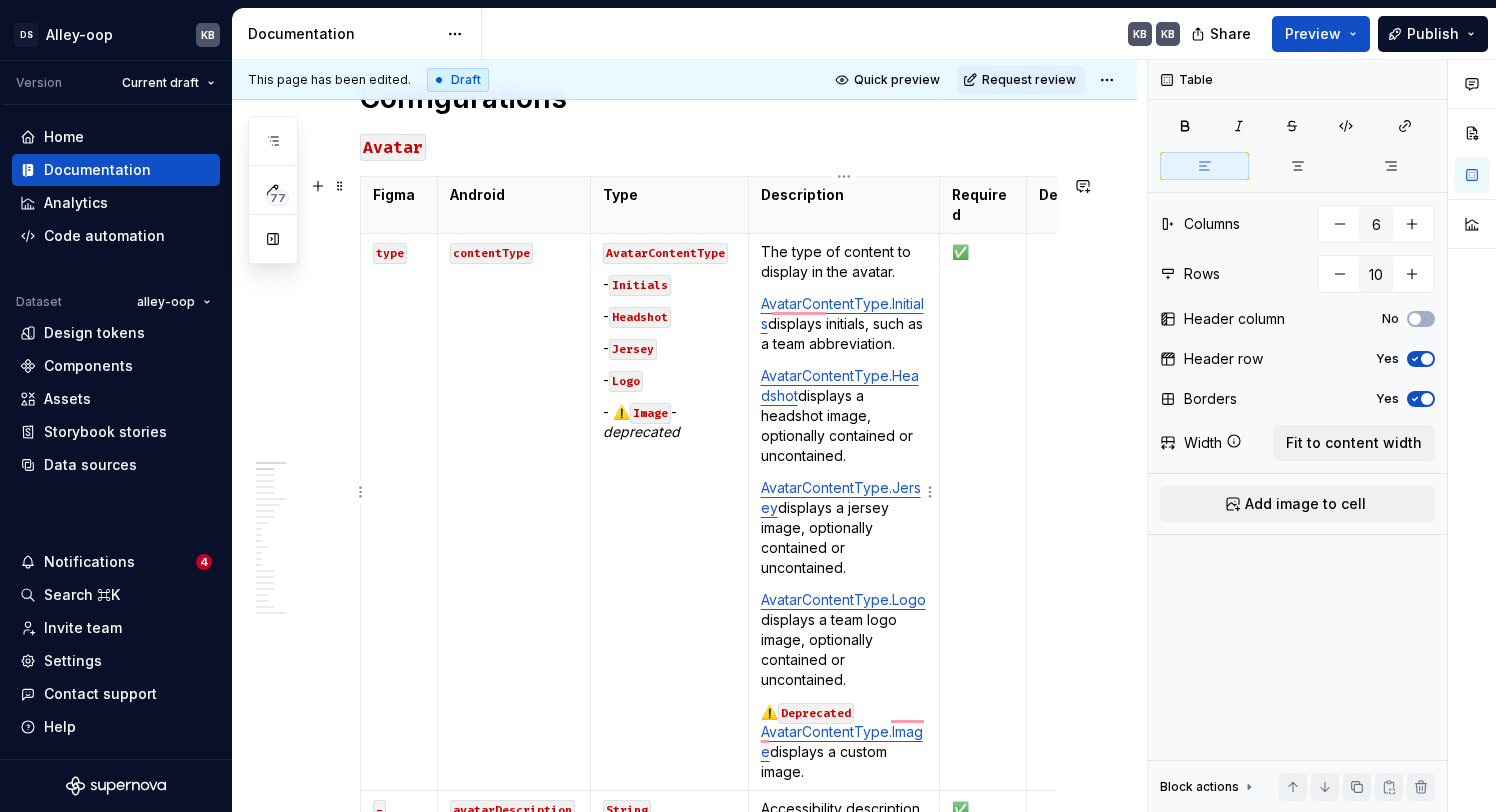 click on "AvatarContentType.Headshot  displays a headshot image, optionally contained or uncontained." at bounding box center [844, 416] 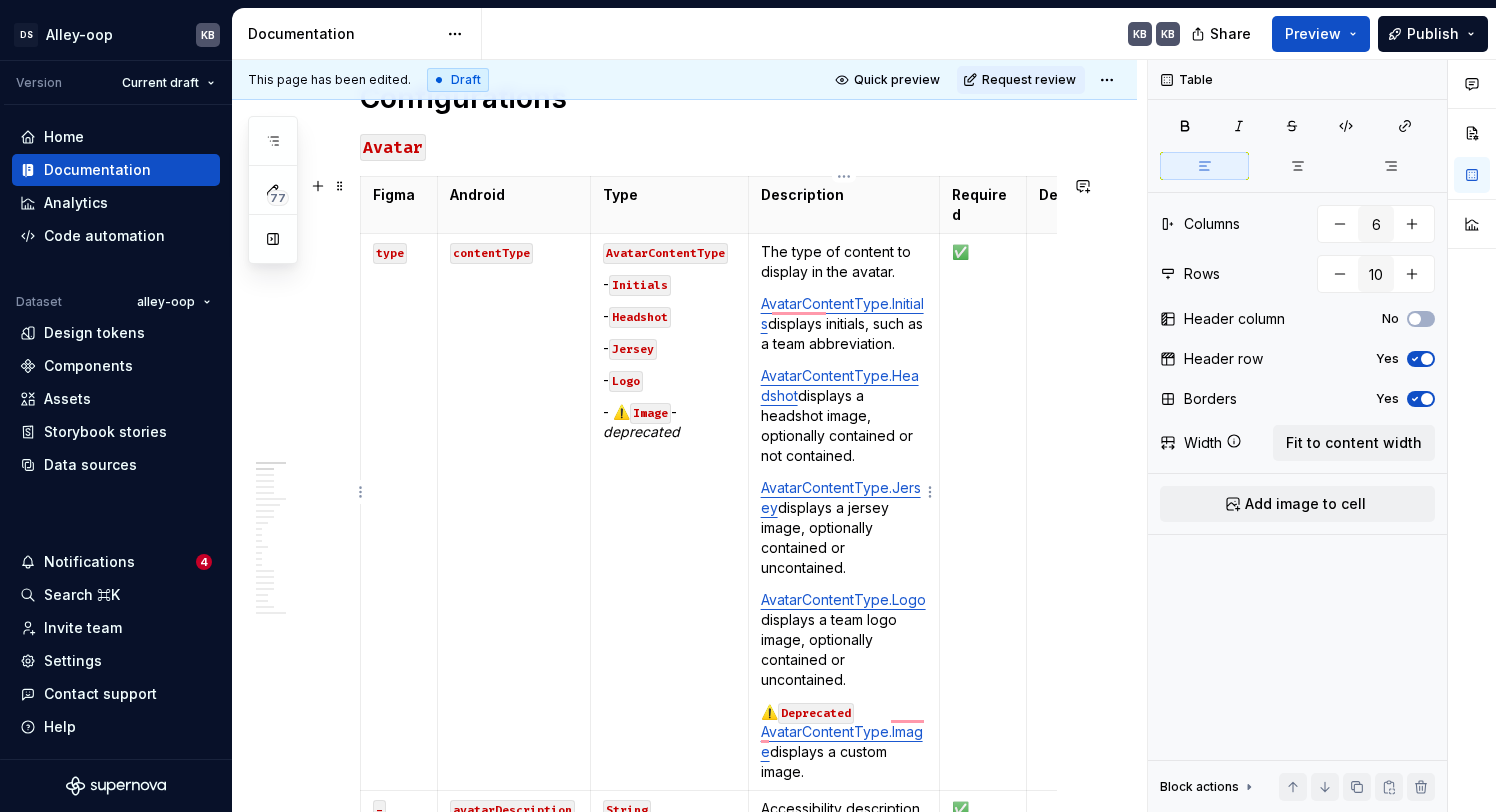 click on "AvatarContentType.Jersey  displays a jersey image, optionally contained or uncontained." at bounding box center [844, 528] 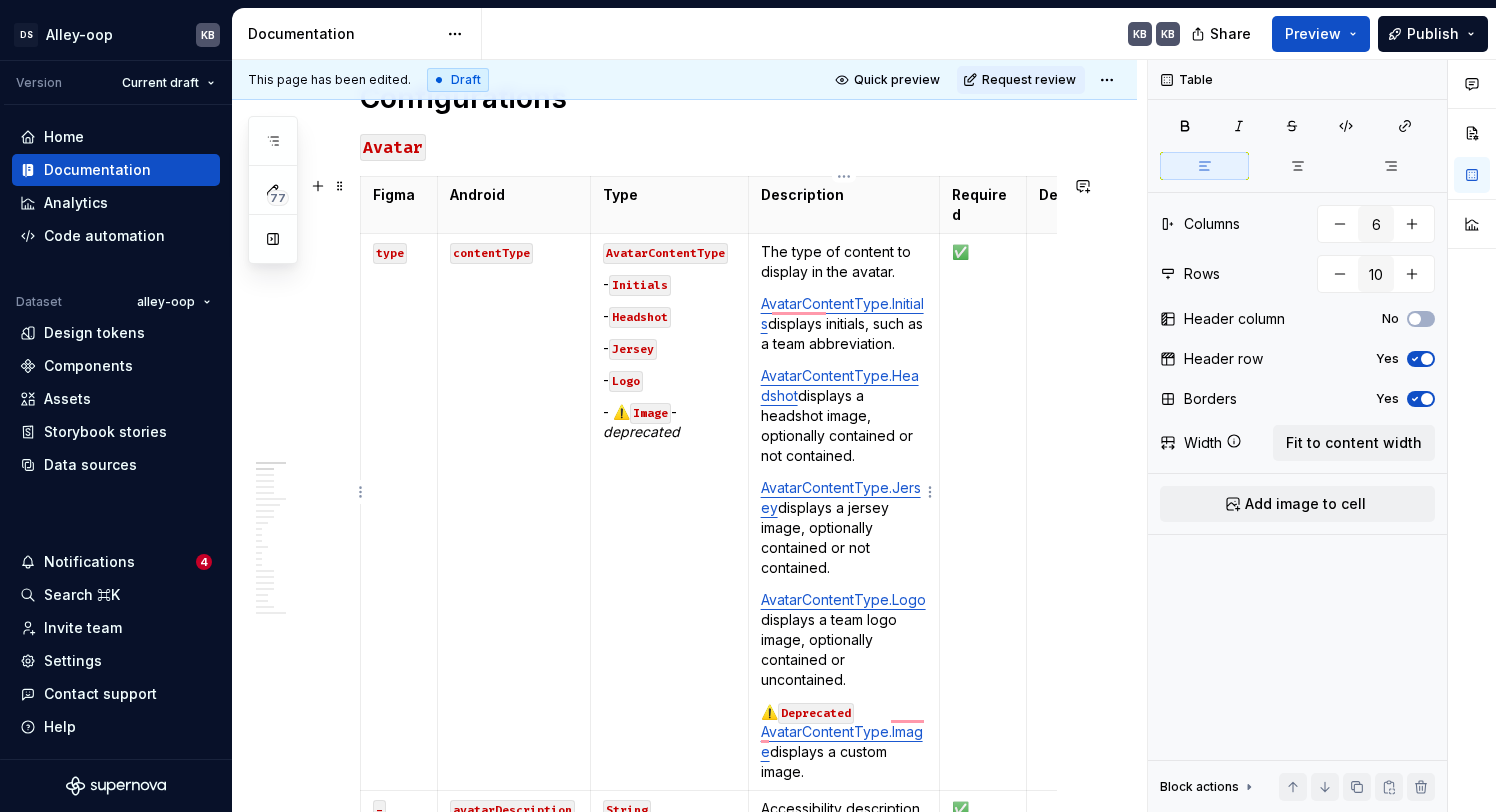 click on "AvatarContentType.Logo  displays a team logo image, optionally contained or uncontained." at bounding box center (844, 640) 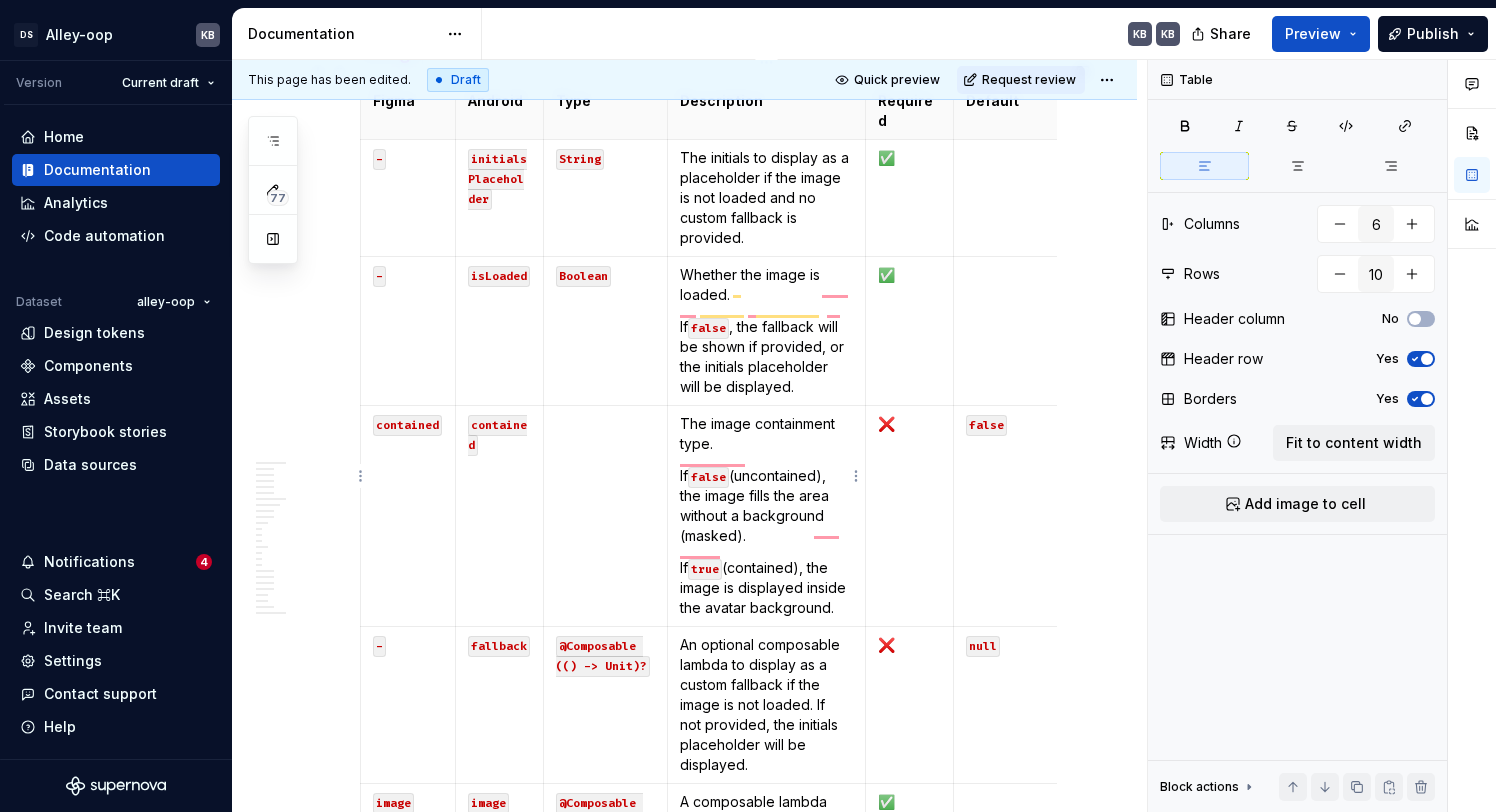 type on "6" 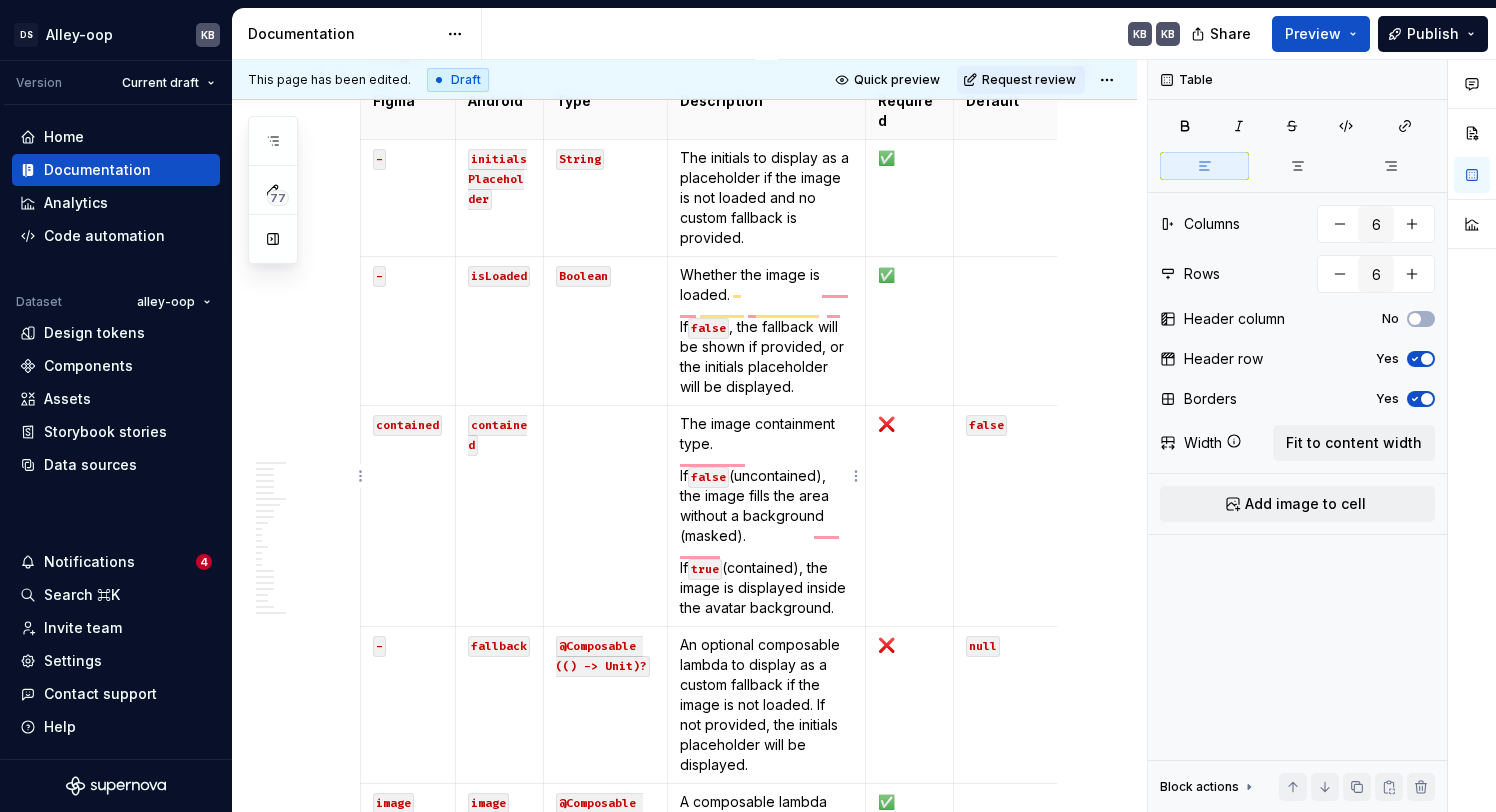 click on "If  false (uncontained), the image fills the area without a background (masked)." at bounding box center [767, 506] 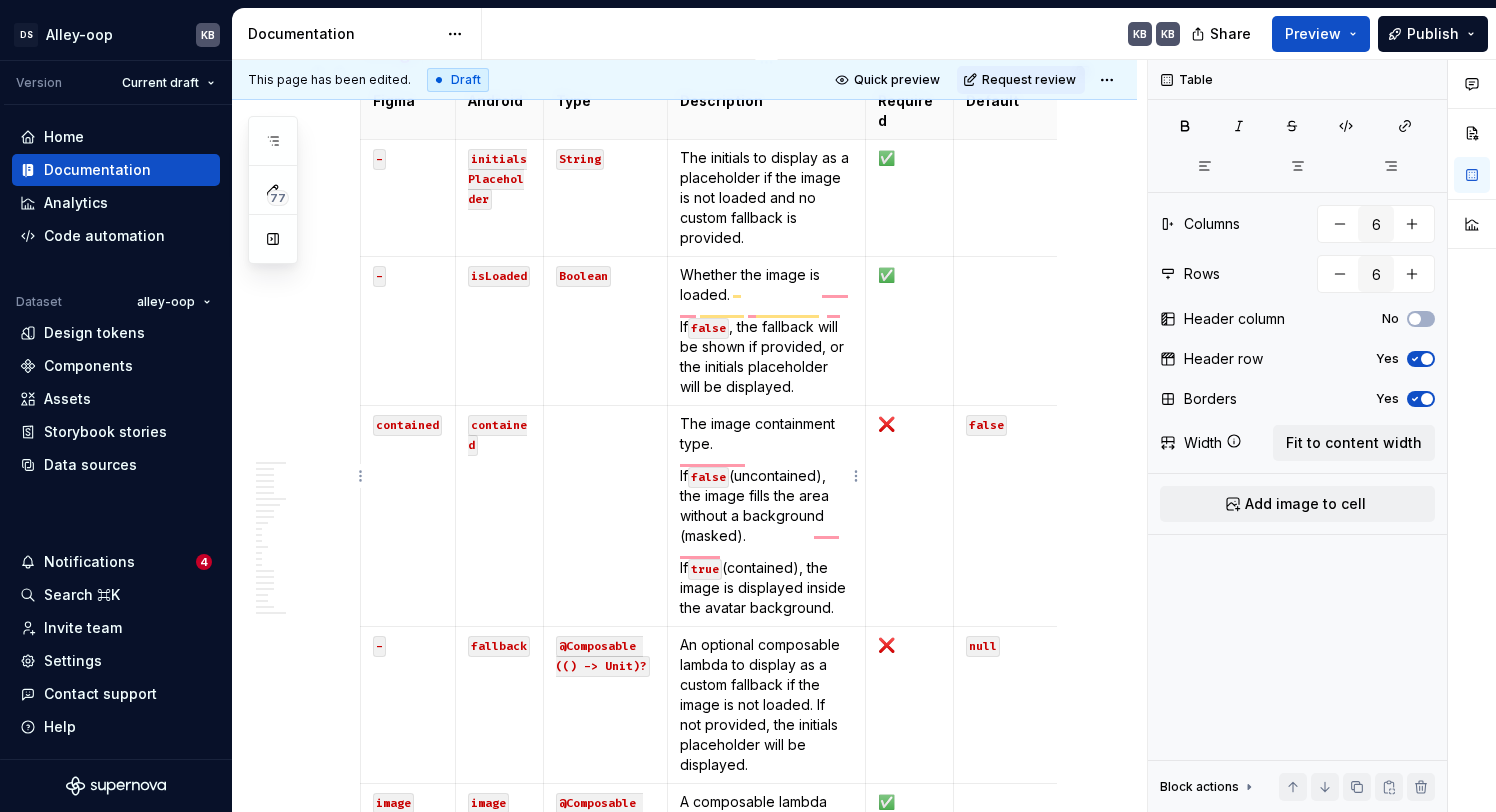 click on "If  false (uncontained), the image fills the area without a background (masked)." at bounding box center [767, 506] 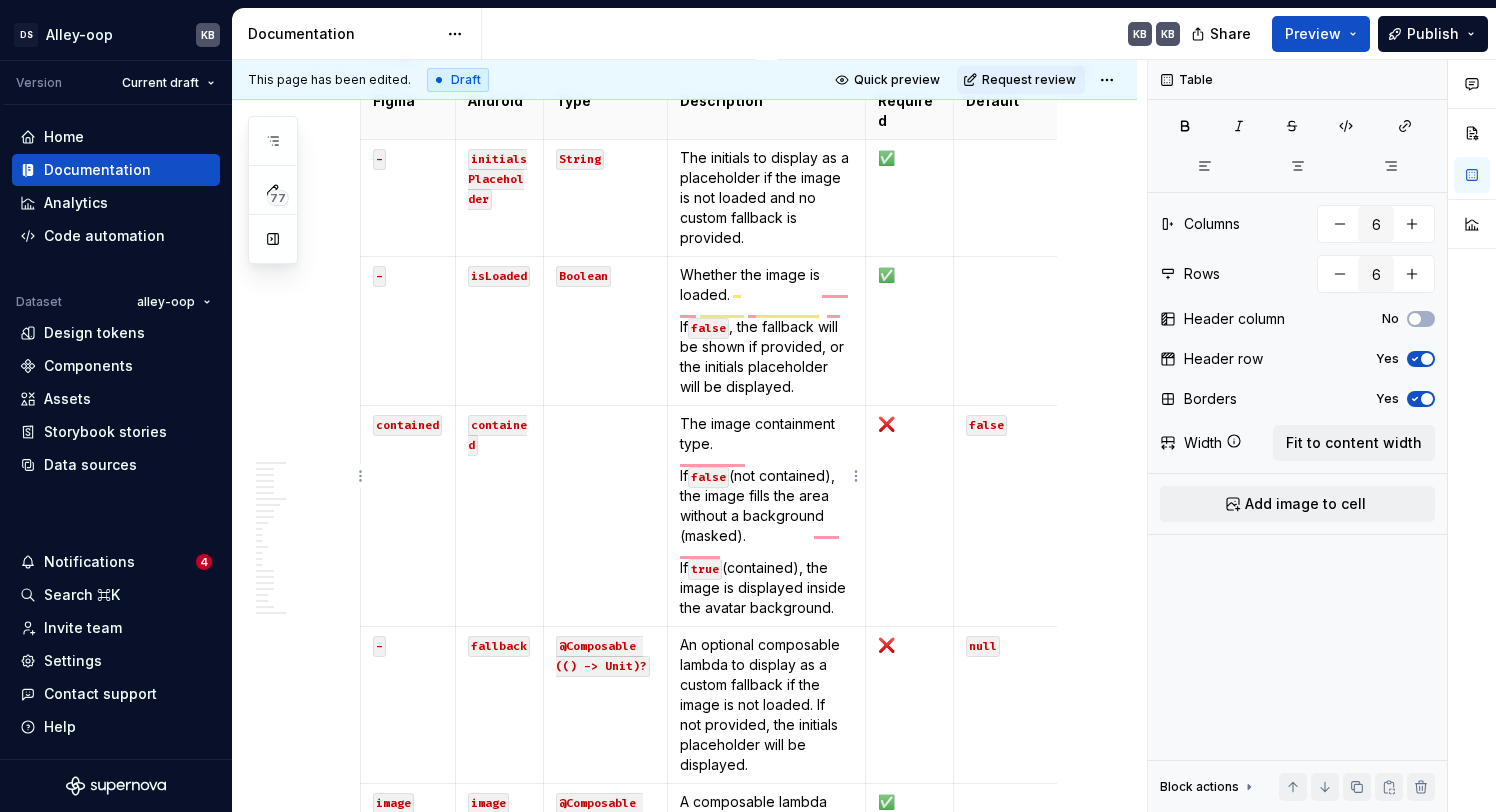 click on "If  false (not contained), the image fills the area without a background (masked)." at bounding box center (767, 506) 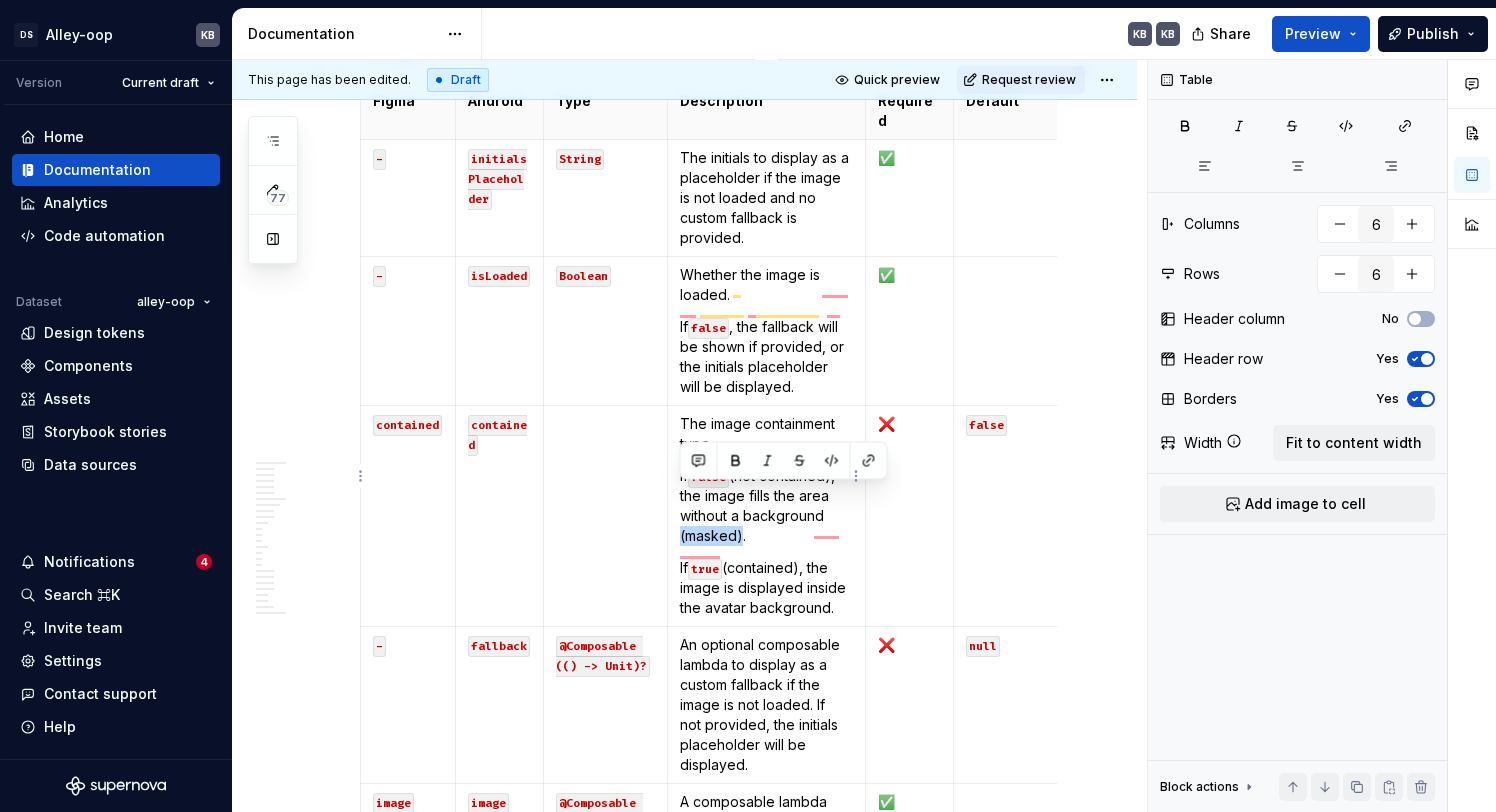 drag, startPoint x: 742, startPoint y: 496, endPoint x: 680, endPoint y: 497, distance: 62.008064 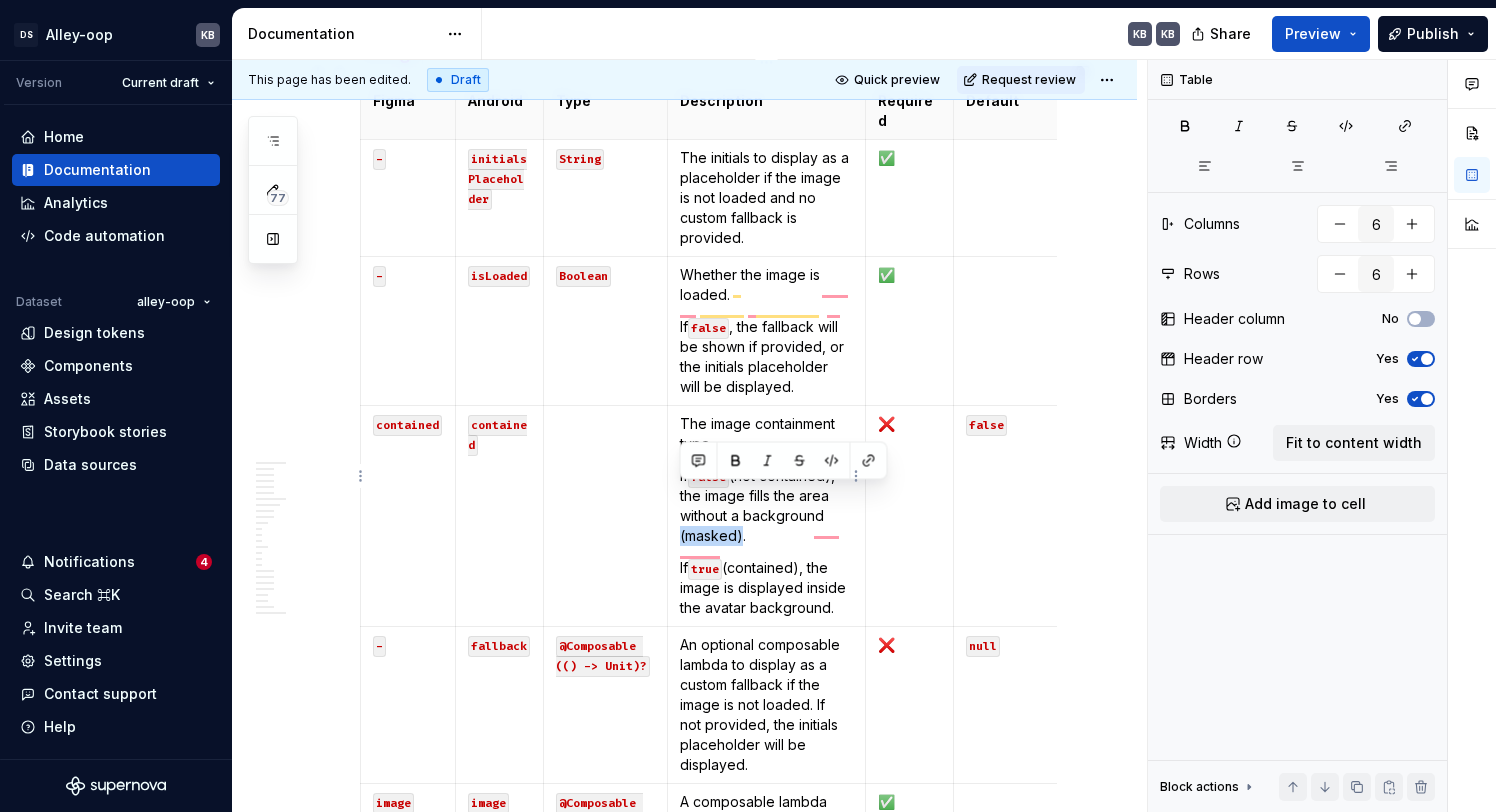 click on "If  false (not contained), the image fills the area without a background (masked)." at bounding box center (767, 506) 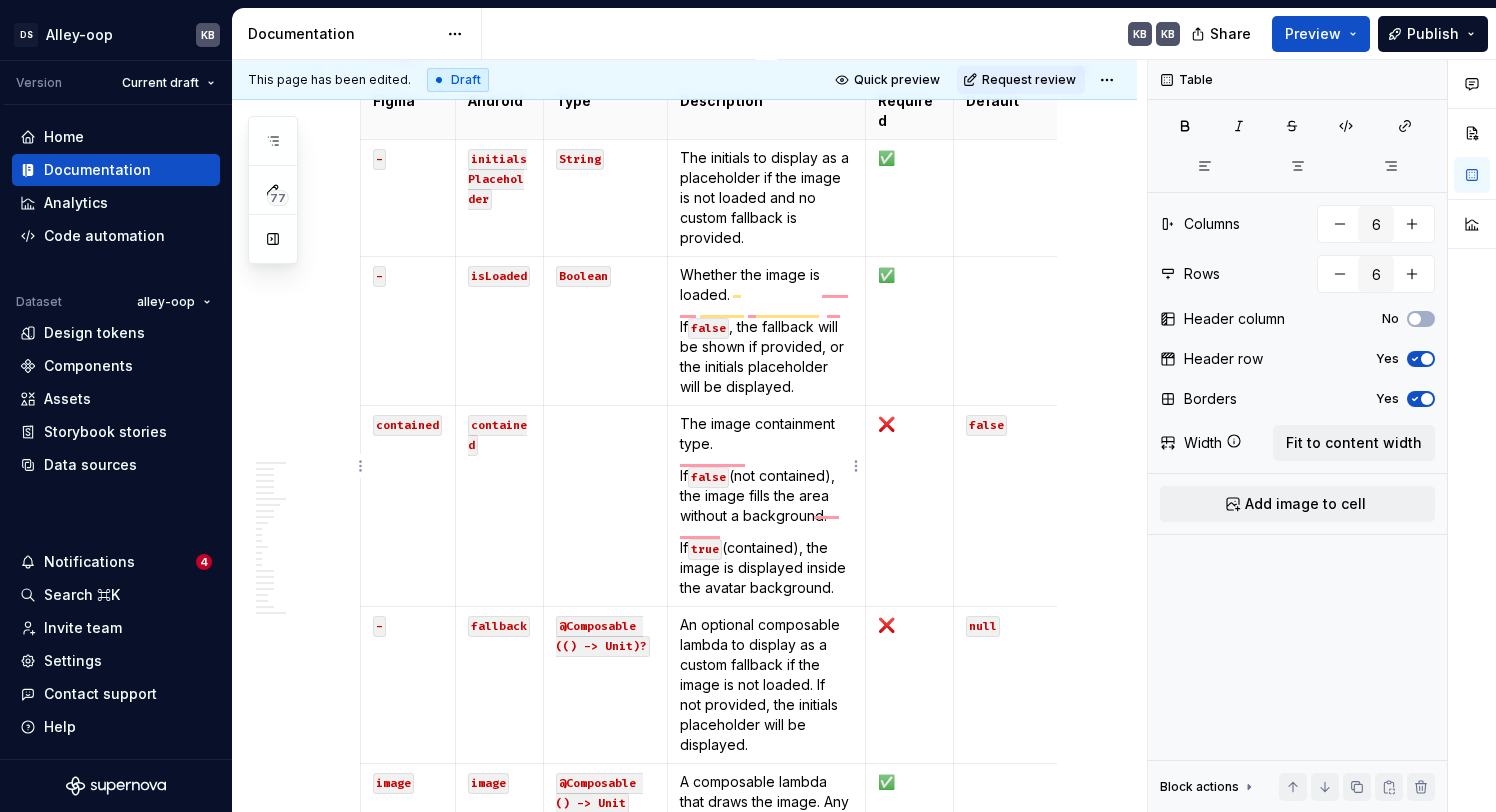 click on "If  true  (contained), the image is displayed inside the avatar background." at bounding box center [767, 568] 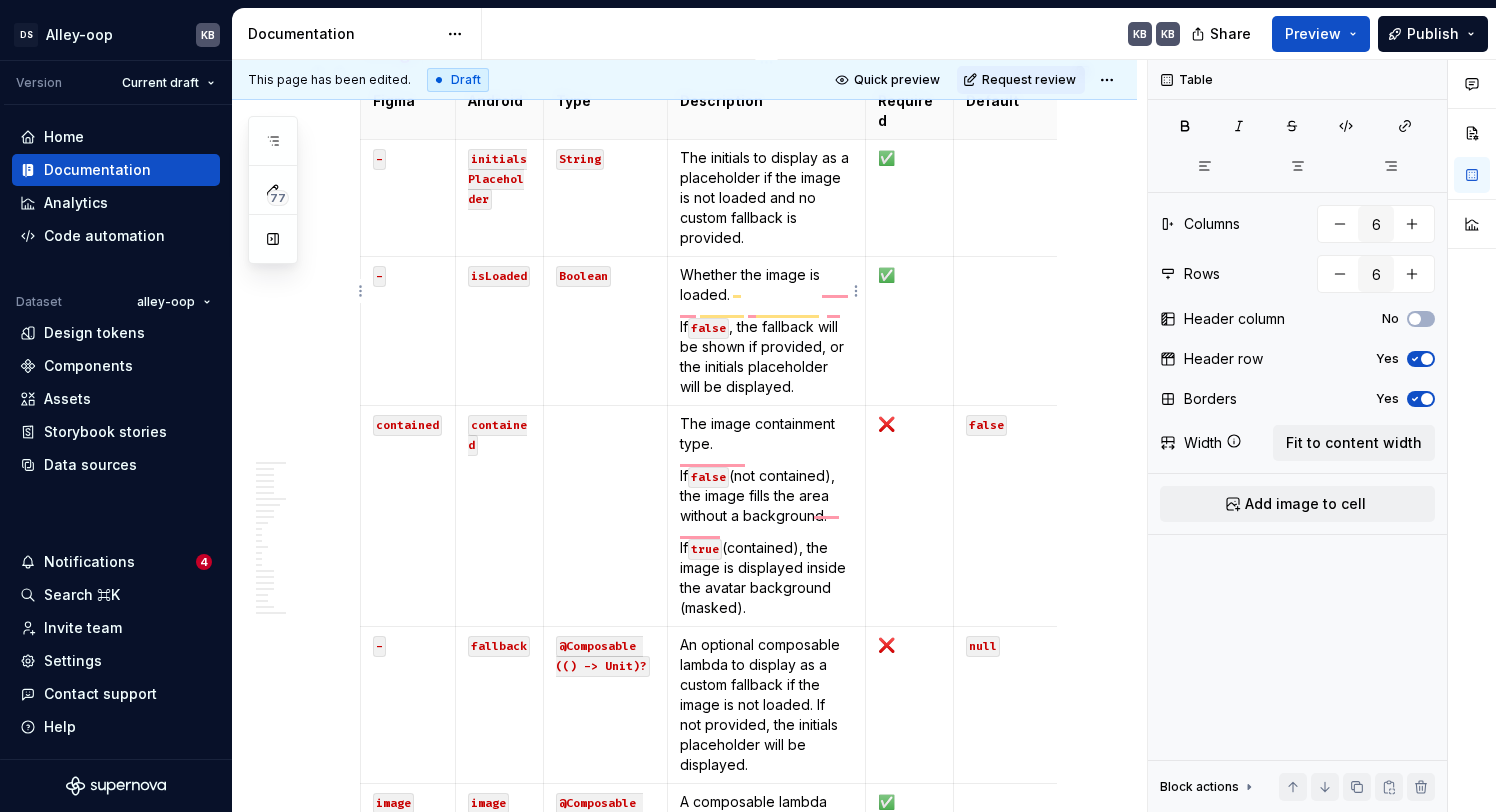 click on "If  false , the fallback will be shown if provided, or the initials placeholder will be displayed." at bounding box center [767, 357] 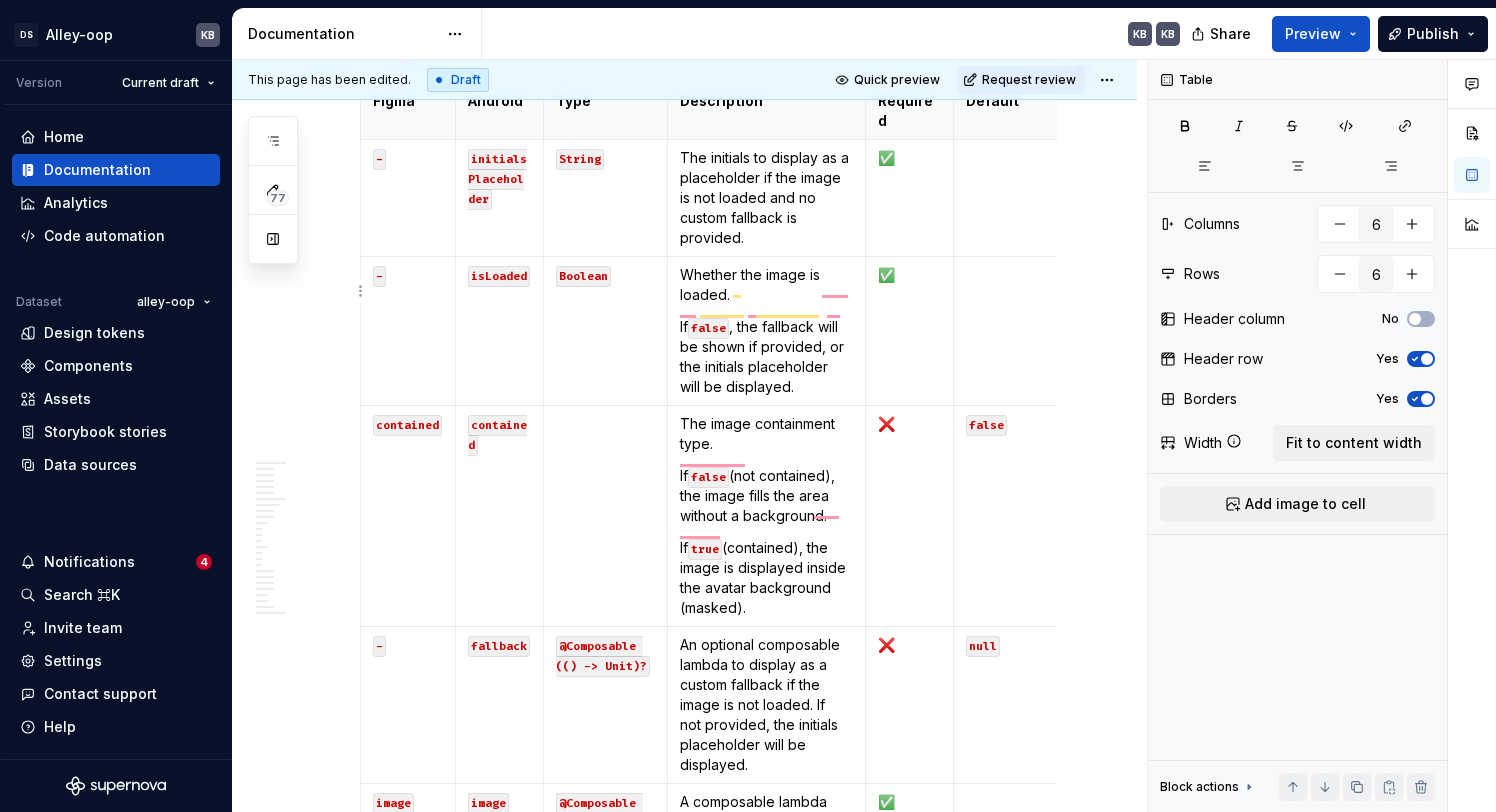 click at bounding box center (1083, 331) 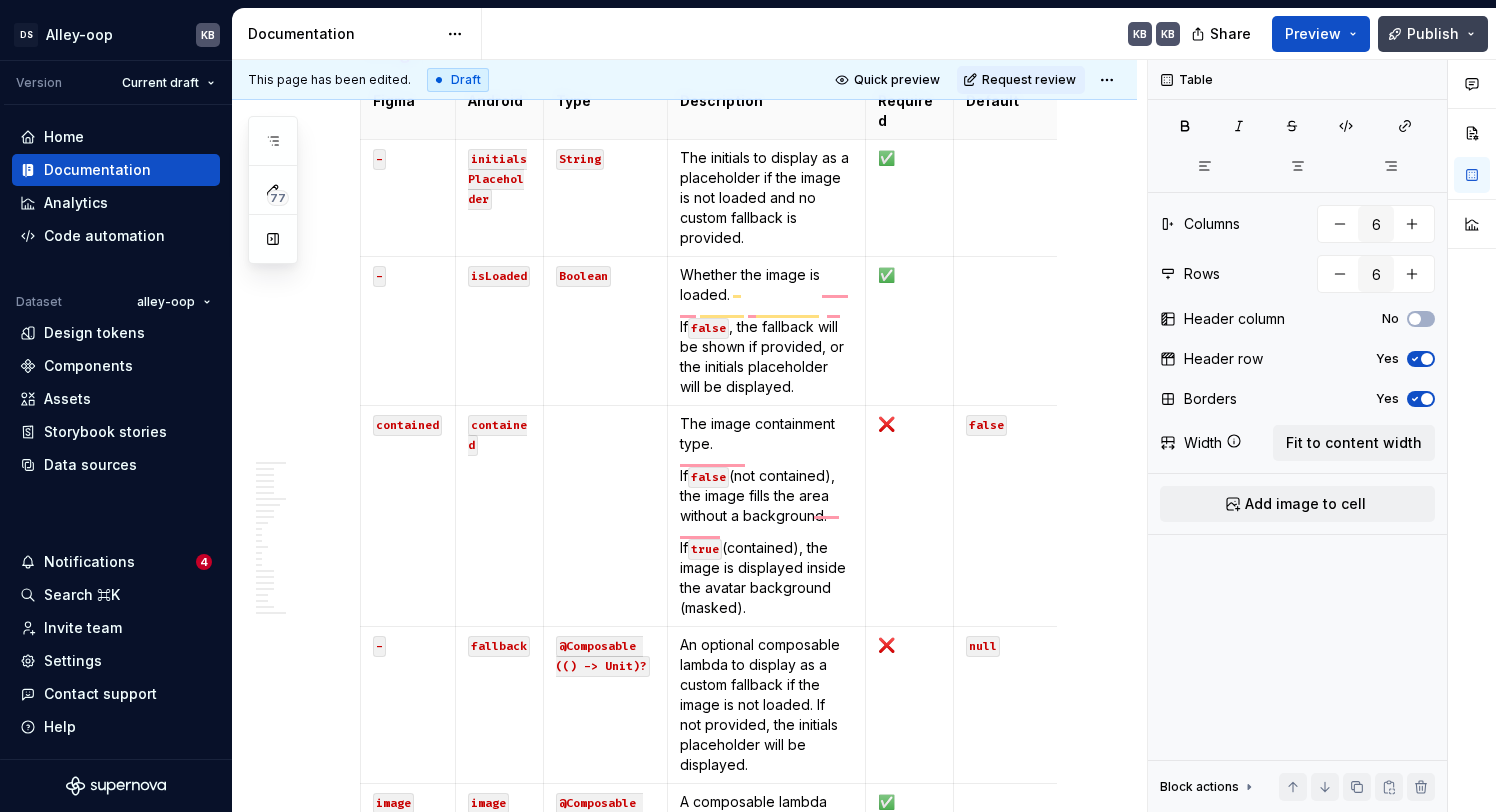 click on "Publish" at bounding box center [1433, 34] 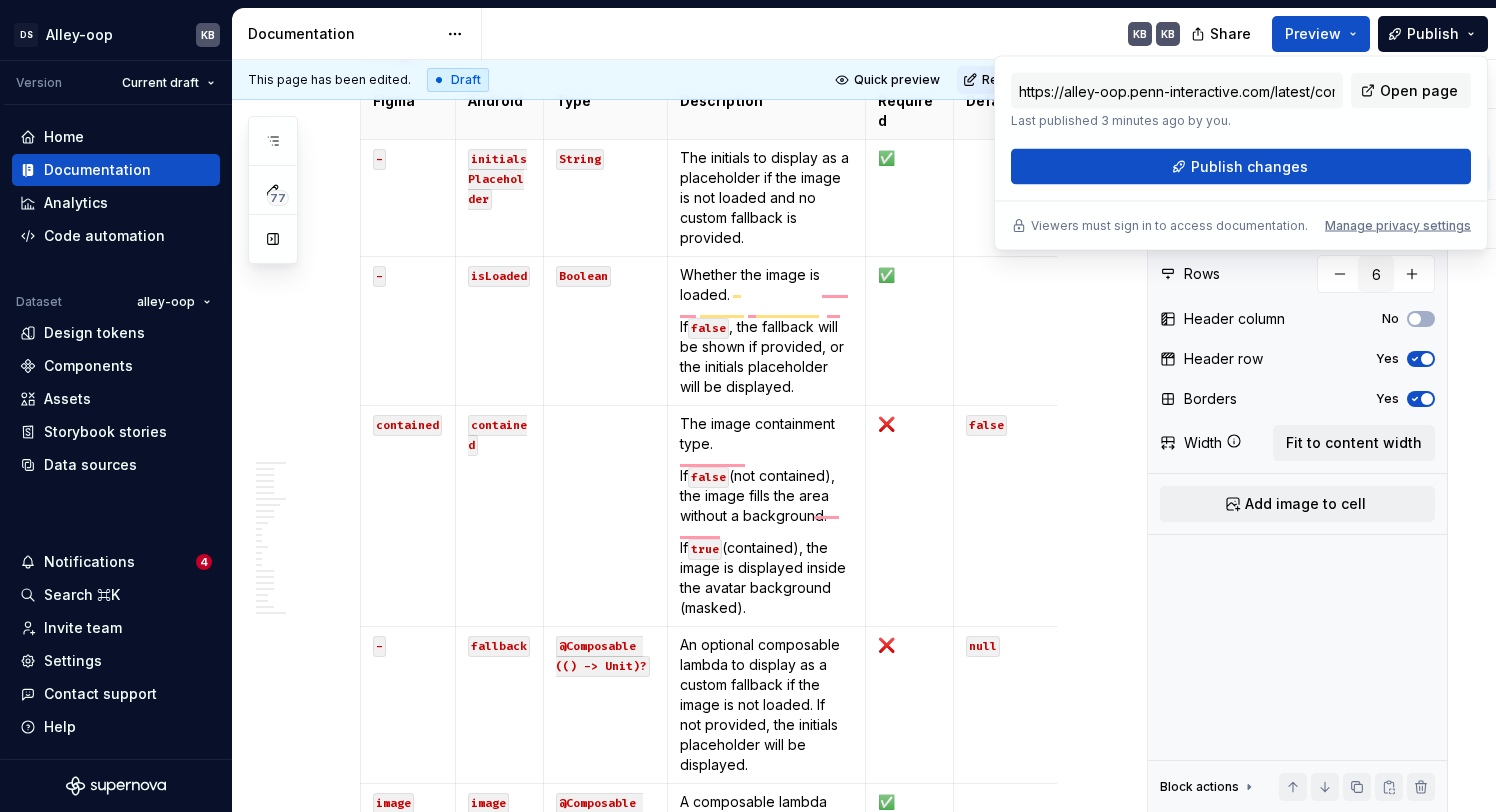 click on "https://alley-oop.penn-interactive.com/latest/components/avatar/android-HsHYLjhR Last published 3 minutes ago by you. Open page Publish changes Viewers must sign in to access documentation. Manage privacy settings" at bounding box center [1241, 153] 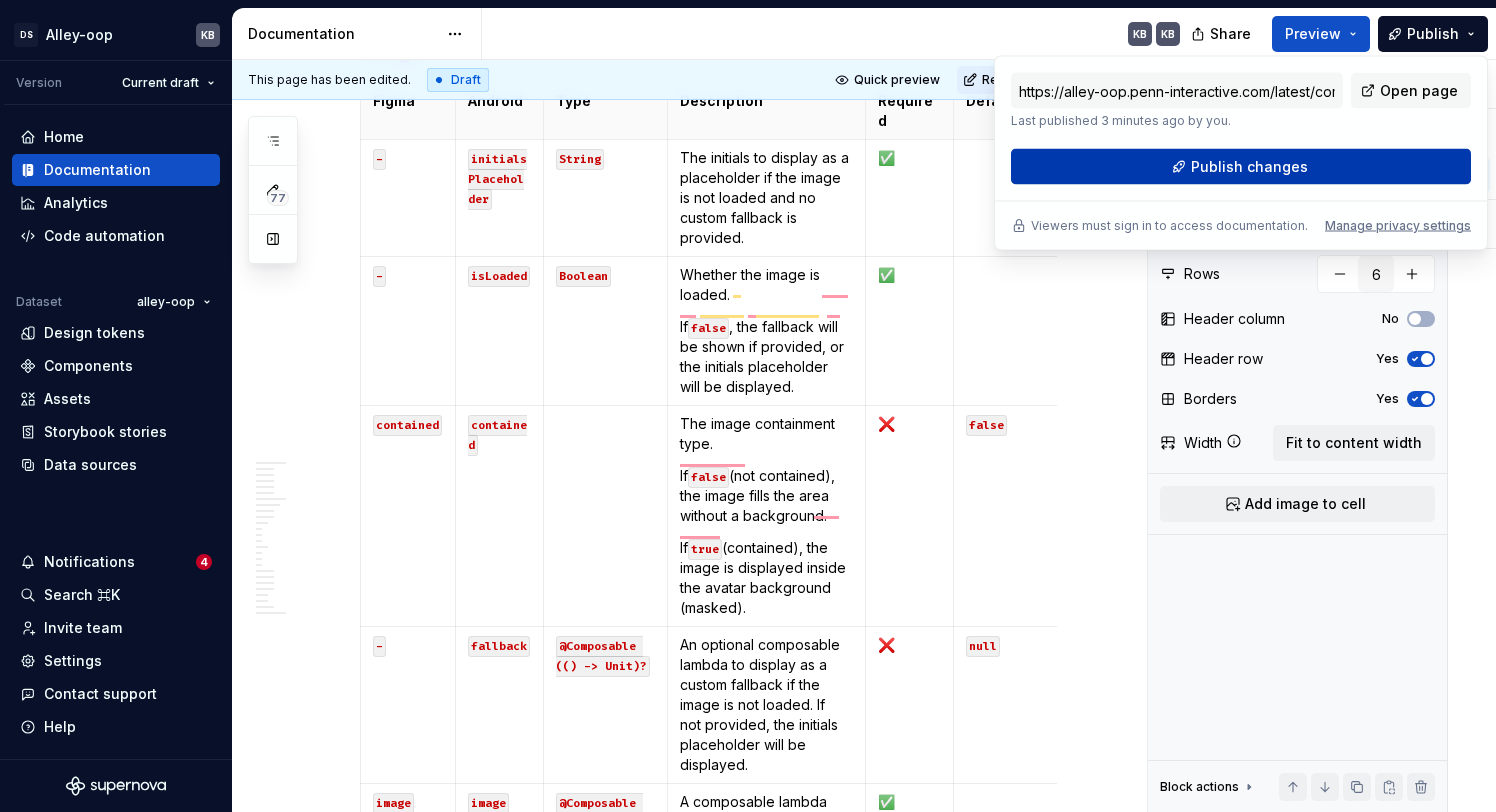 click on "Publish changes" at bounding box center [1241, 167] 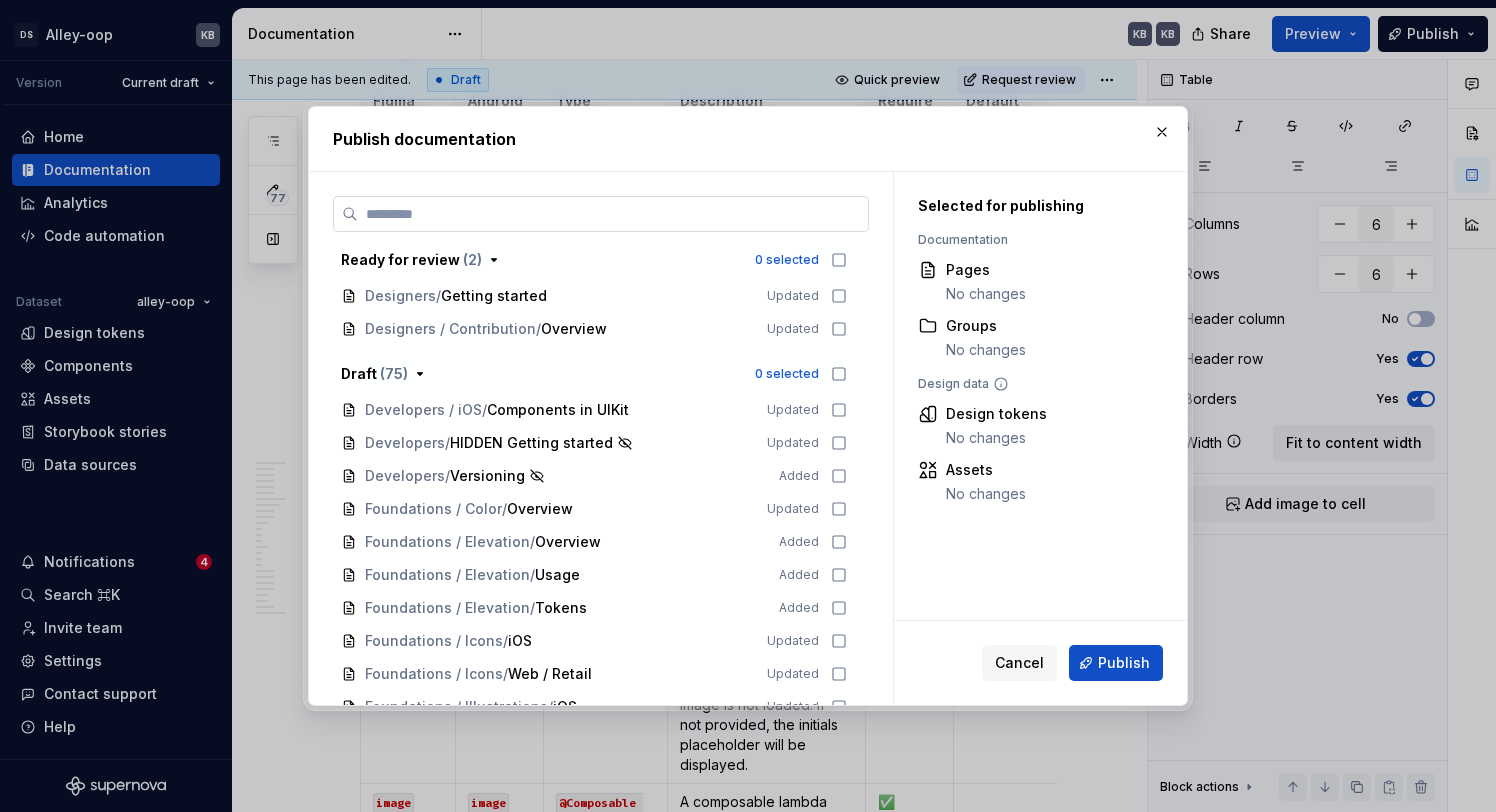 click at bounding box center [601, 214] 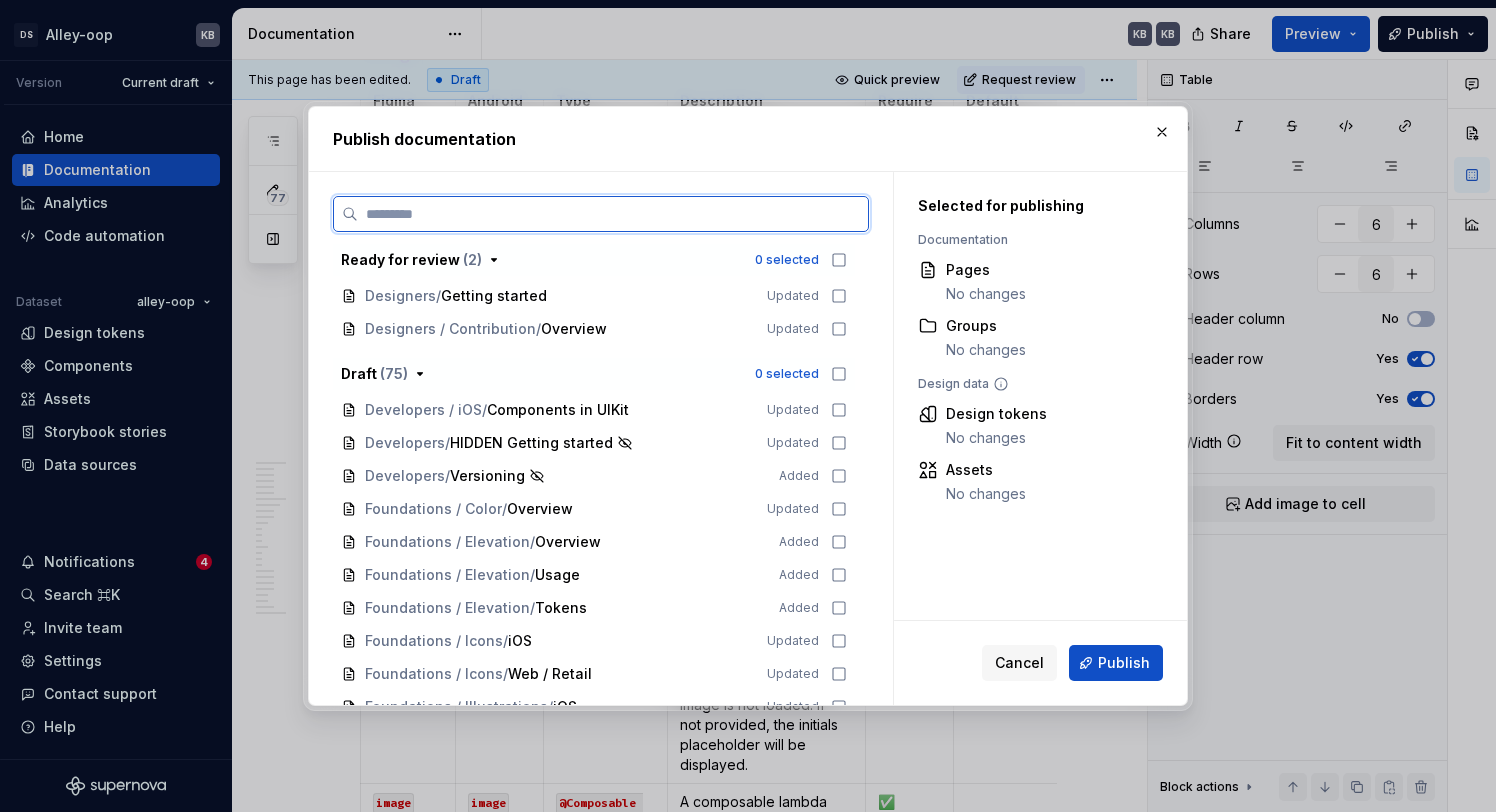 click at bounding box center (613, 214) 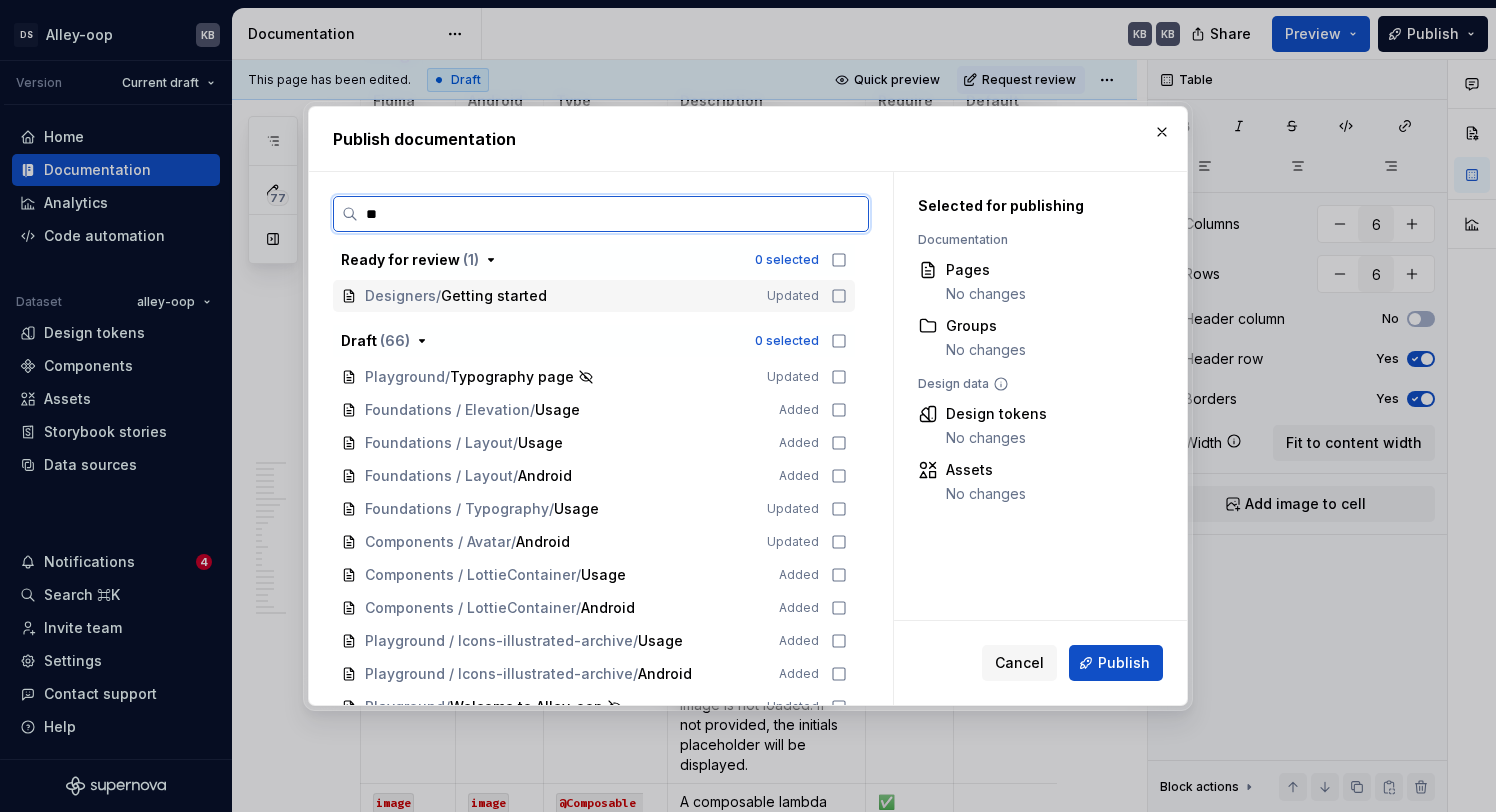 type on "***" 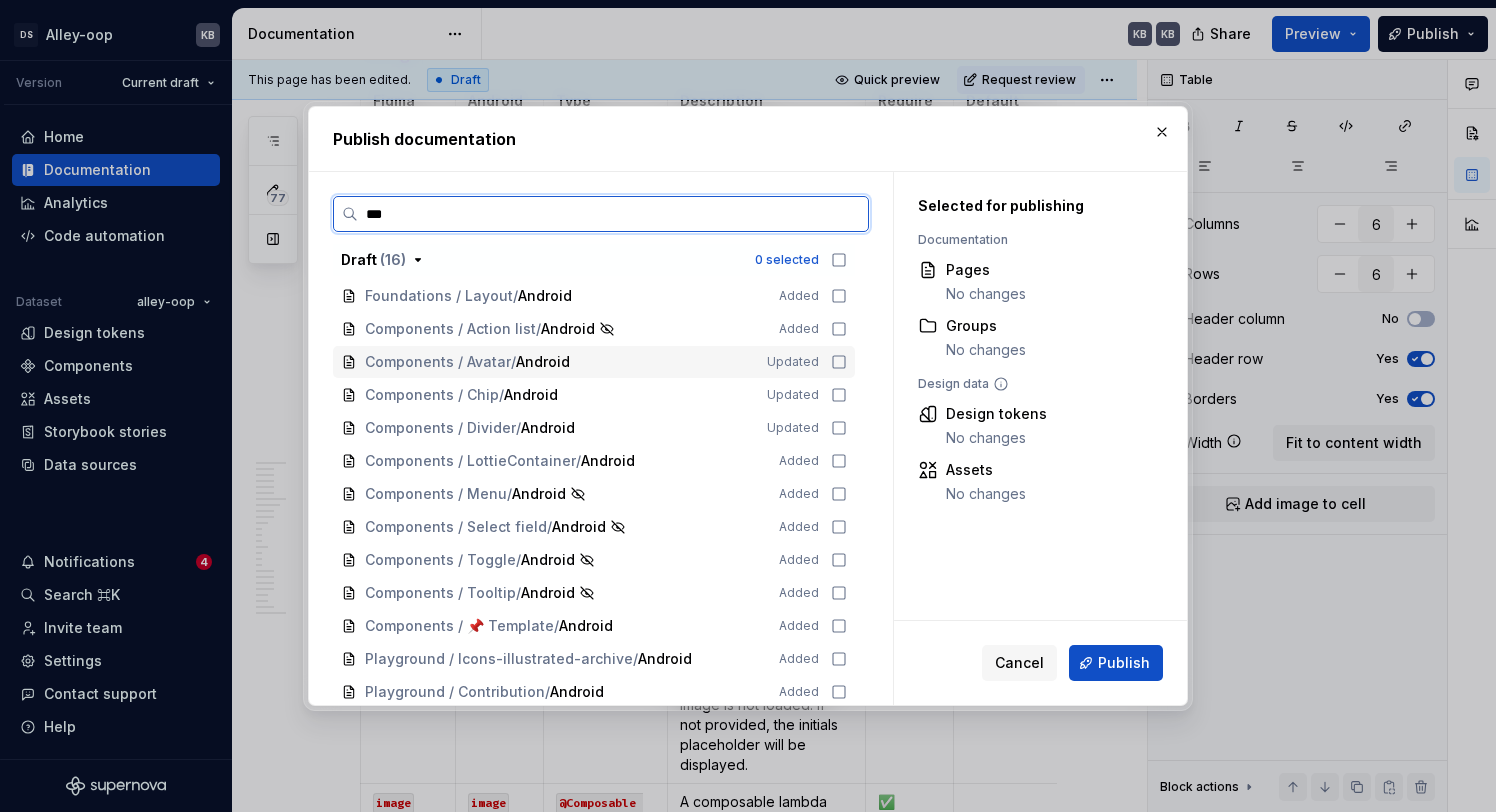 click 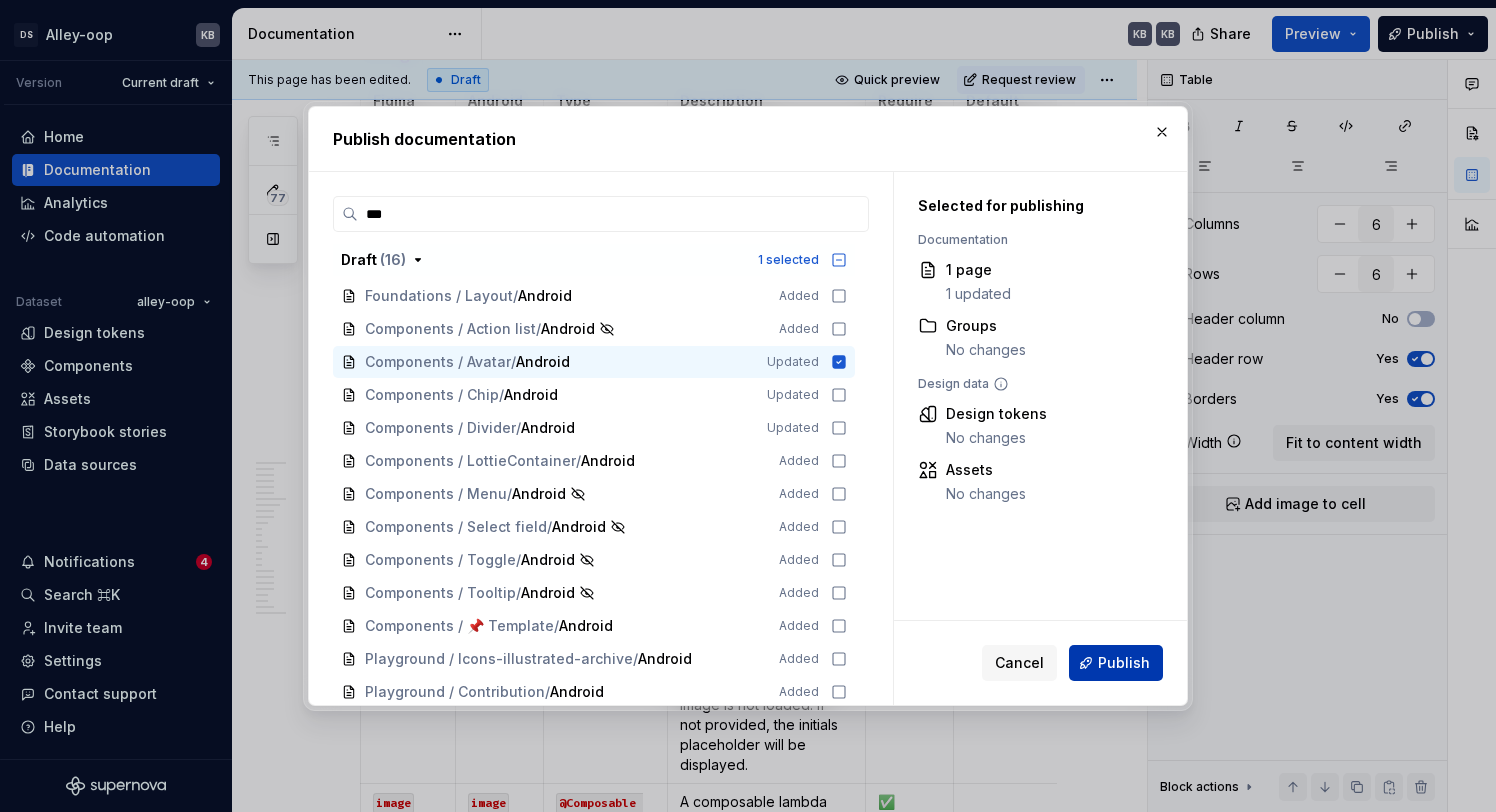 click on "Publish" at bounding box center [1124, 663] 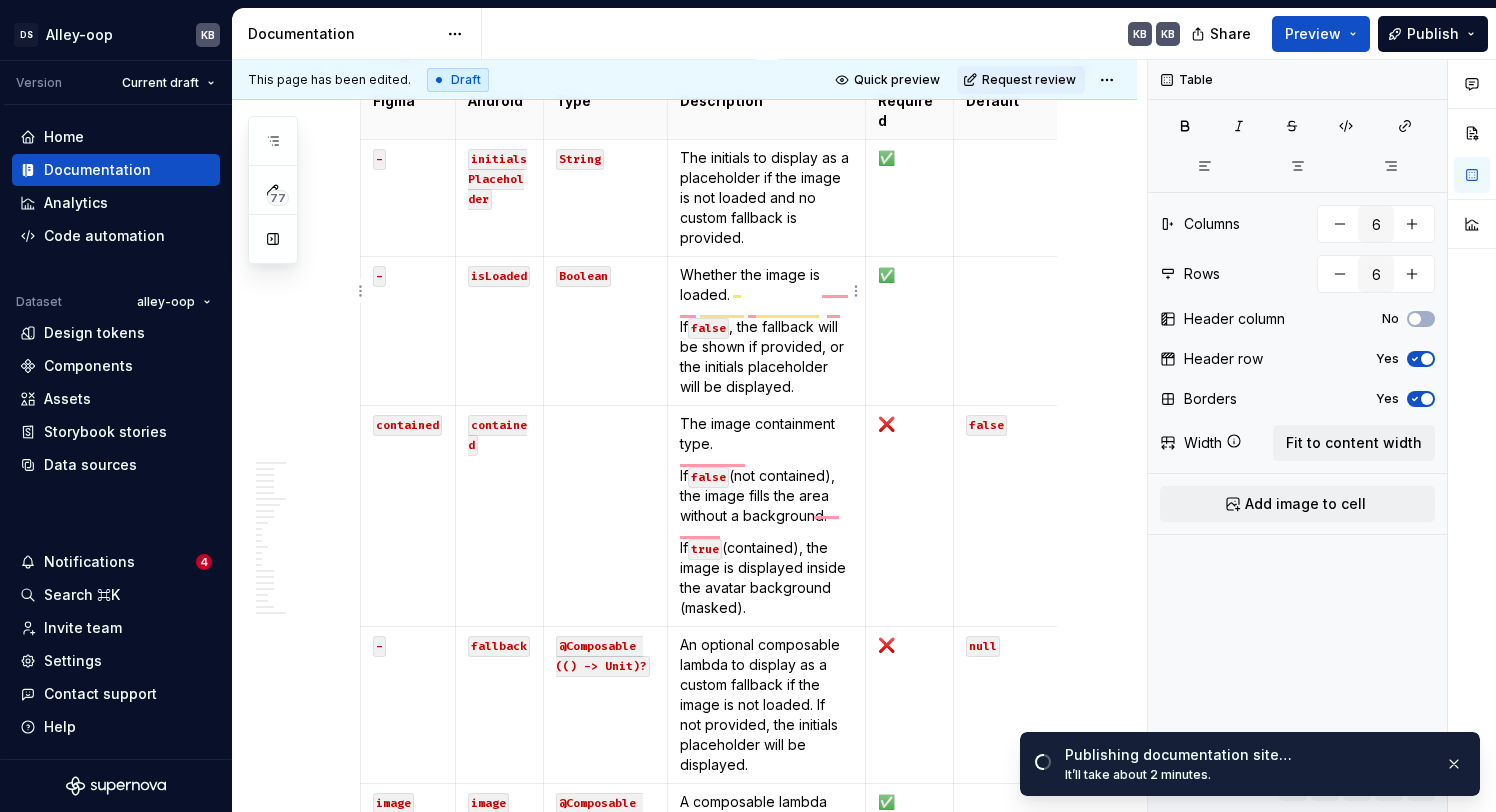 click on "If  false , the fallback will be shown if provided, or the initials placeholder will be displayed." at bounding box center [767, 357] 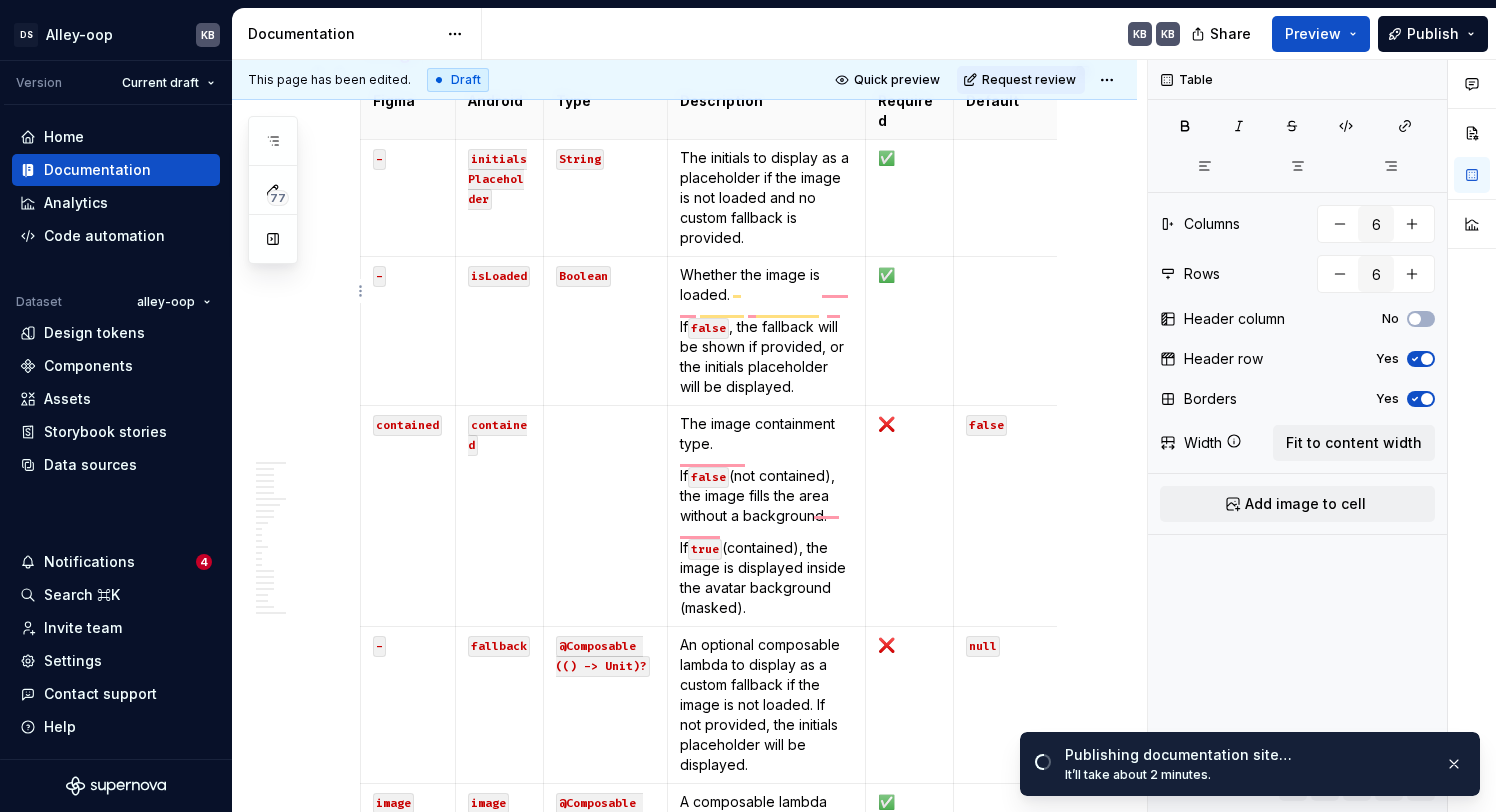 scroll, scrollTop: 3267, scrollLeft: 0, axis: vertical 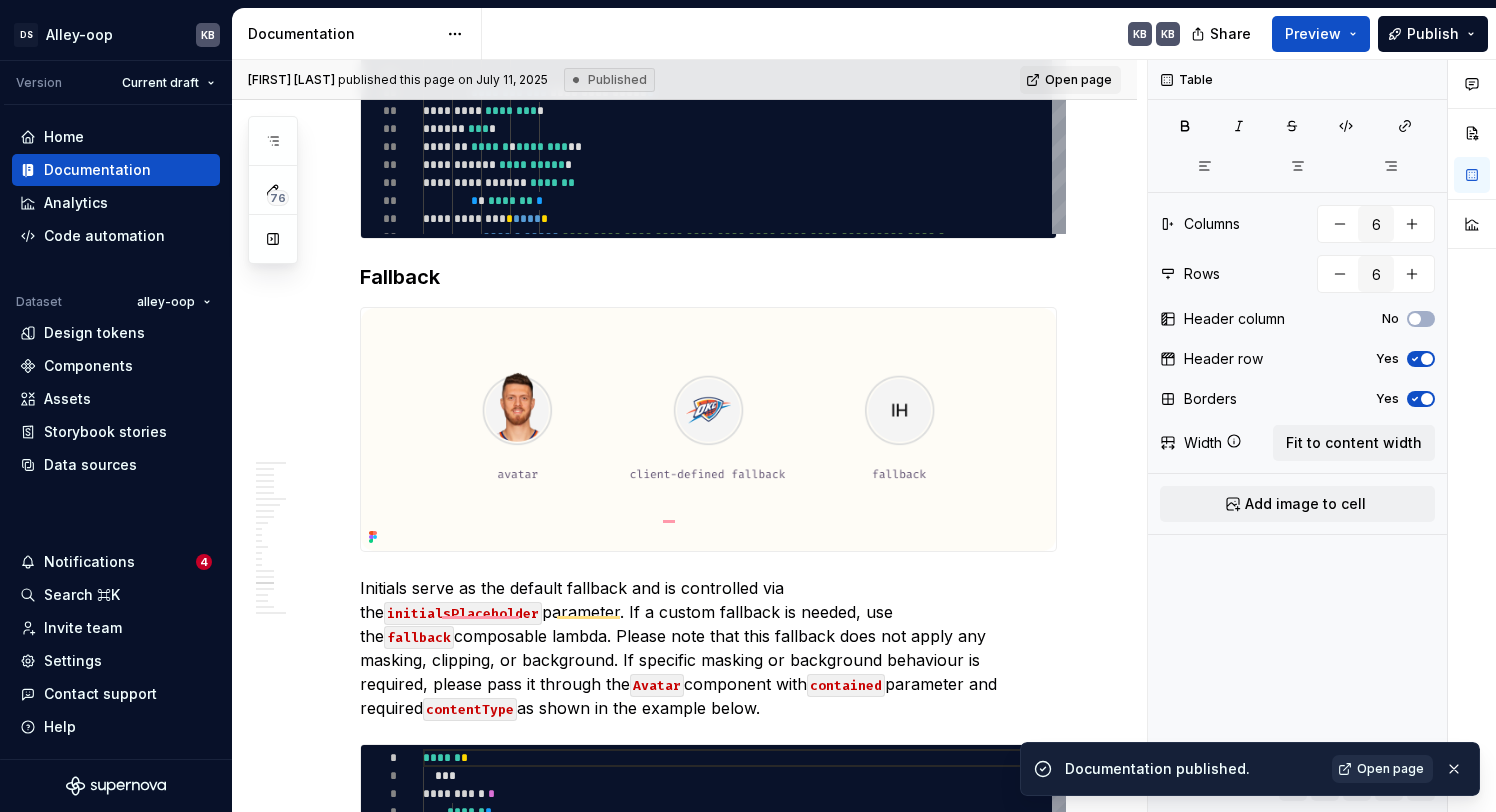 click on "Open page" at bounding box center (1390, 769) 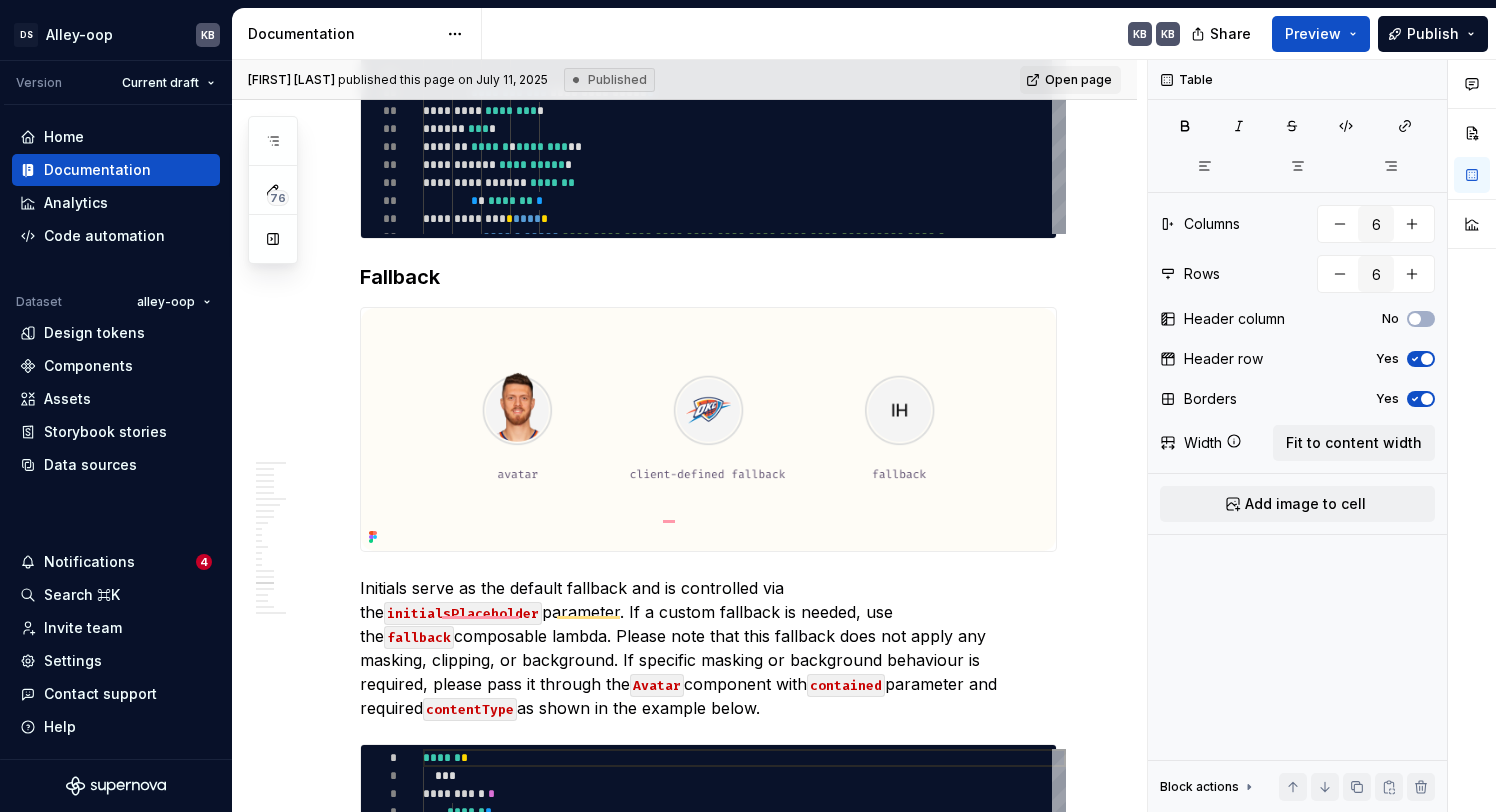 type on "*" 